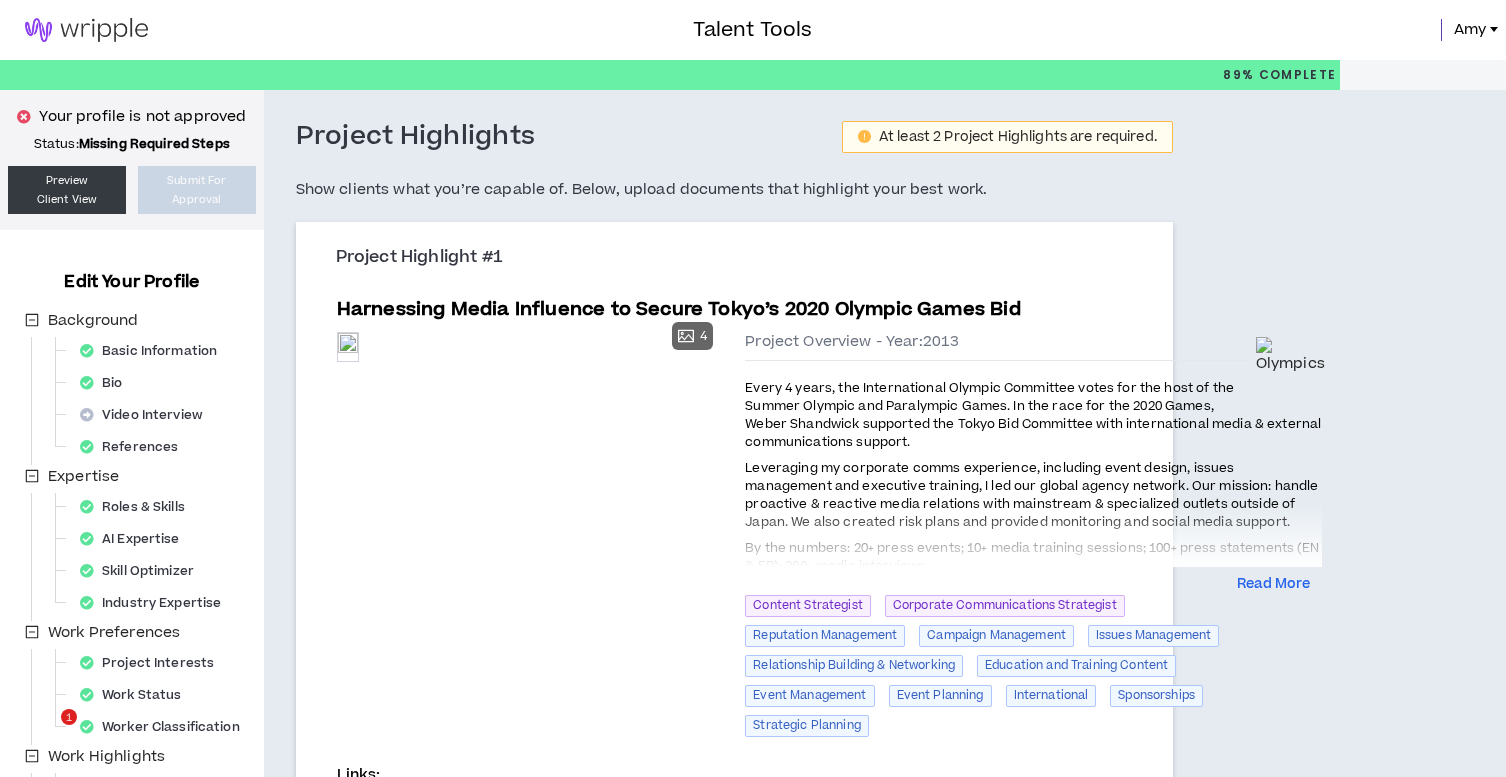 scroll, scrollTop: 468, scrollLeft: 0, axis: vertical 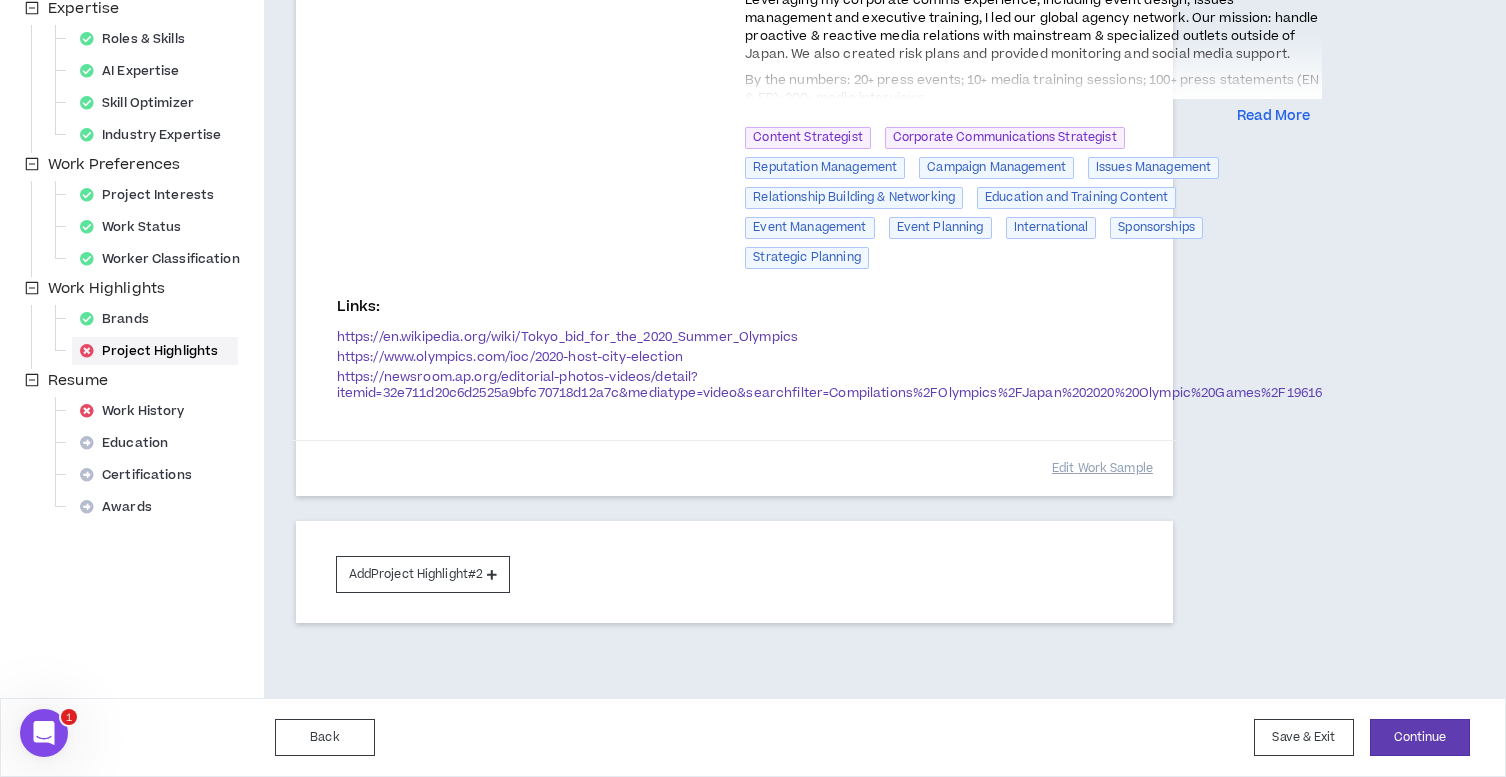 click on "**********" at bounding box center [830, 68] 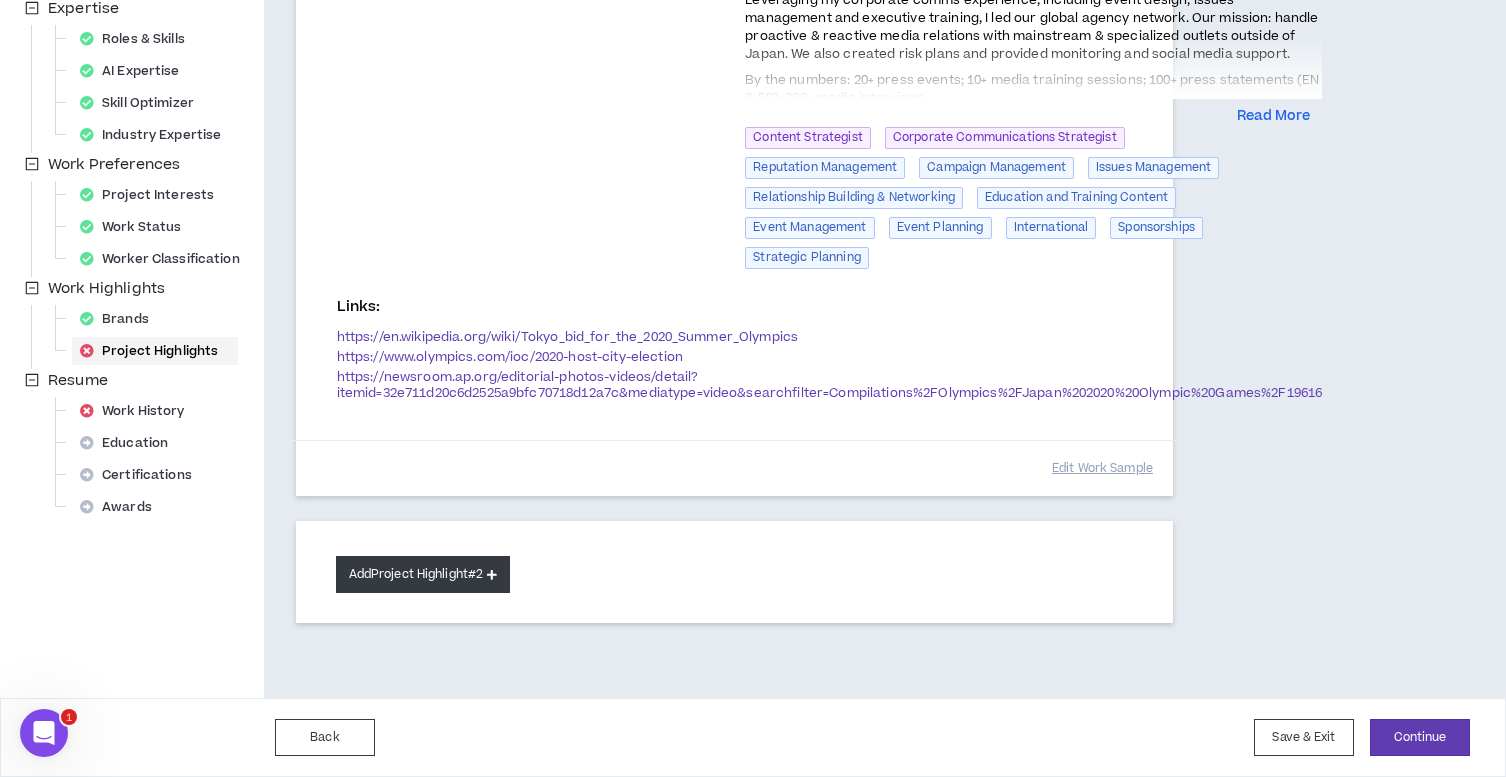 click on "Add  Project Highlight  #2" at bounding box center (423, 574) 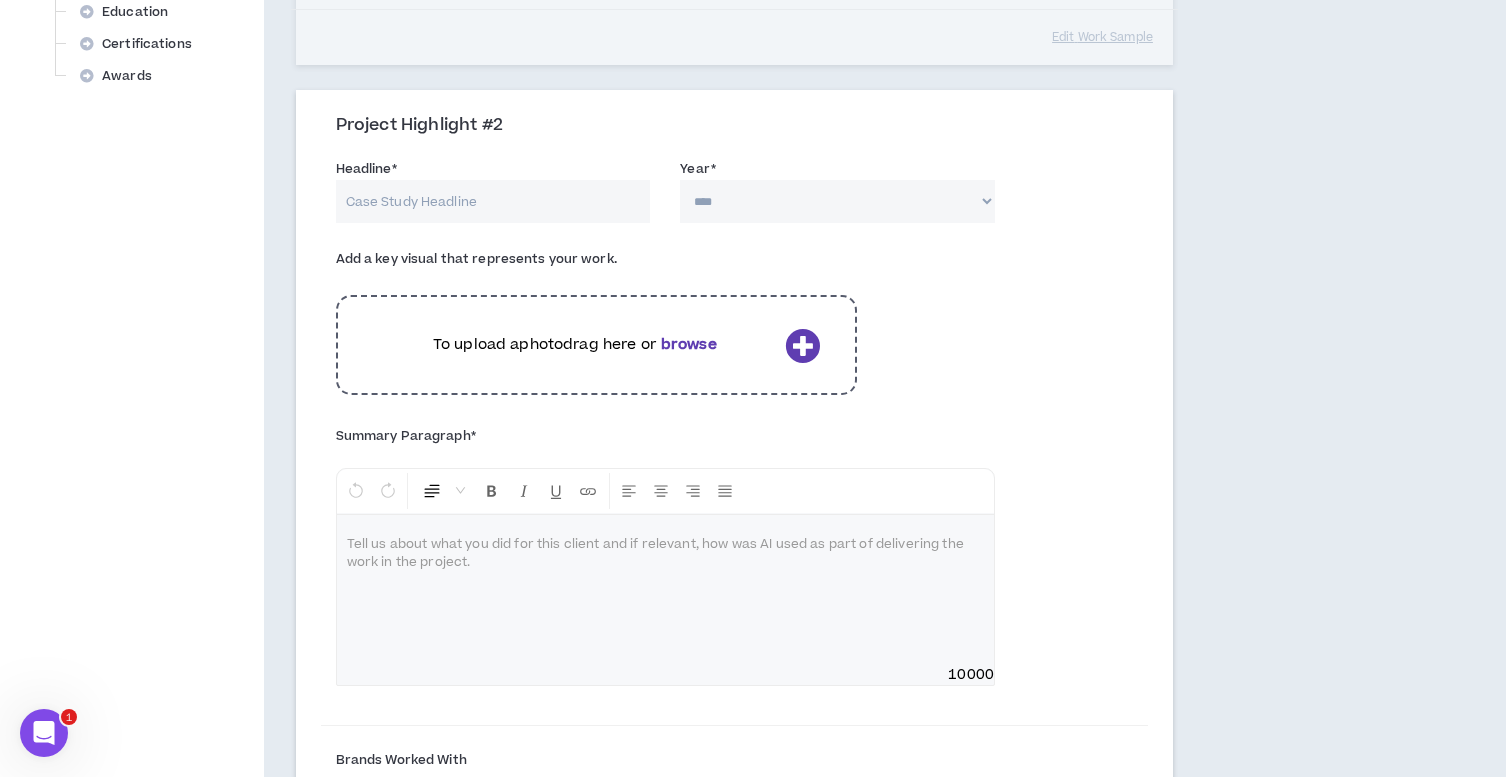 scroll, scrollTop: 918, scrollLeft: 0, axis: vertical 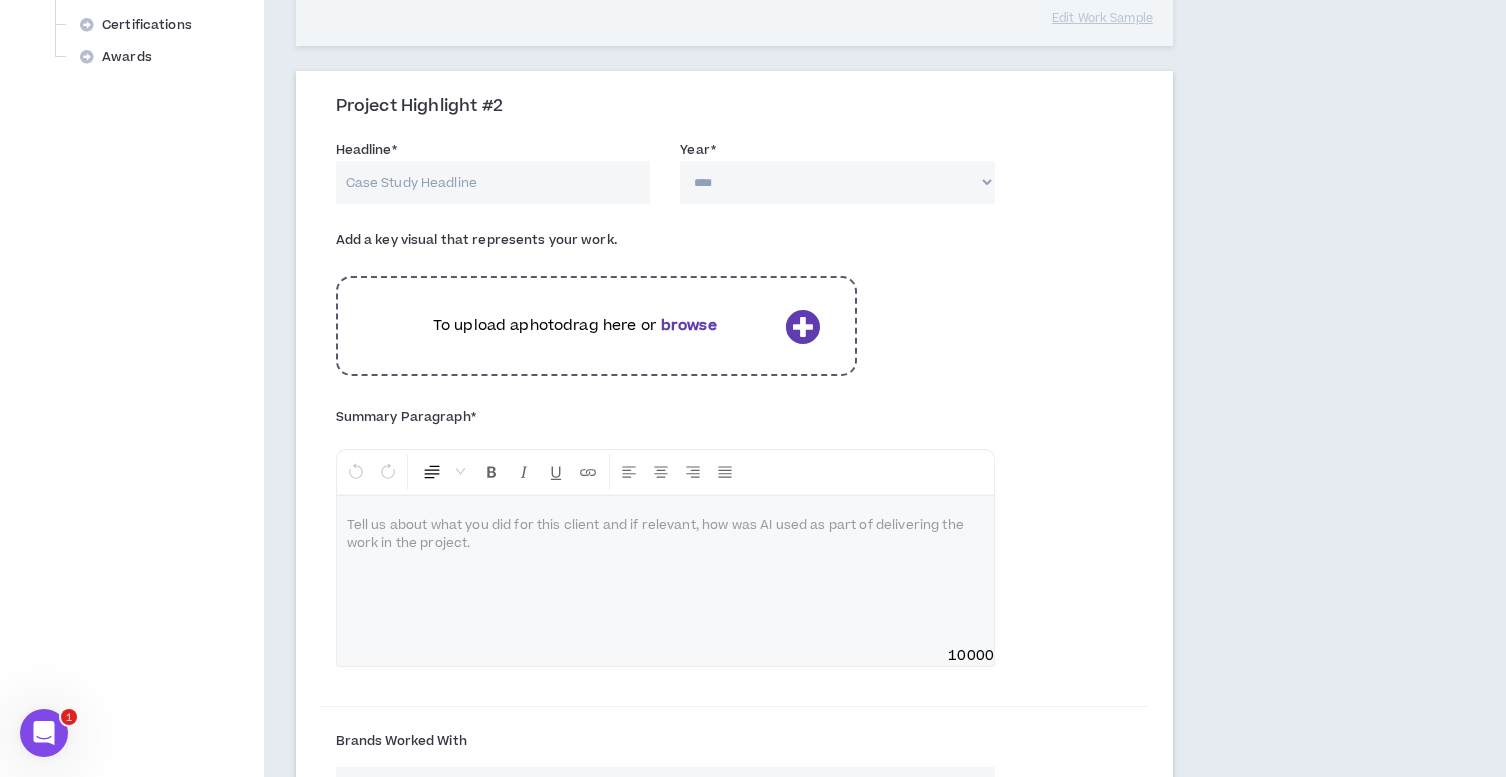 click on "Headline  *" at bounding box center (493, 182) 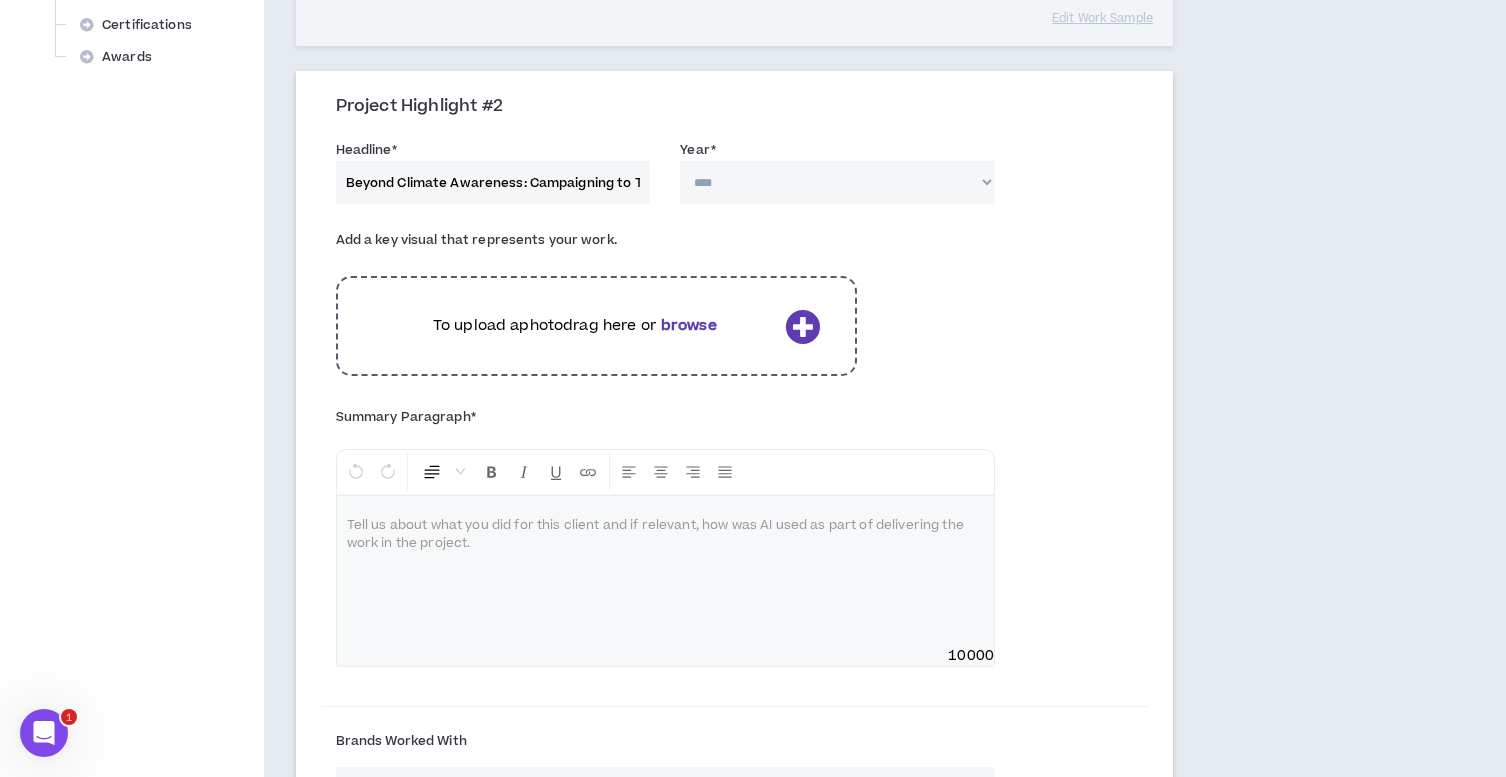 scroll, scrollTop: 0, scrollLeft: 154, axis: horizontal 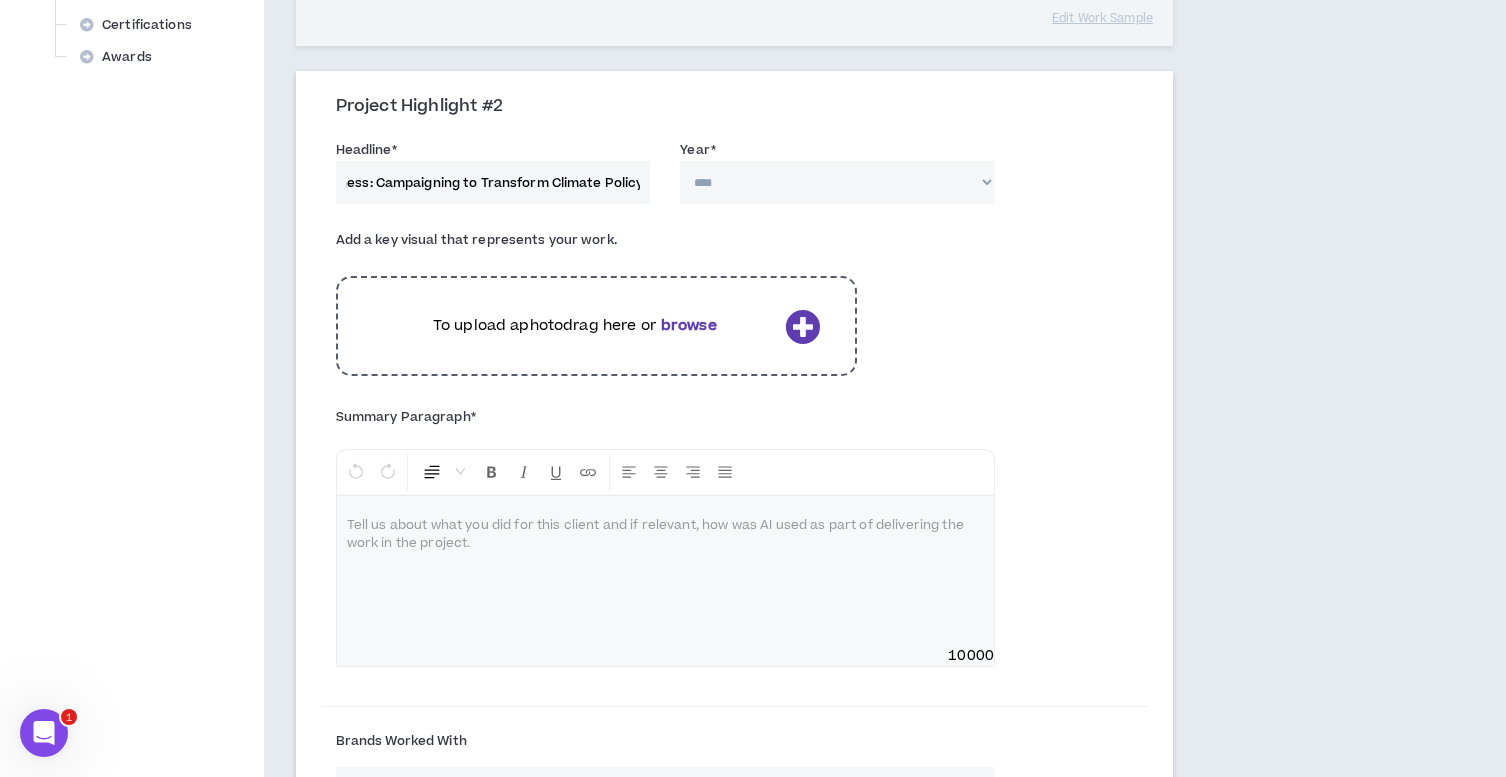 type on "Beyond Climate Awareness: Campaigning to Transform Climate Policy" 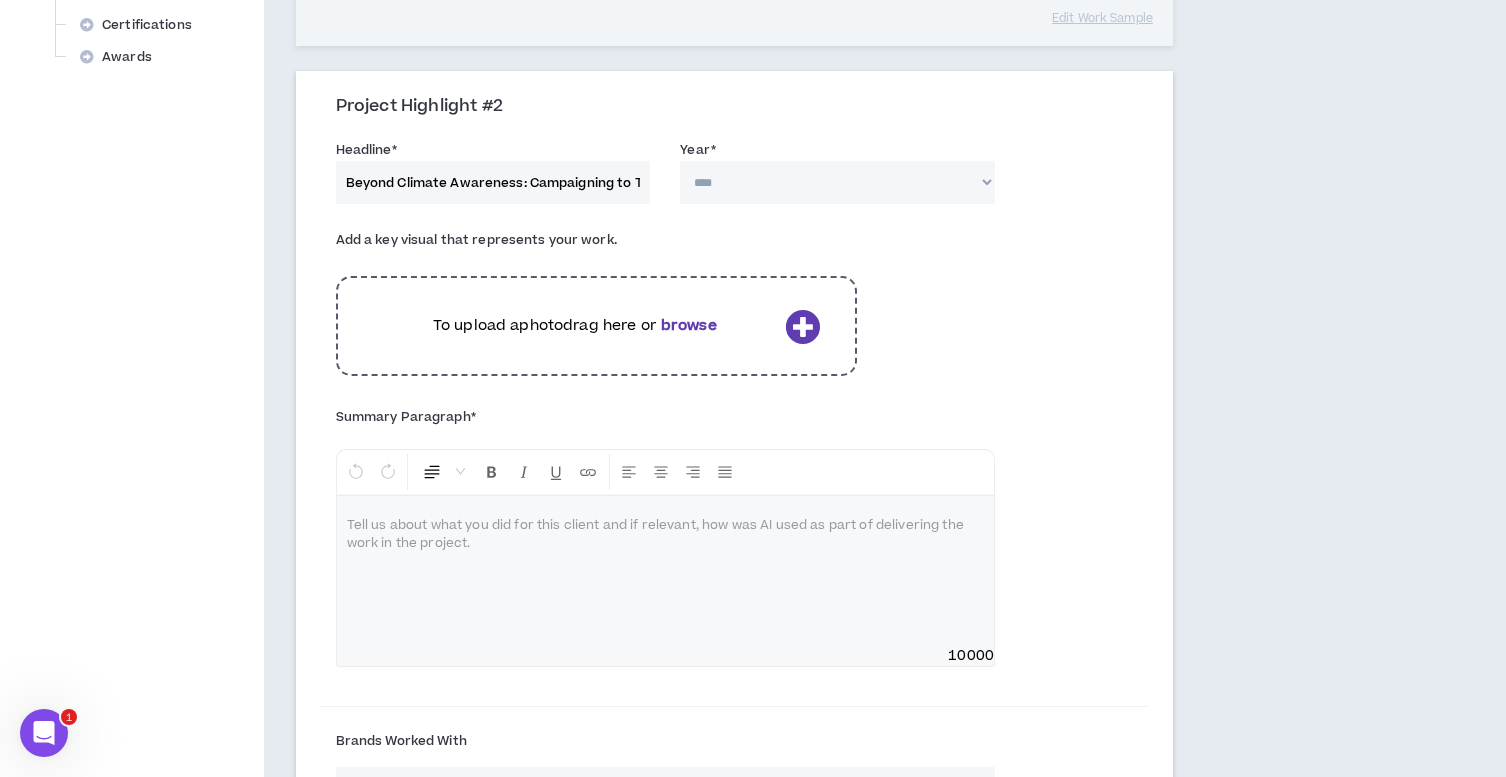 click on "**** **** **** **** **** **** **** **** **** **** **** **** **** **** **** **** **** **** **** **** **** **** **** **** **** **** **** **** **** **** **** **** **** **** **** **** **** **** **** **** **** **** **** **** **** **** **** **** **** **** **** **** **** **** **** **** **** **** **** **** **** **** **** **** **** **** **** **** **** **** **** **** **** **** **** **** **** **** **** **** **** **** **** **** **** **** **** **** **** **** **** **** **** **** **** **** **** **** **** **** **** **** **** **** **** **** **** **** **** **** **** **** **** **** **** **** **** **** **** **** **** **** **** **** **** **** ****" at bounding box center (837, 182) 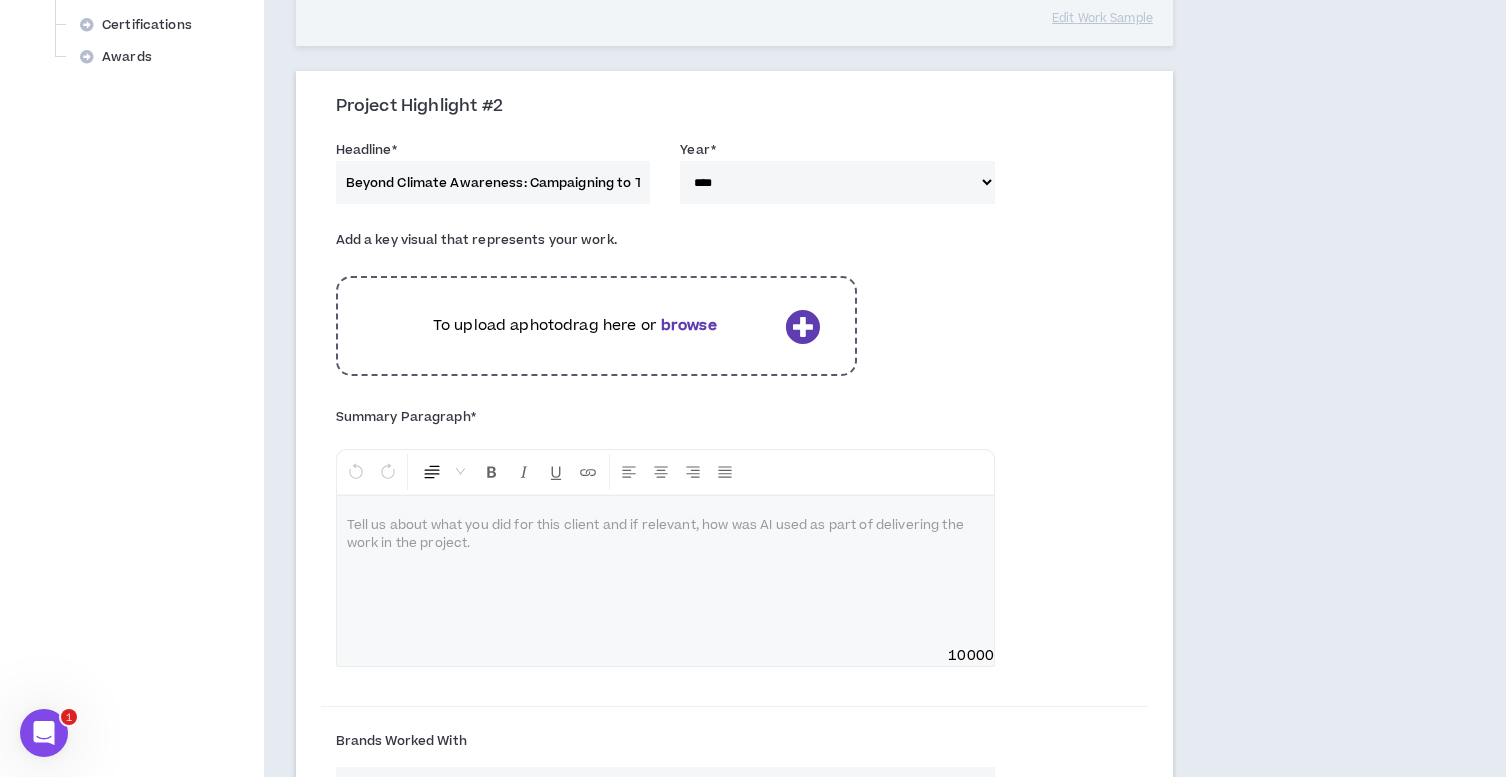 click at bounding box center [802, 326] 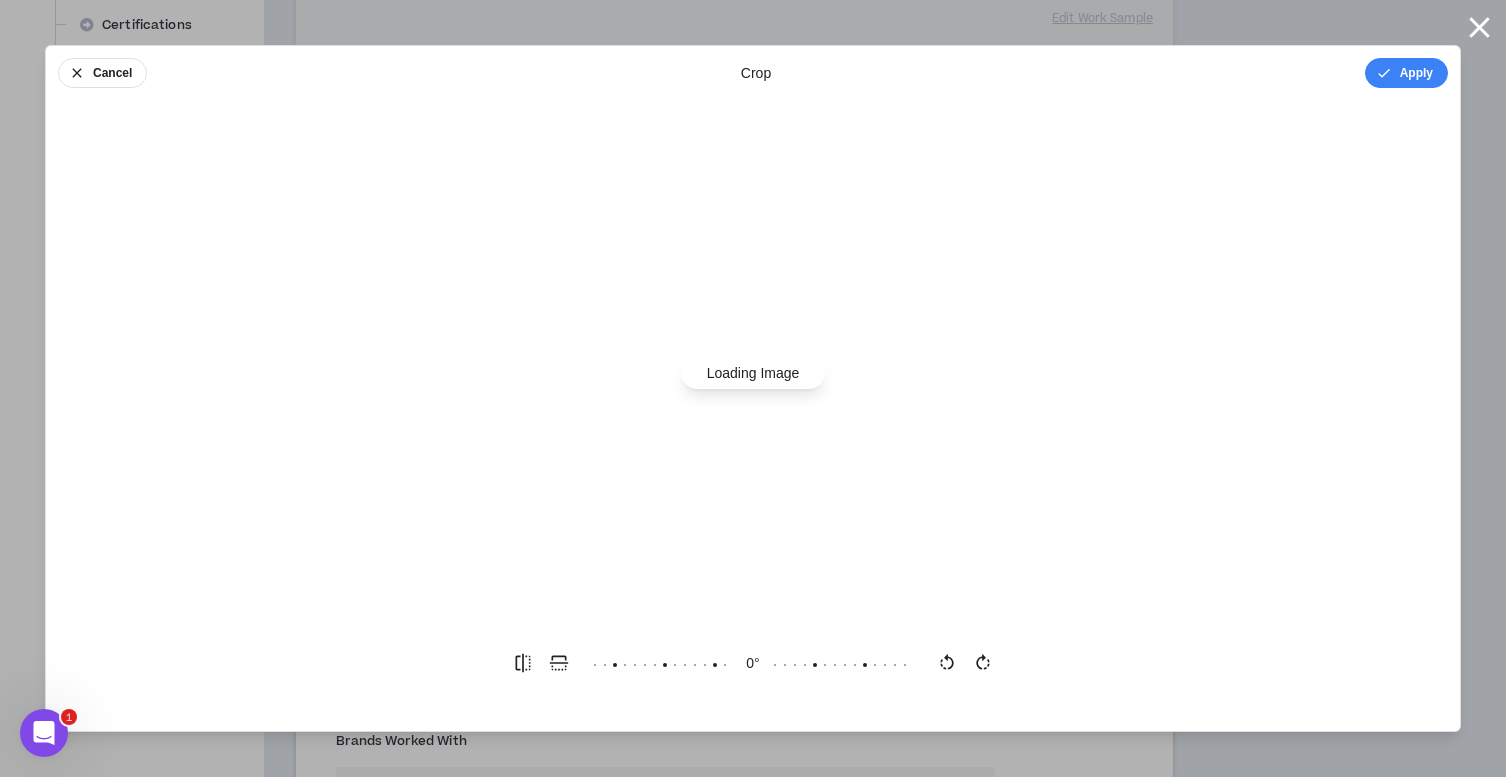 scroll, scrollTop: 0, scrollLeft: 0, axis: both 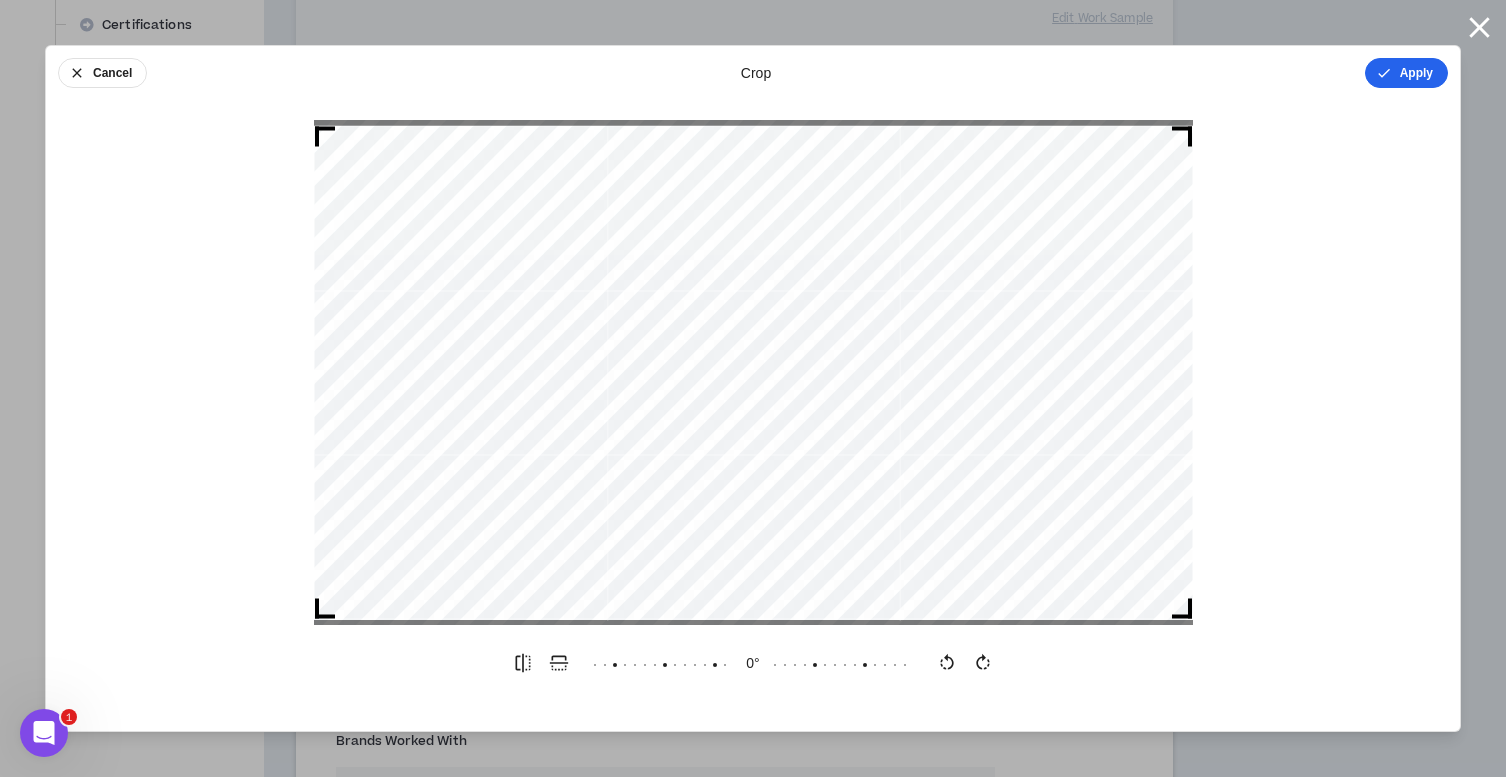 click on "Apply" at bounding box center (1406, 73) 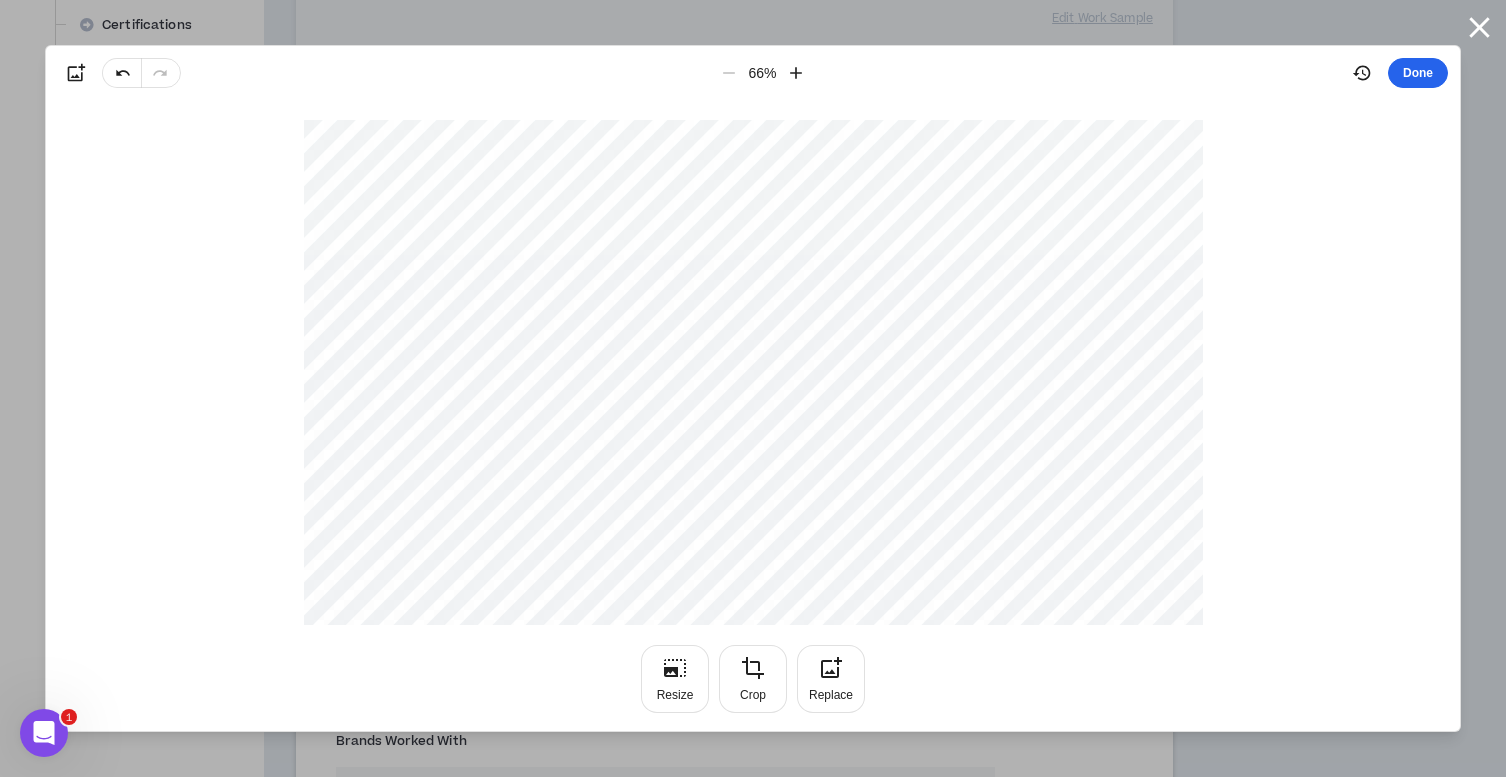 click on "Done" at bounding box center [1418, 73] 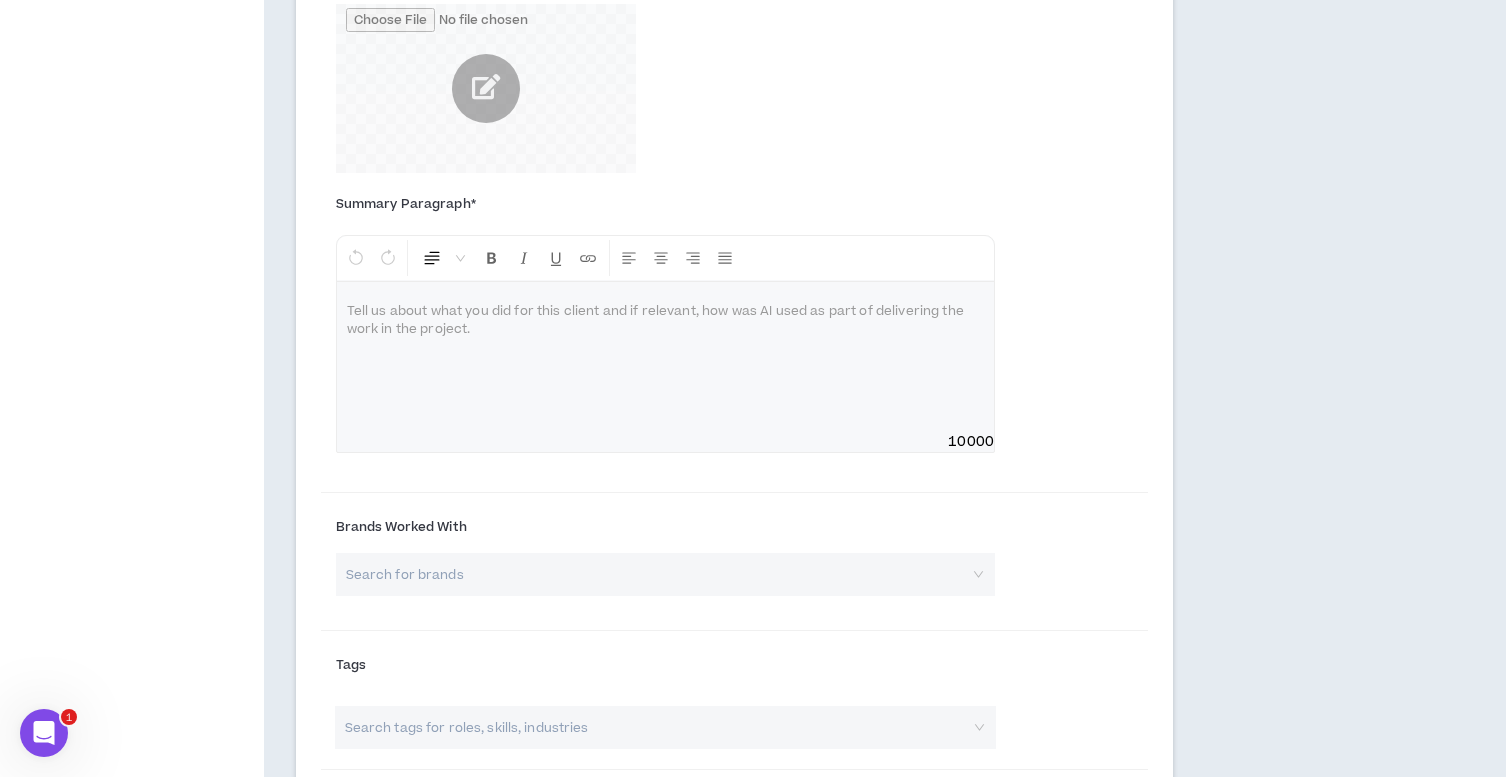 scroll, scrollTop: 1187, scrollLeft: 0, axis: vertical 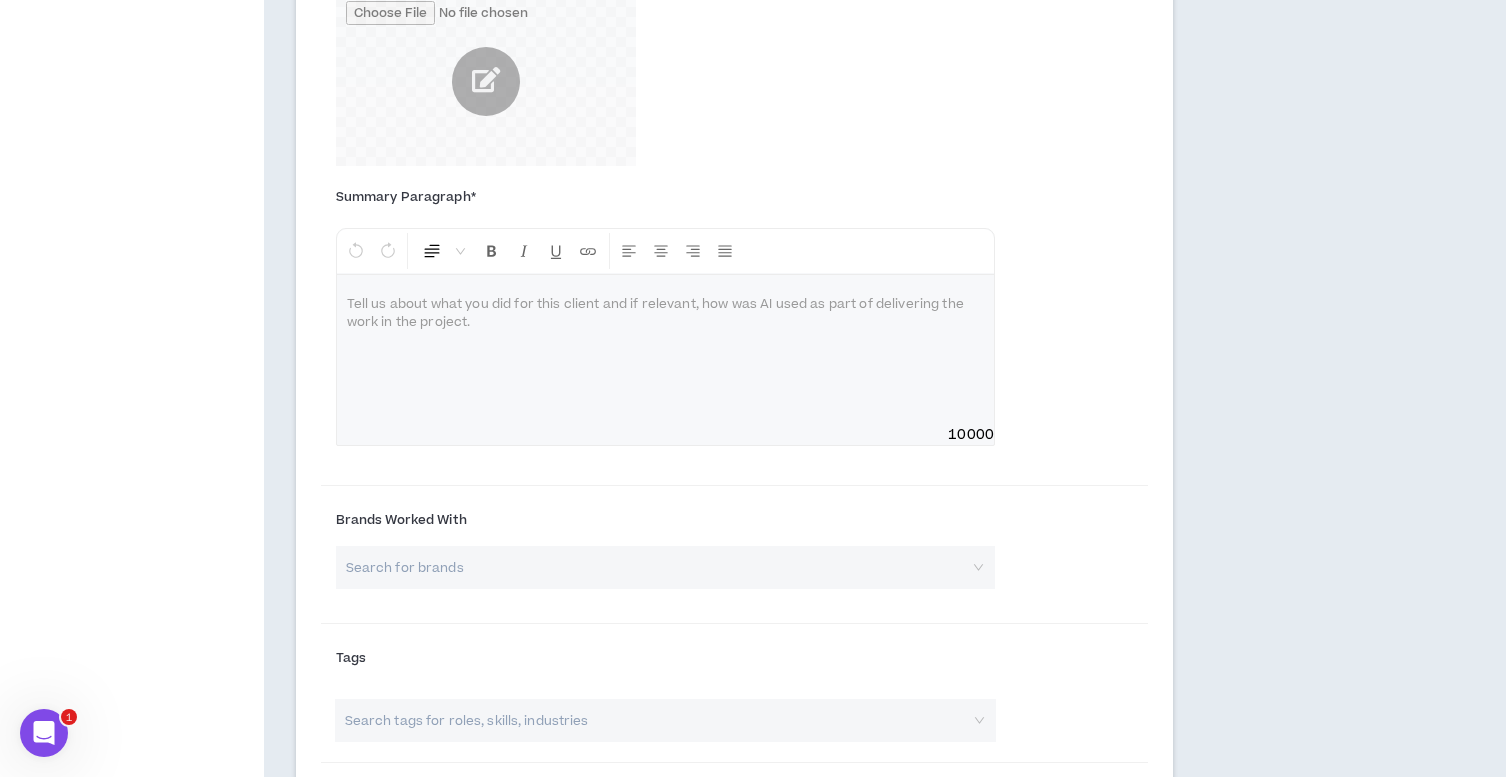 click at bounding box center (665, 305) 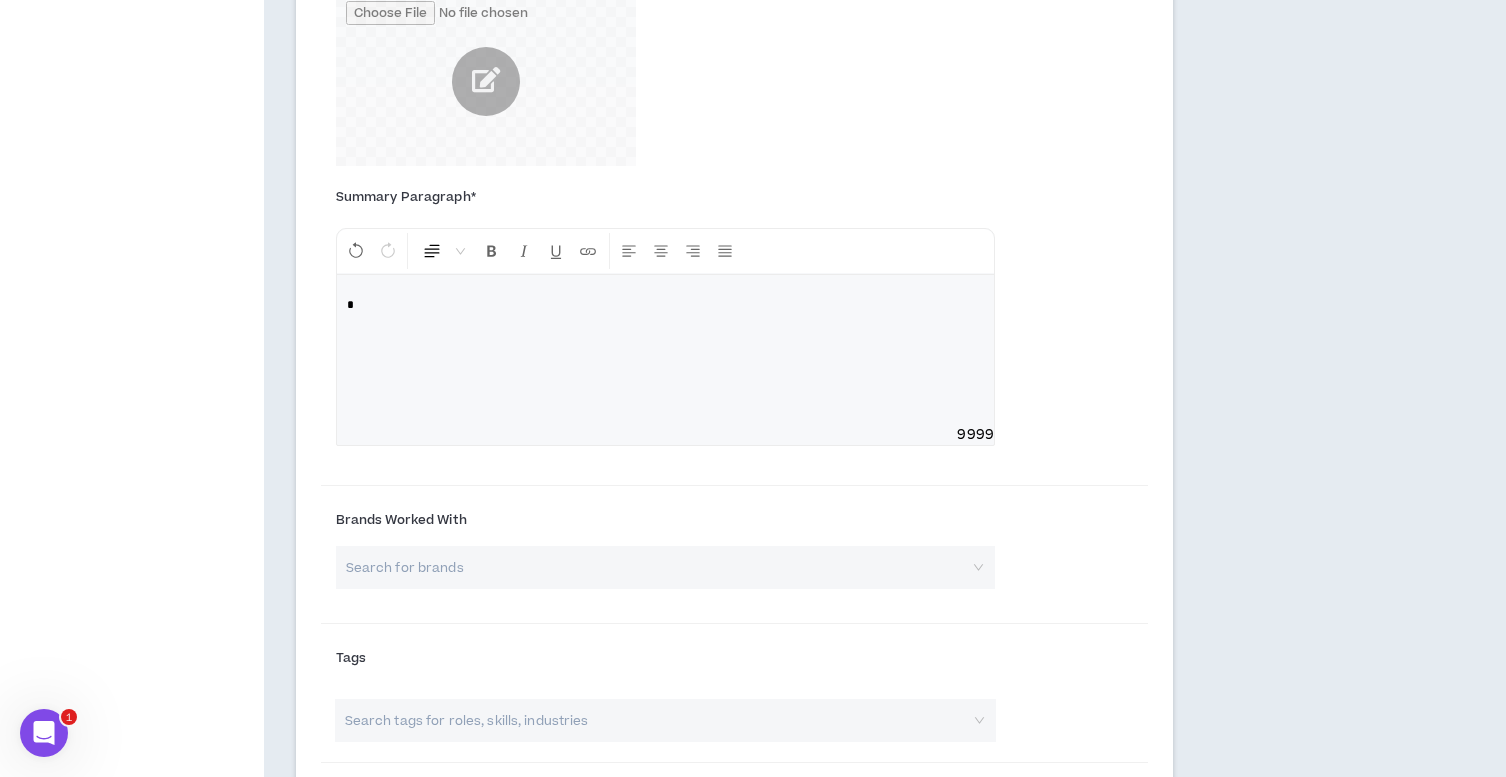 type 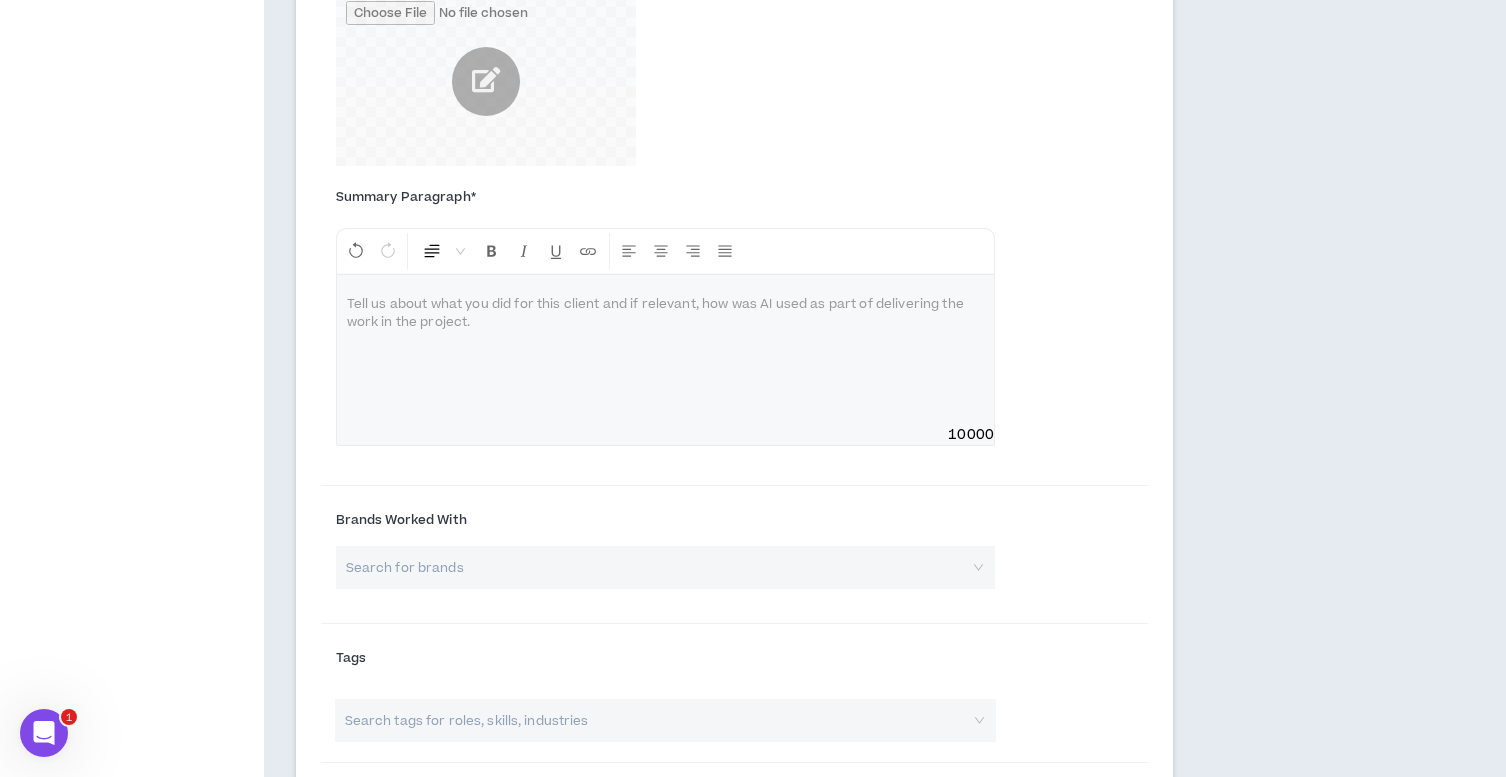 click at bounding box center (665, 305) 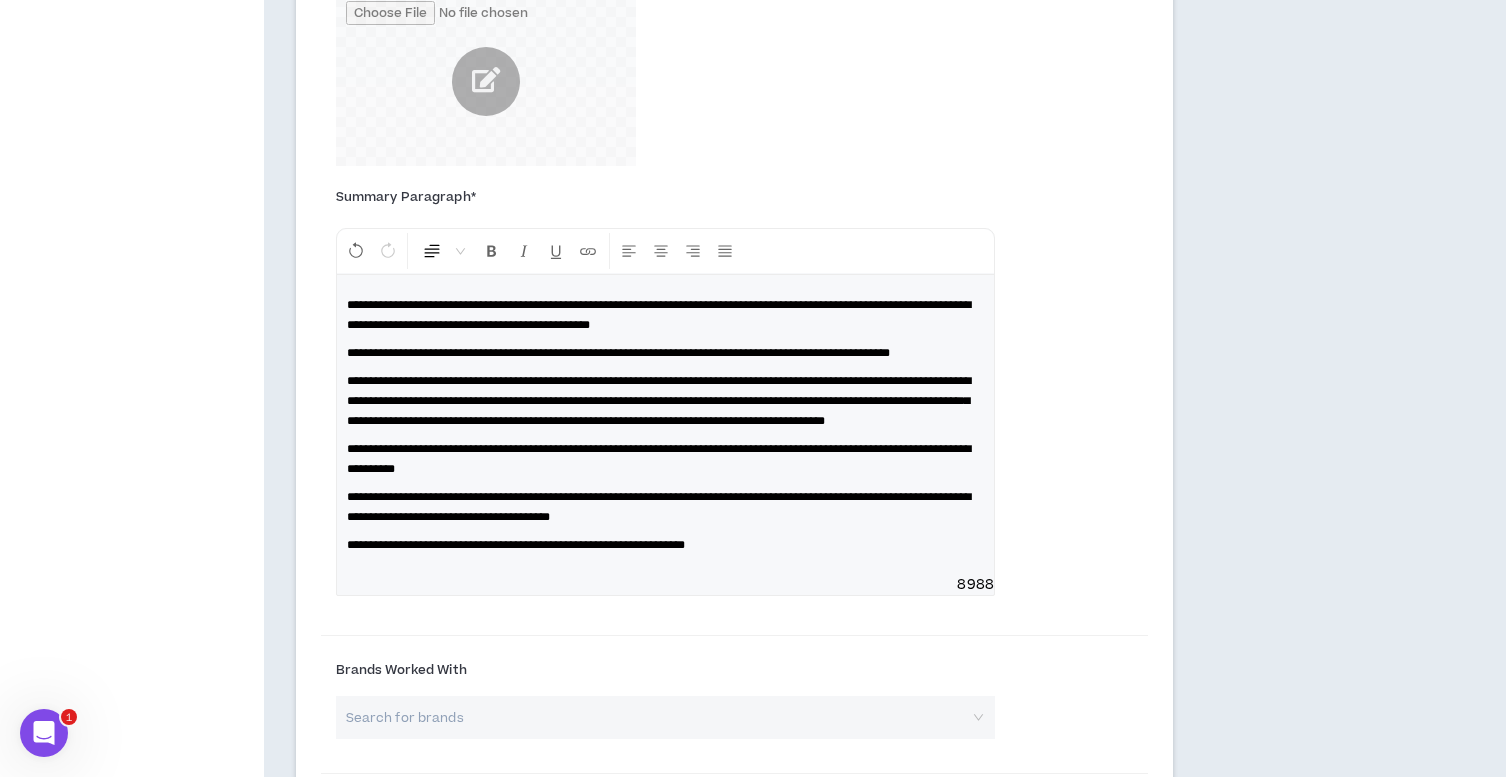 click on "**********" at bounding box center [665, 507] 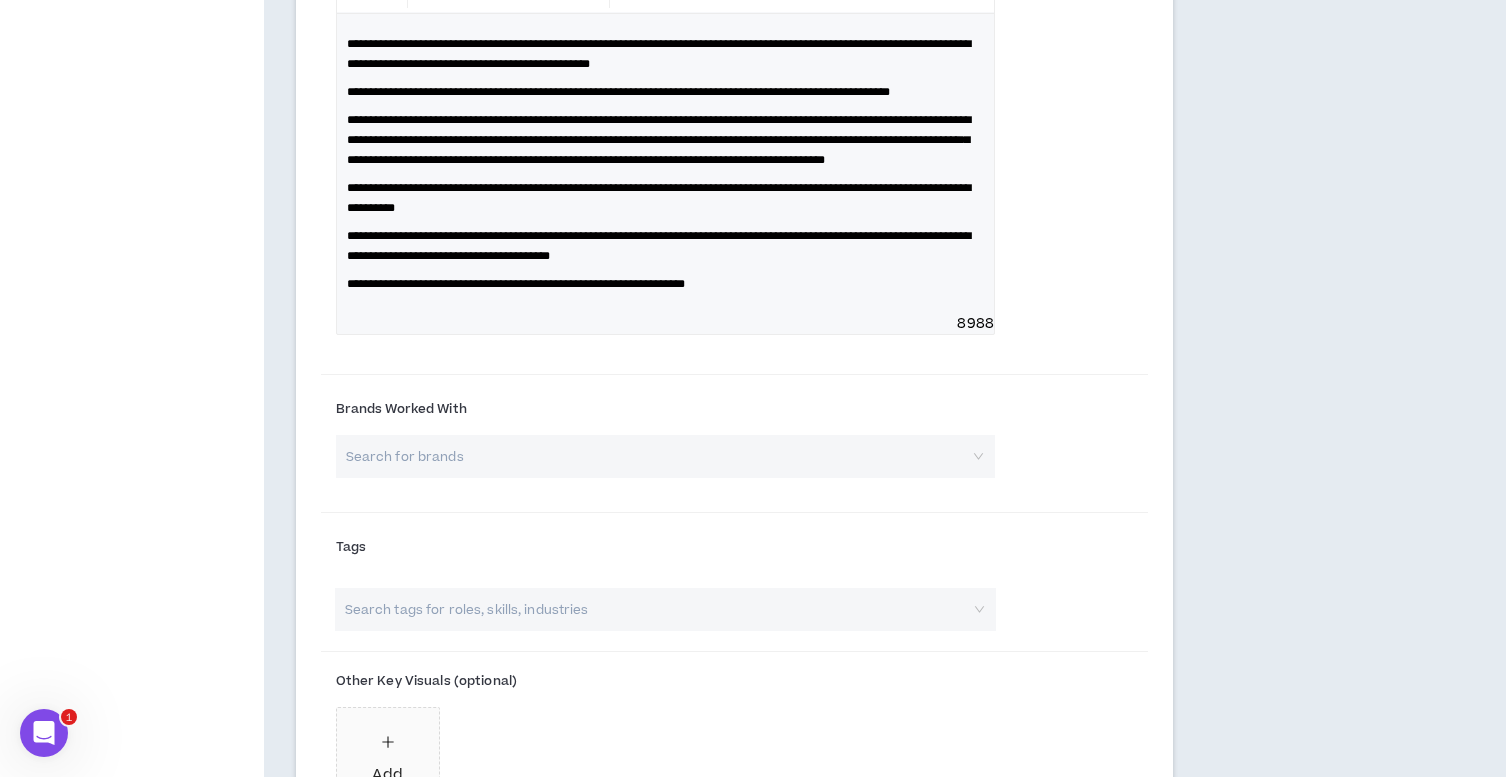 scroll, scrollTop: 1453, scrollLeft: 0, axis: vertical 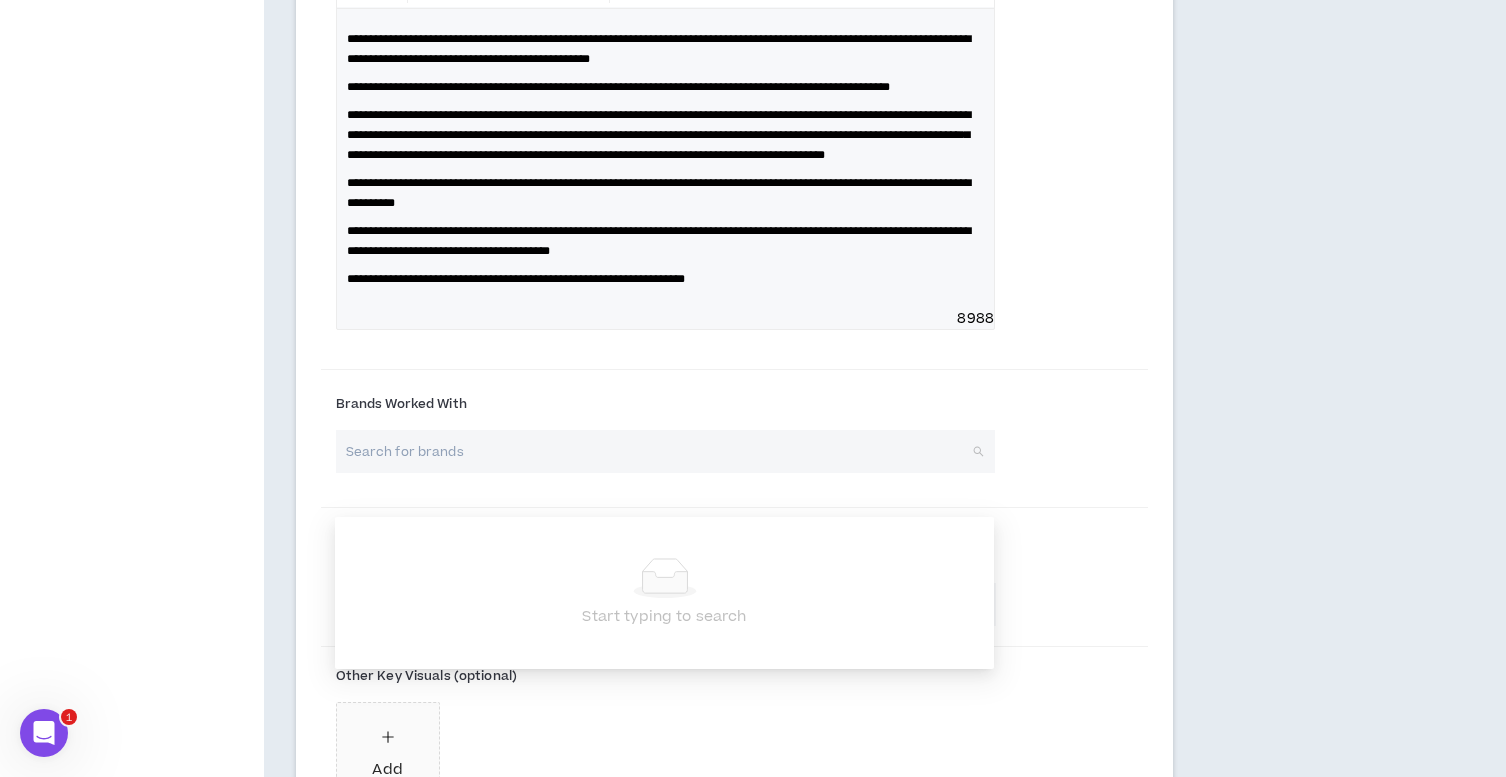 click at bounding box center [658, 451] 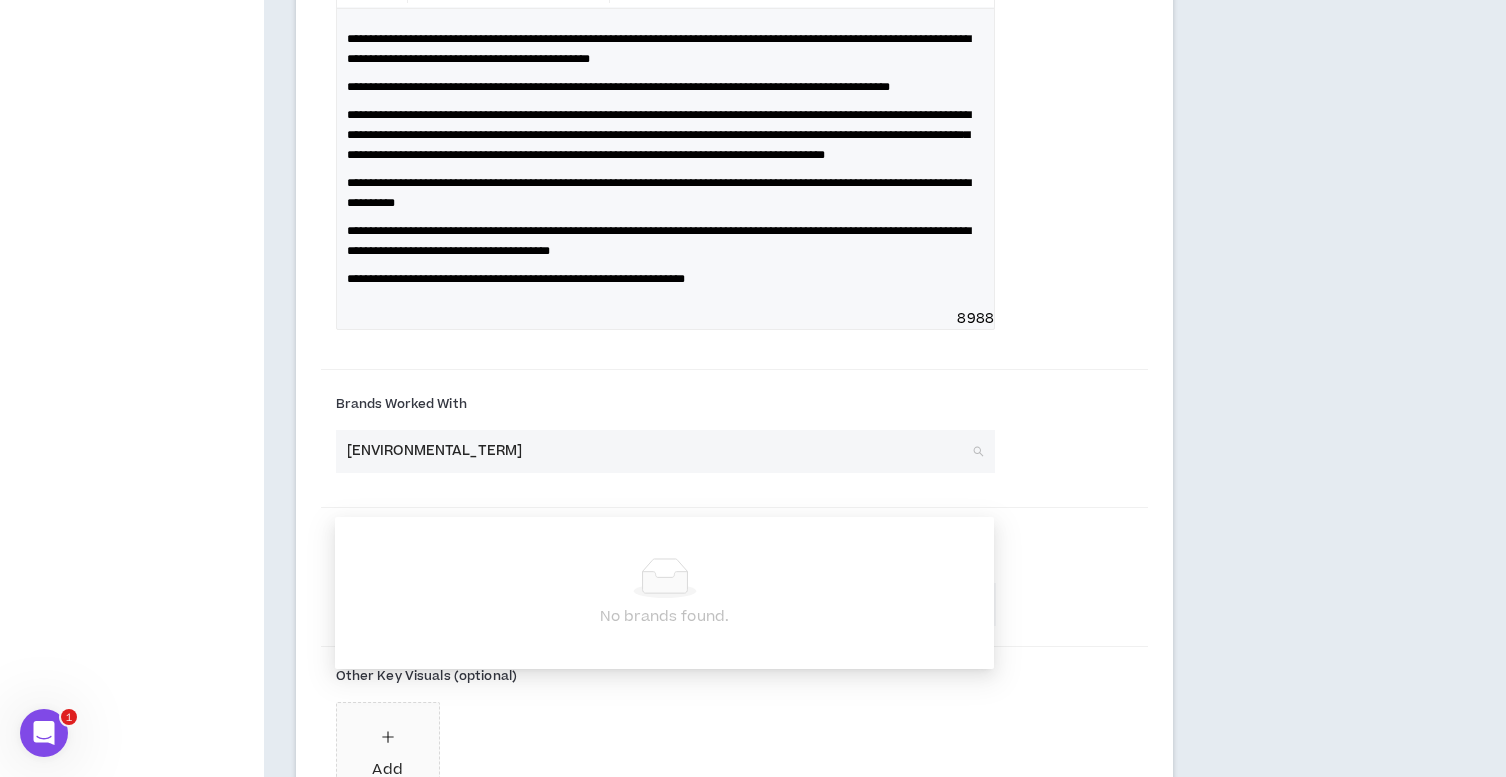 type on "[ENVIRONMENTAL_TERM]" 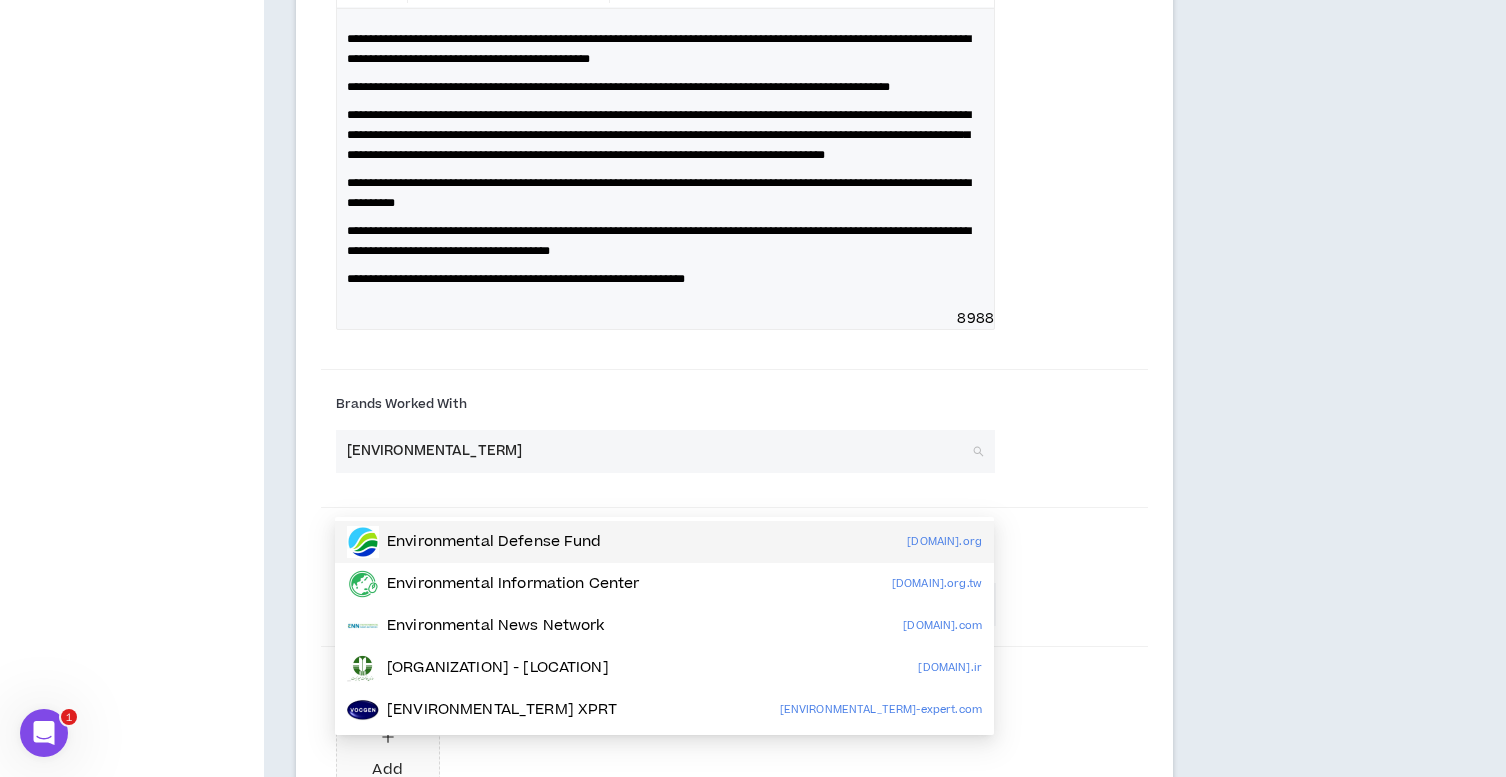 click on "Environmental Defense Fund" at bounding box center [494, 542] 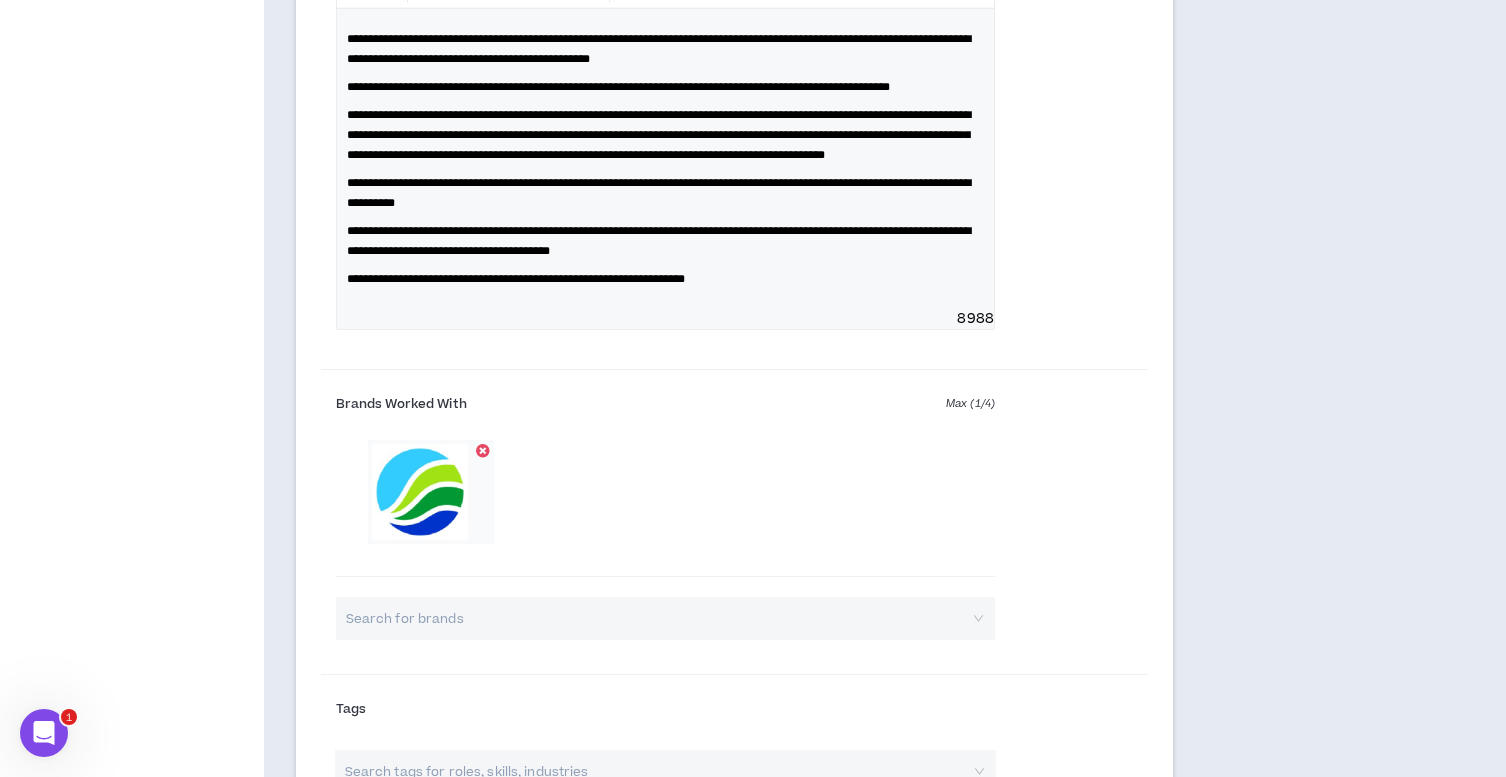 click at bounding box center [658, 618] 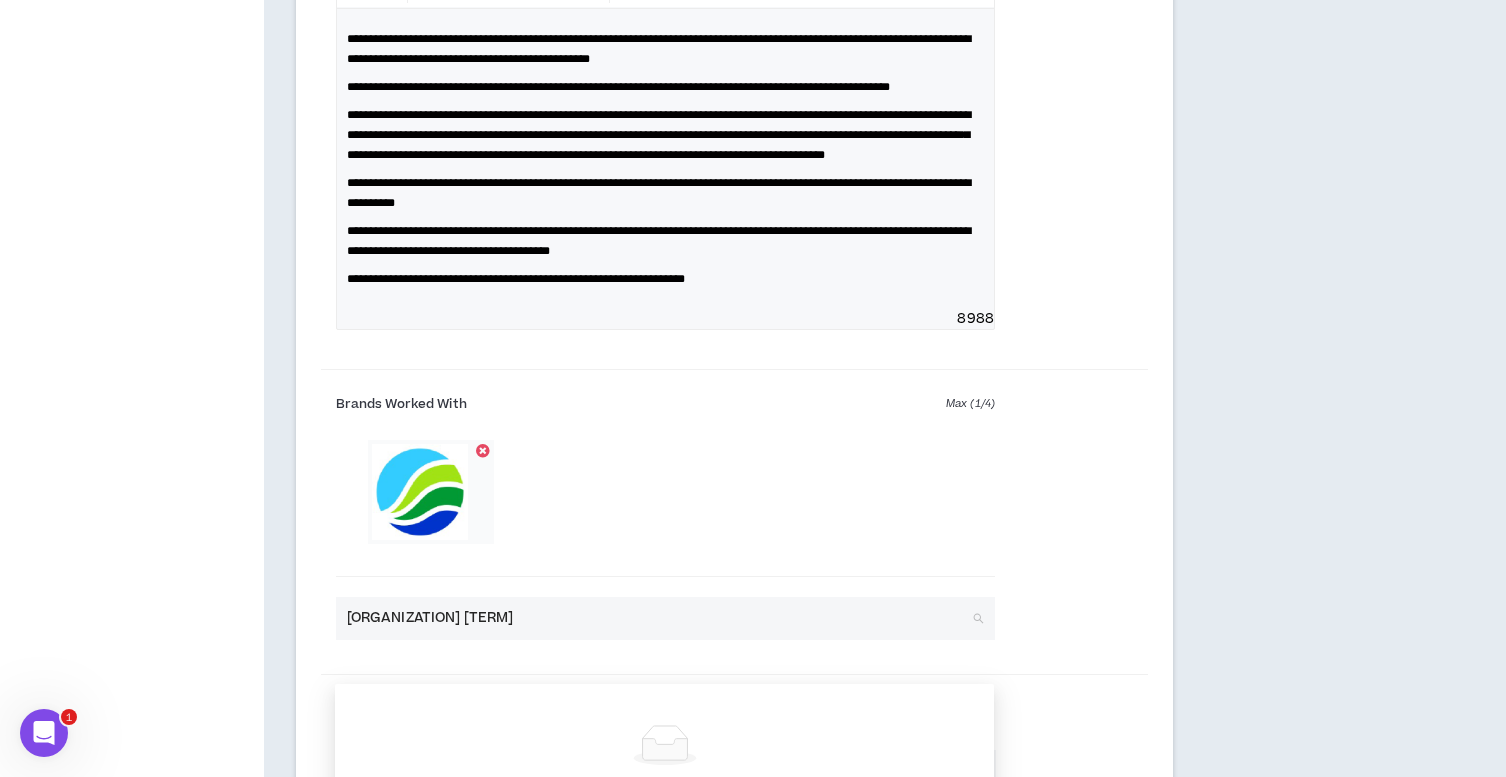 type on "CAN Europe" 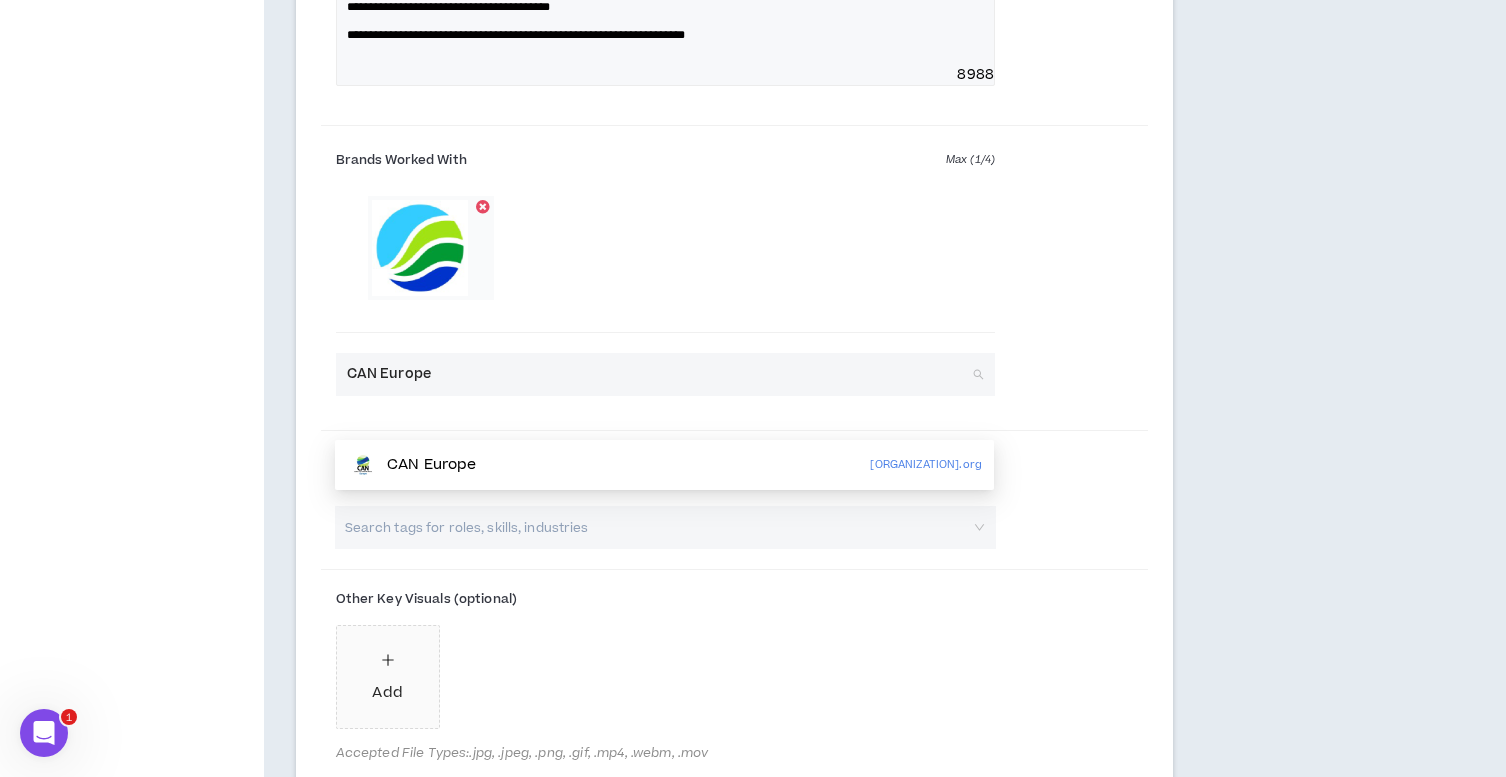 scroll, scrollTop: 1700, scrollLeft: 0, axis: vertical 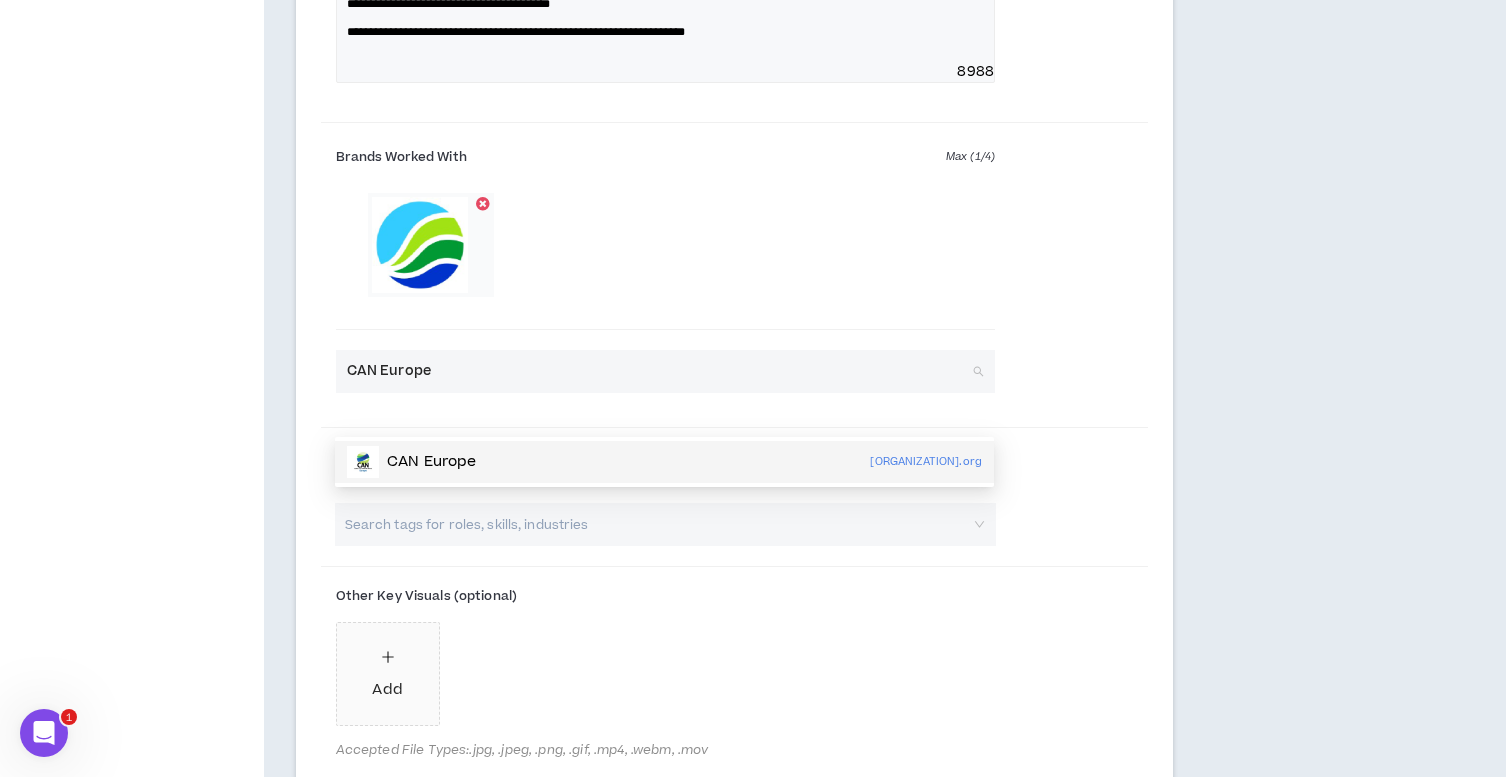 click on "CAN Europe" at bounding box center [431, 462] 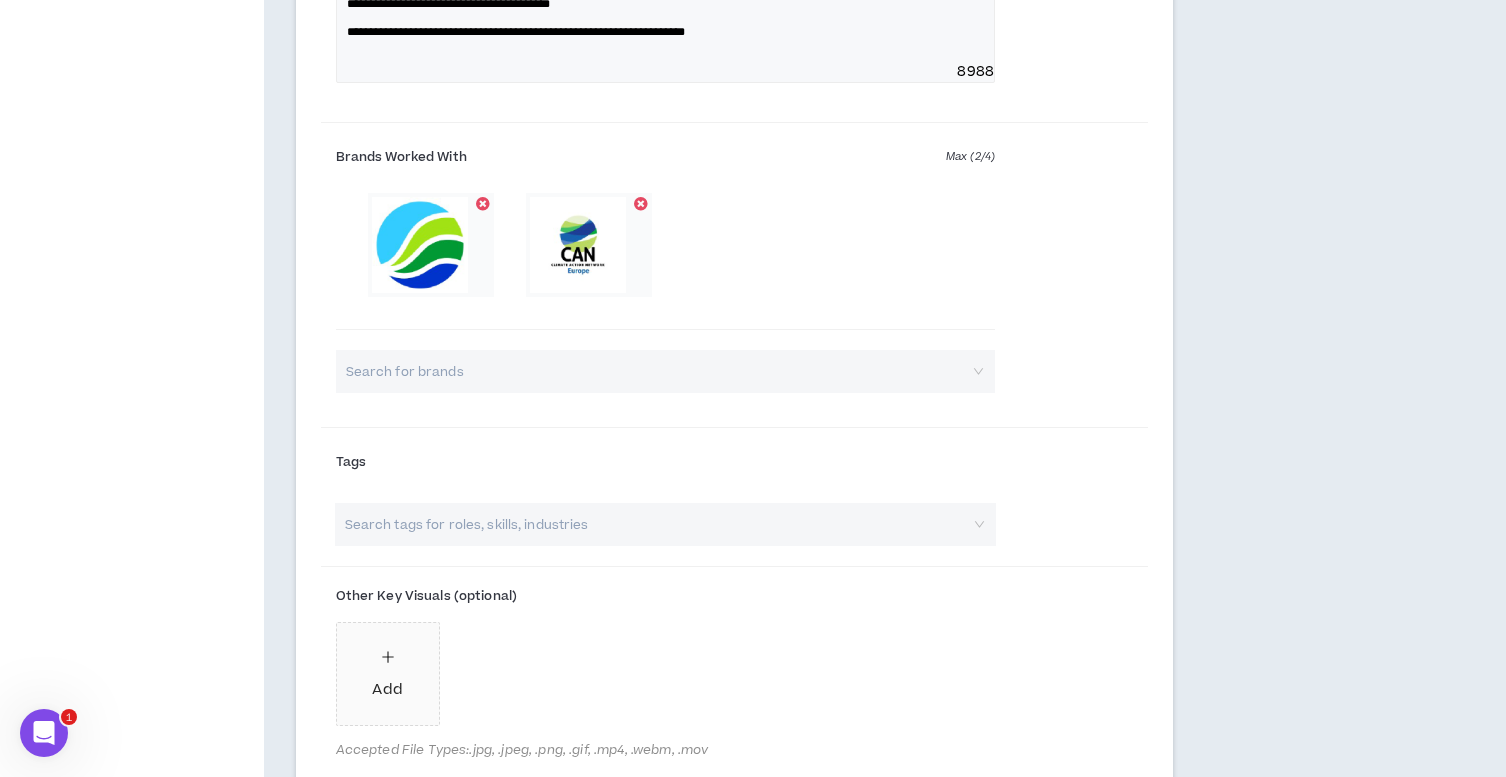 type on "H" 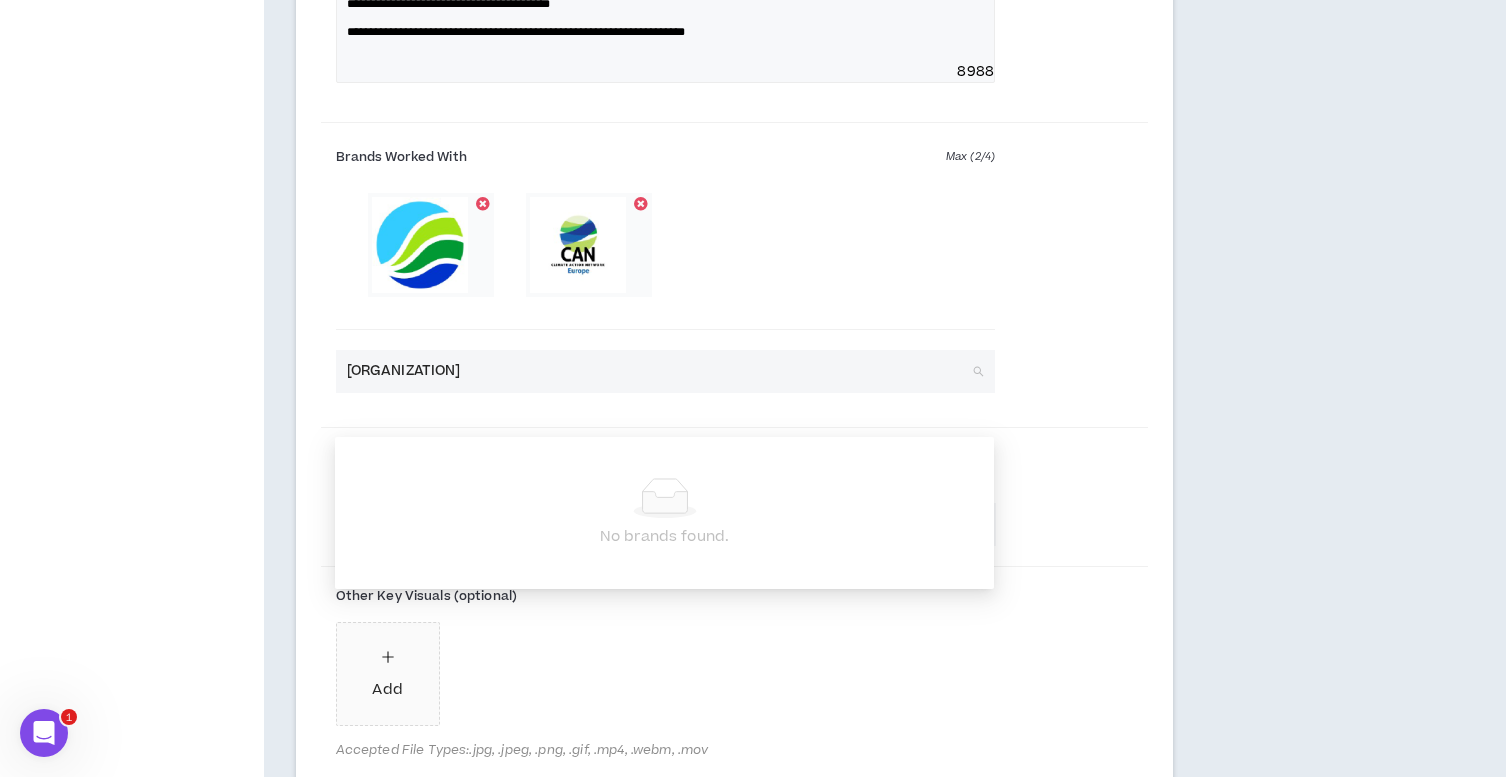 click on "[ORGANIZATION]" at bounding box center (658, 371) 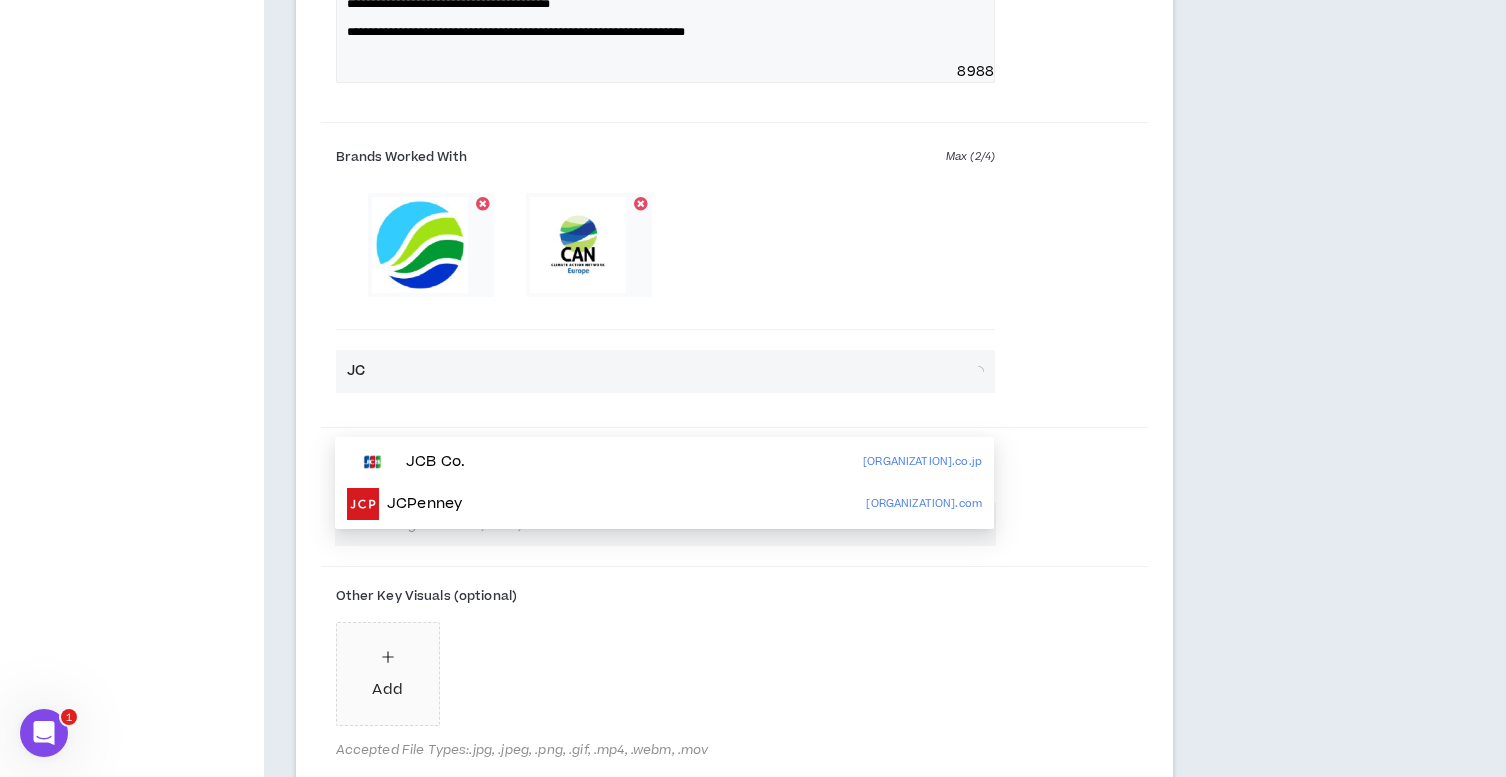 scroll, scrollTop: 1701, scrollLeft: 0, axis: vertical 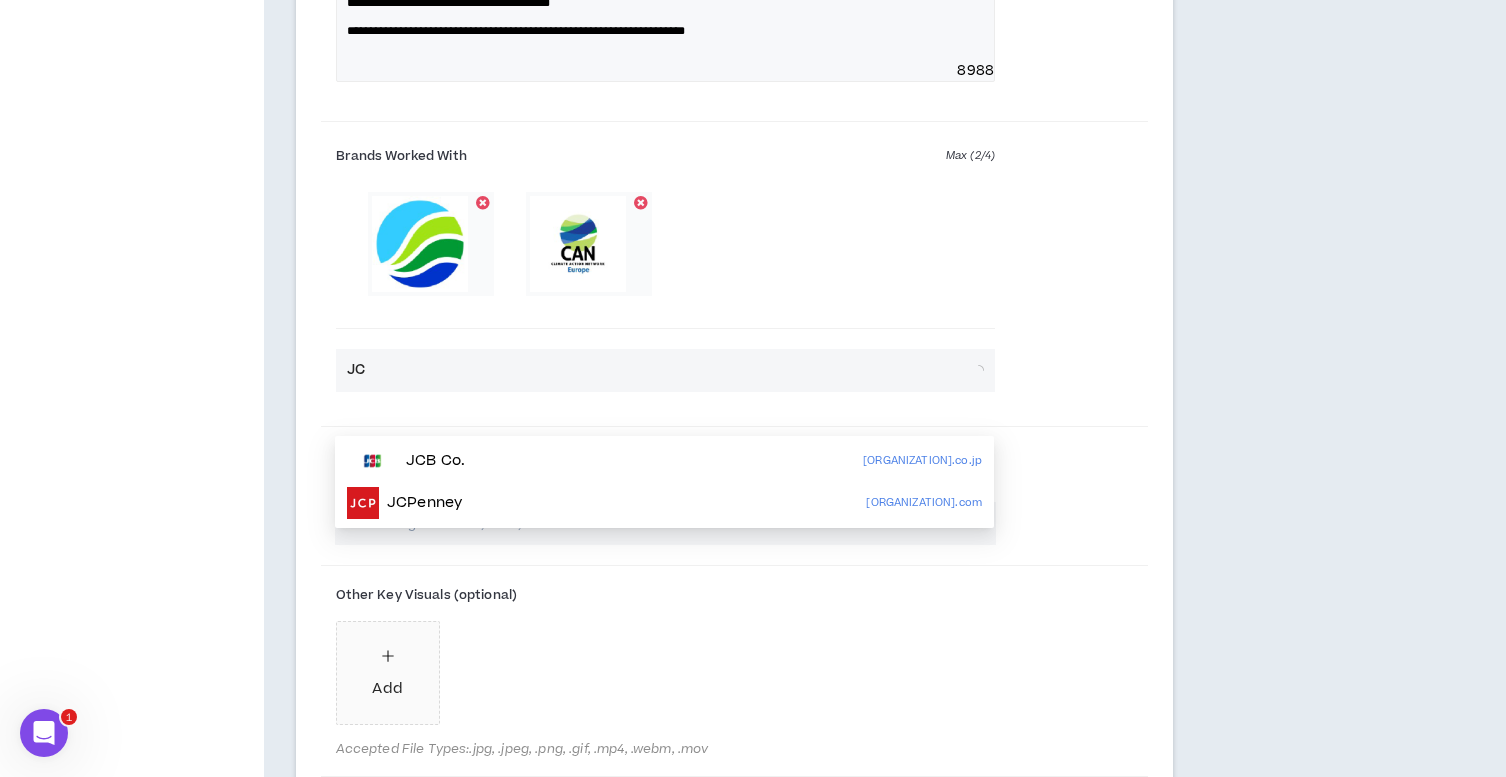type on "JCD" 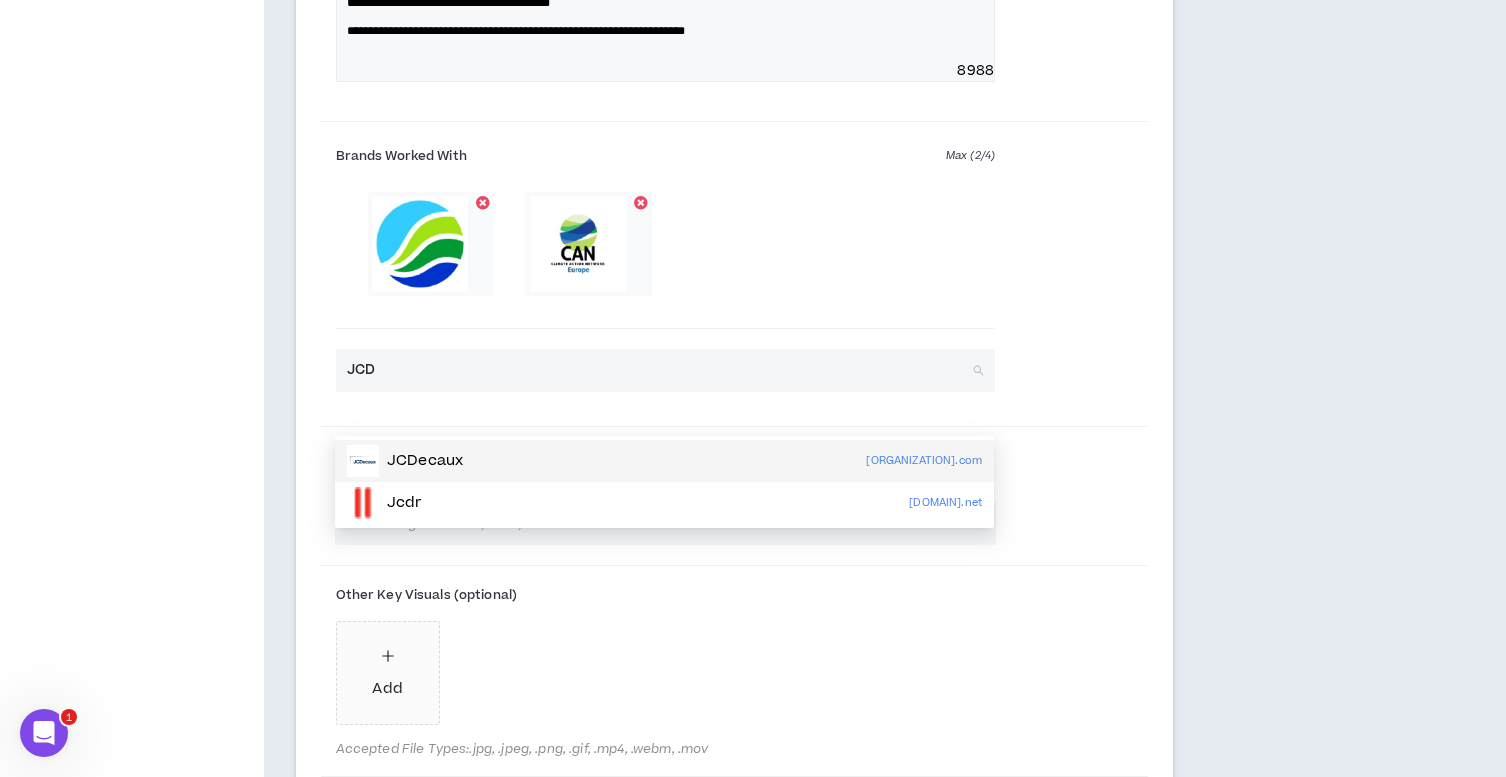 click on "JCDecaux" at bounding box center [425, 461] 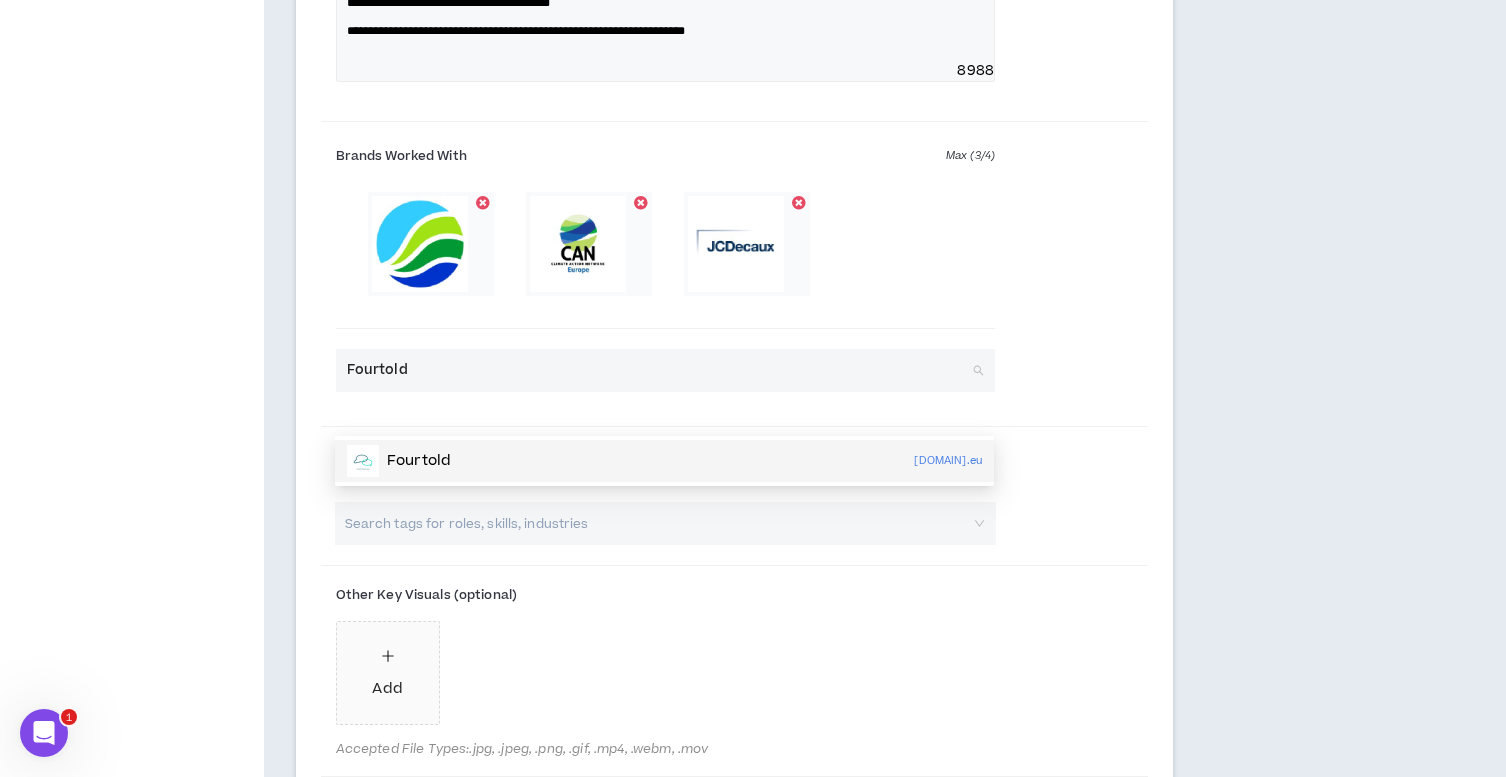 click on "Fourtold" at bounding box center [419, 461] 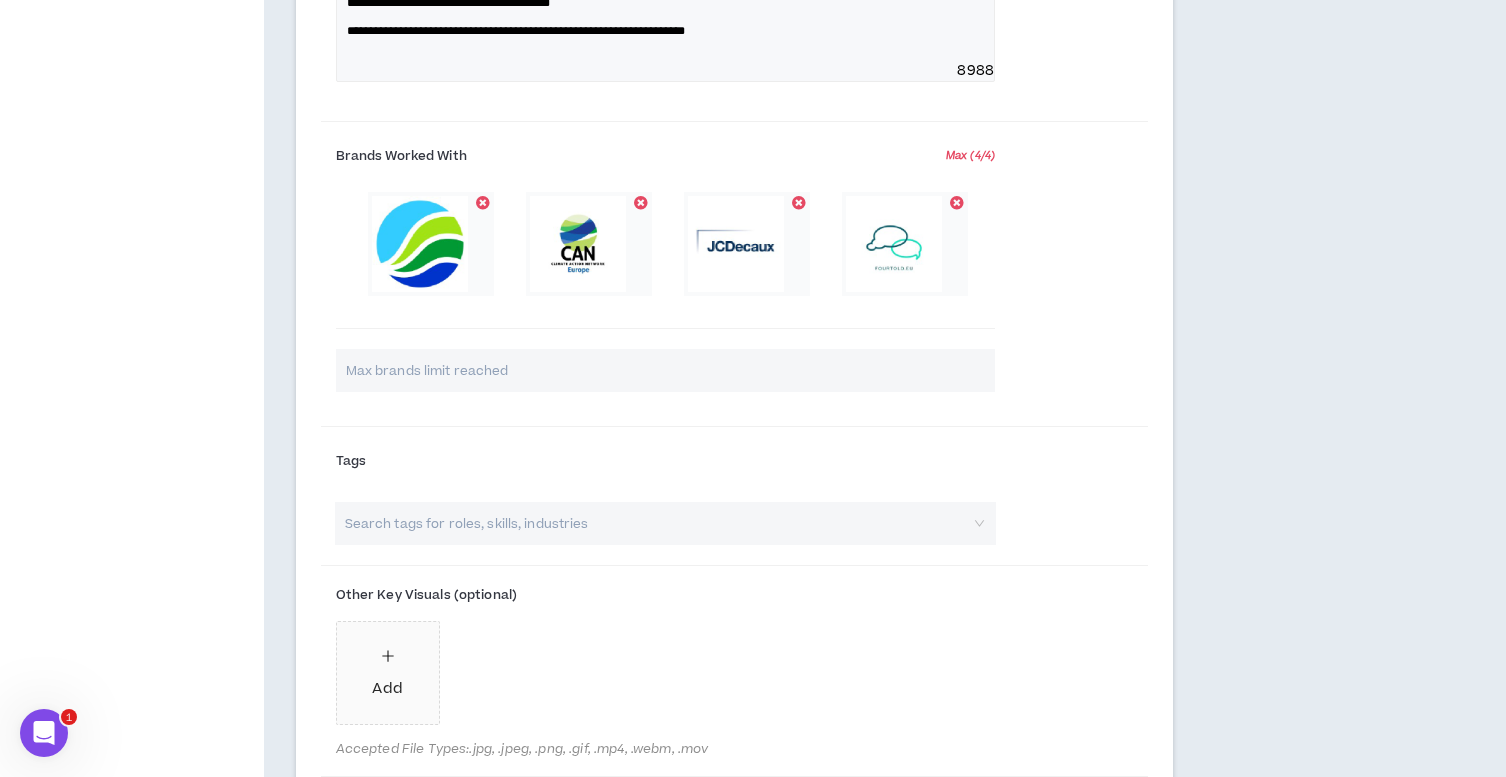 scroll, scrollTop: 1704, scrollLeft: 0, axis: vertical 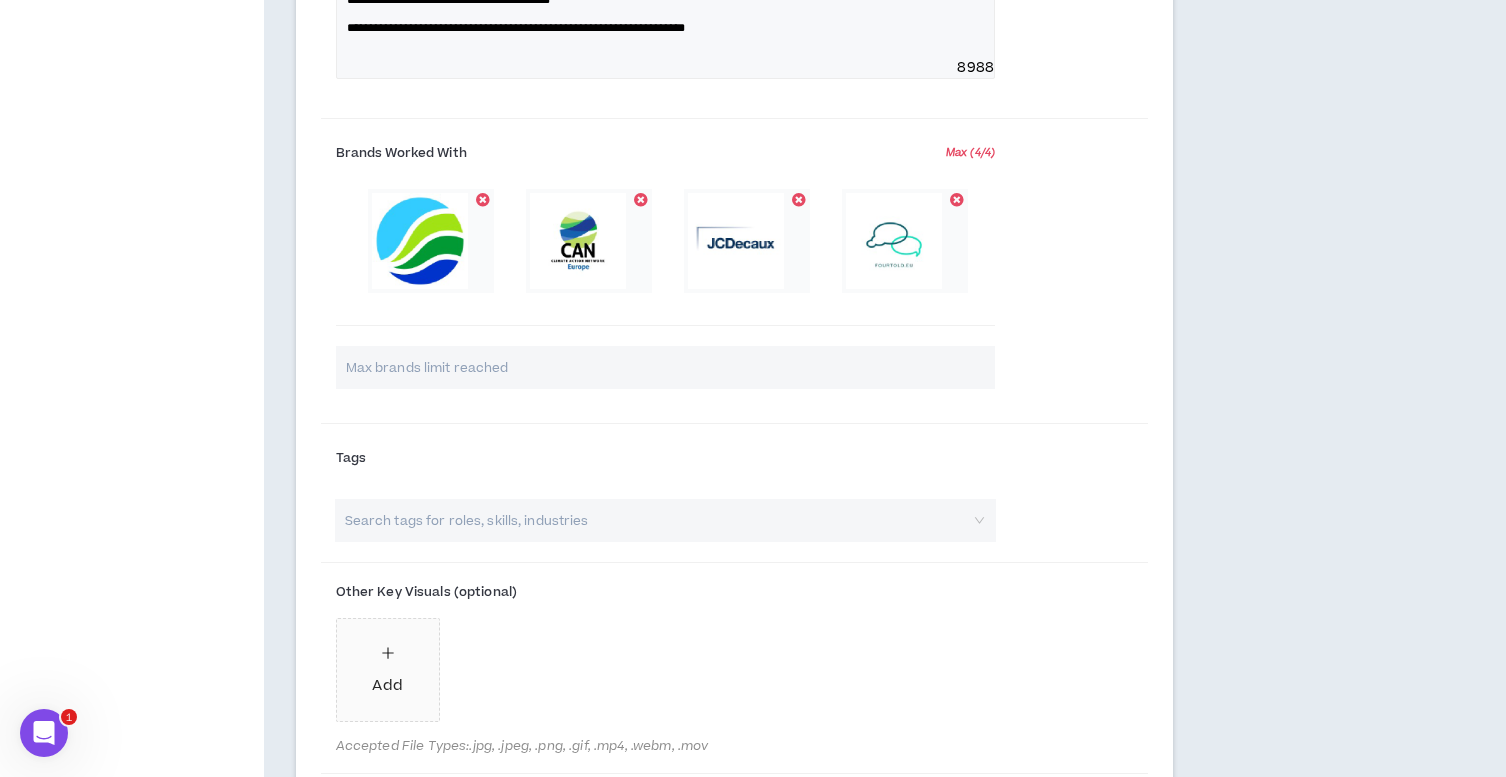 click at bounding box center (655, 520) 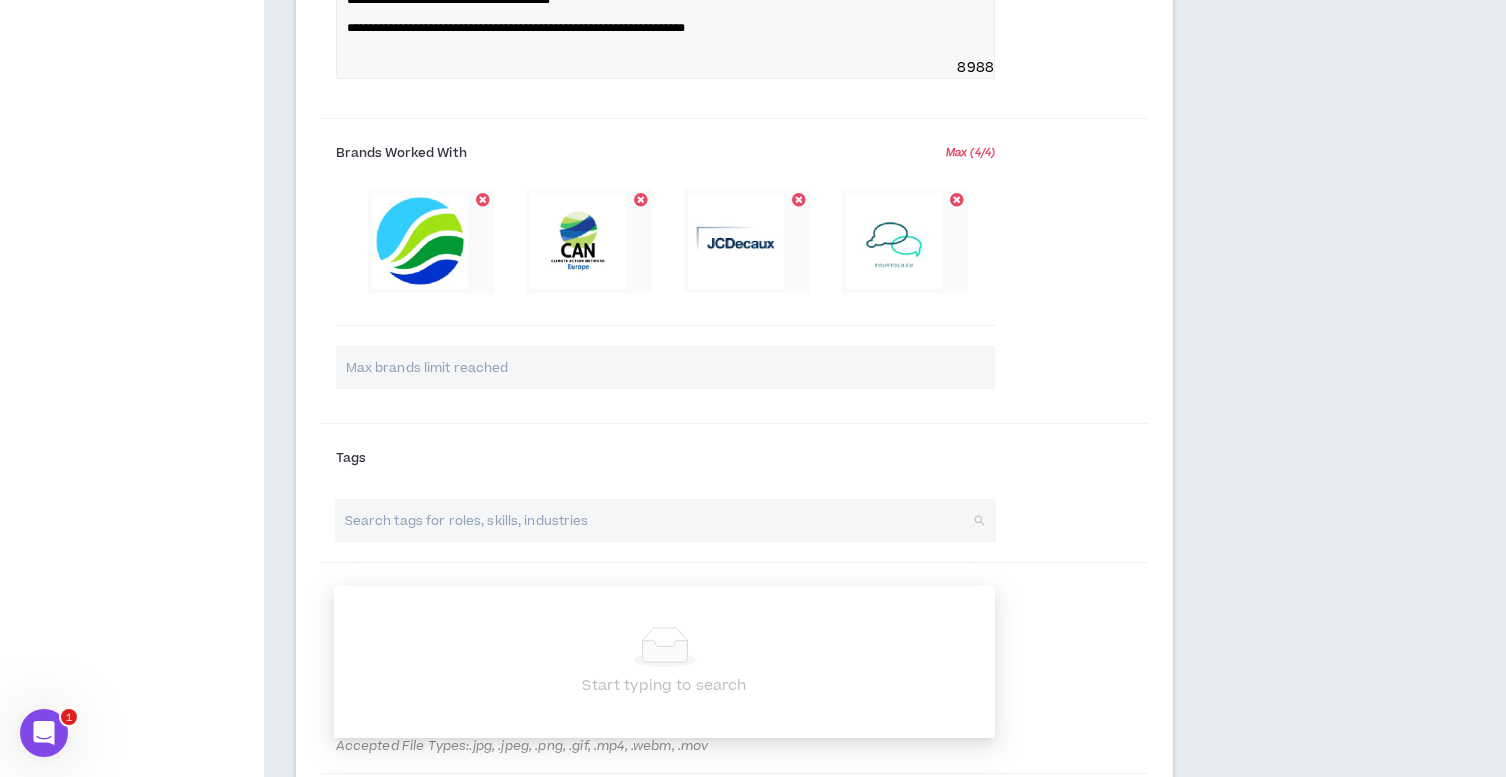 type on "i" 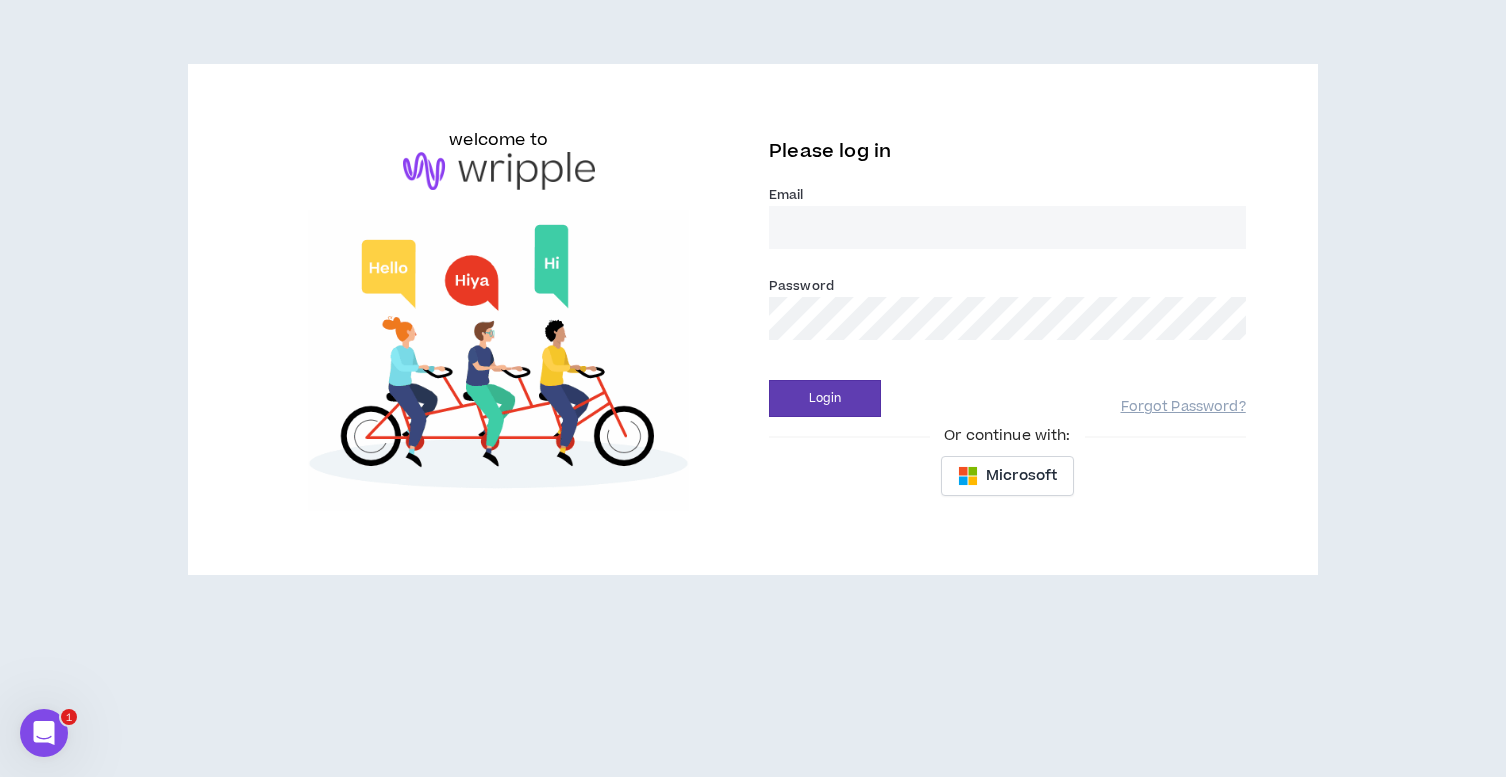 scroll, scrollTop: 0, scrollLeft: 0, axis: both 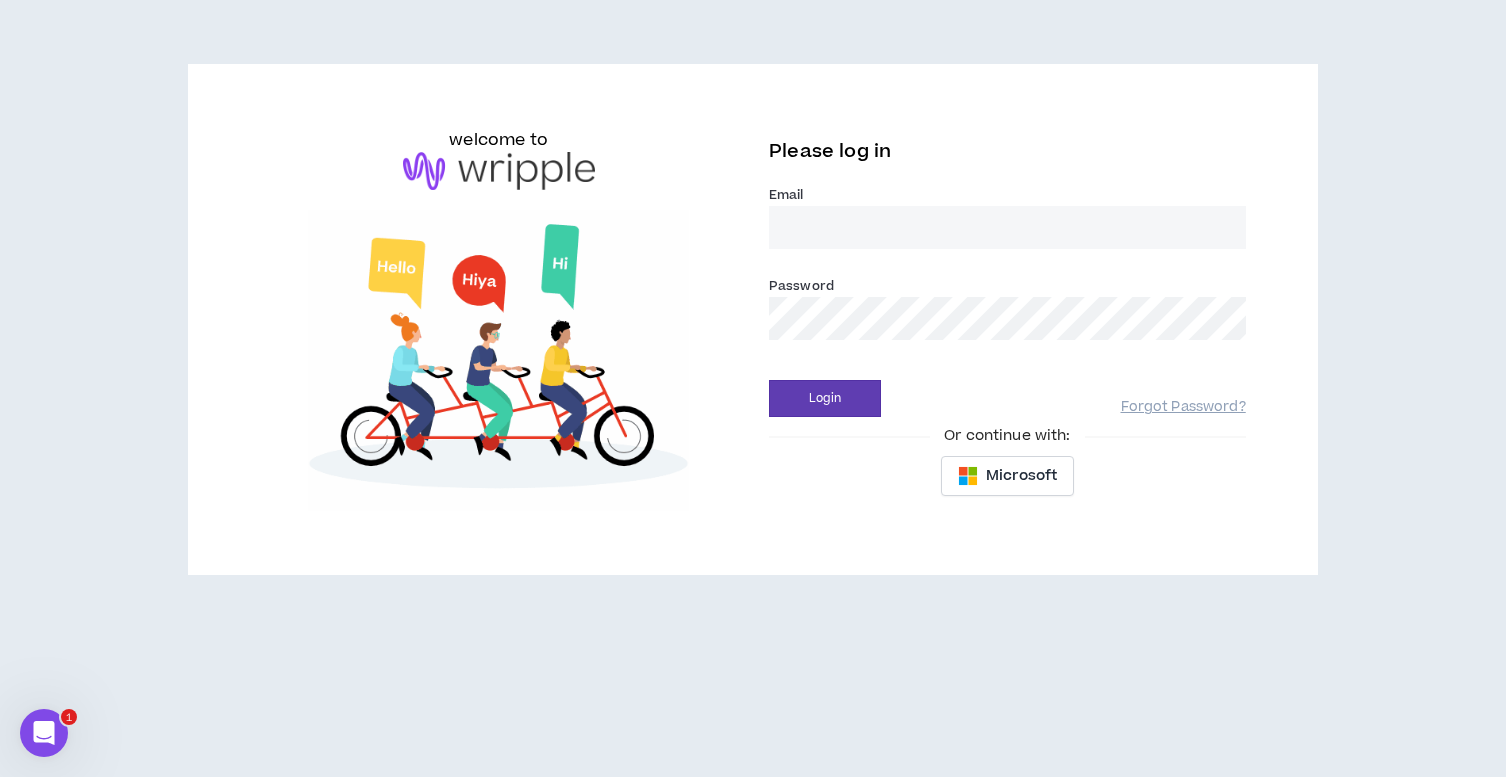 type on "[FIRST].[LAST]@[DOMAIN].com" 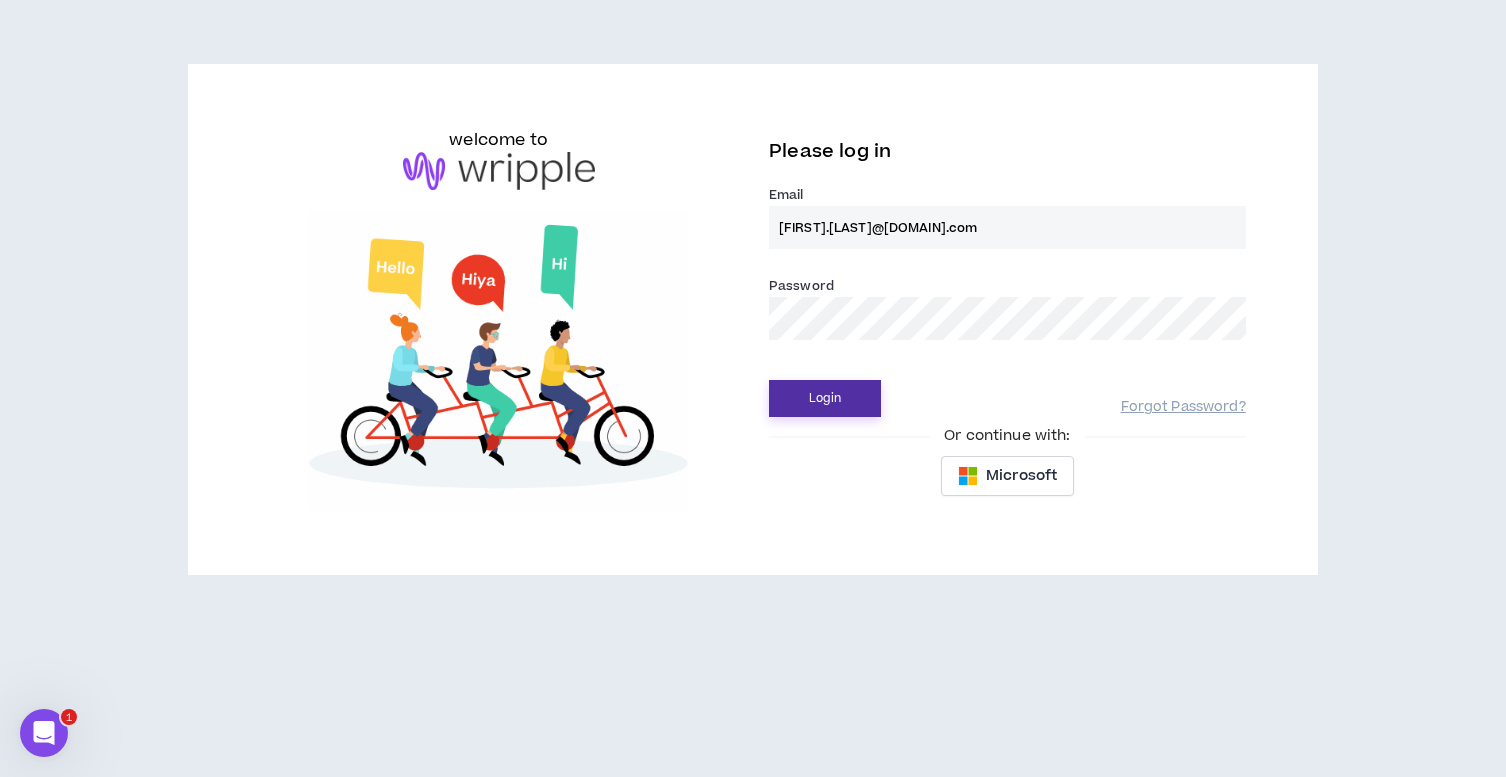 click on "Login" at bounding box center (825, 398) 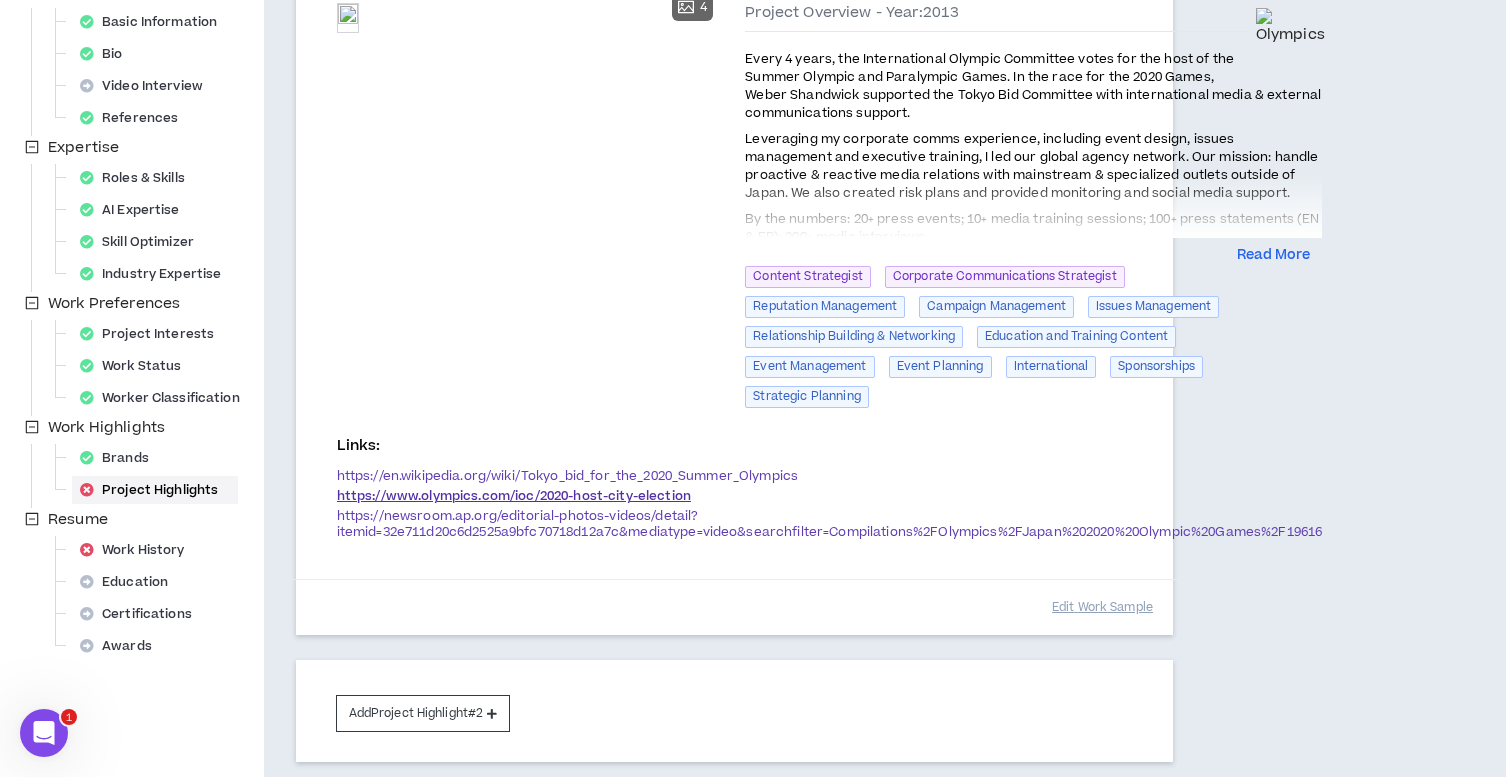 scroll, scrollTop: 468, scrollLeft: 0, axis: vertical 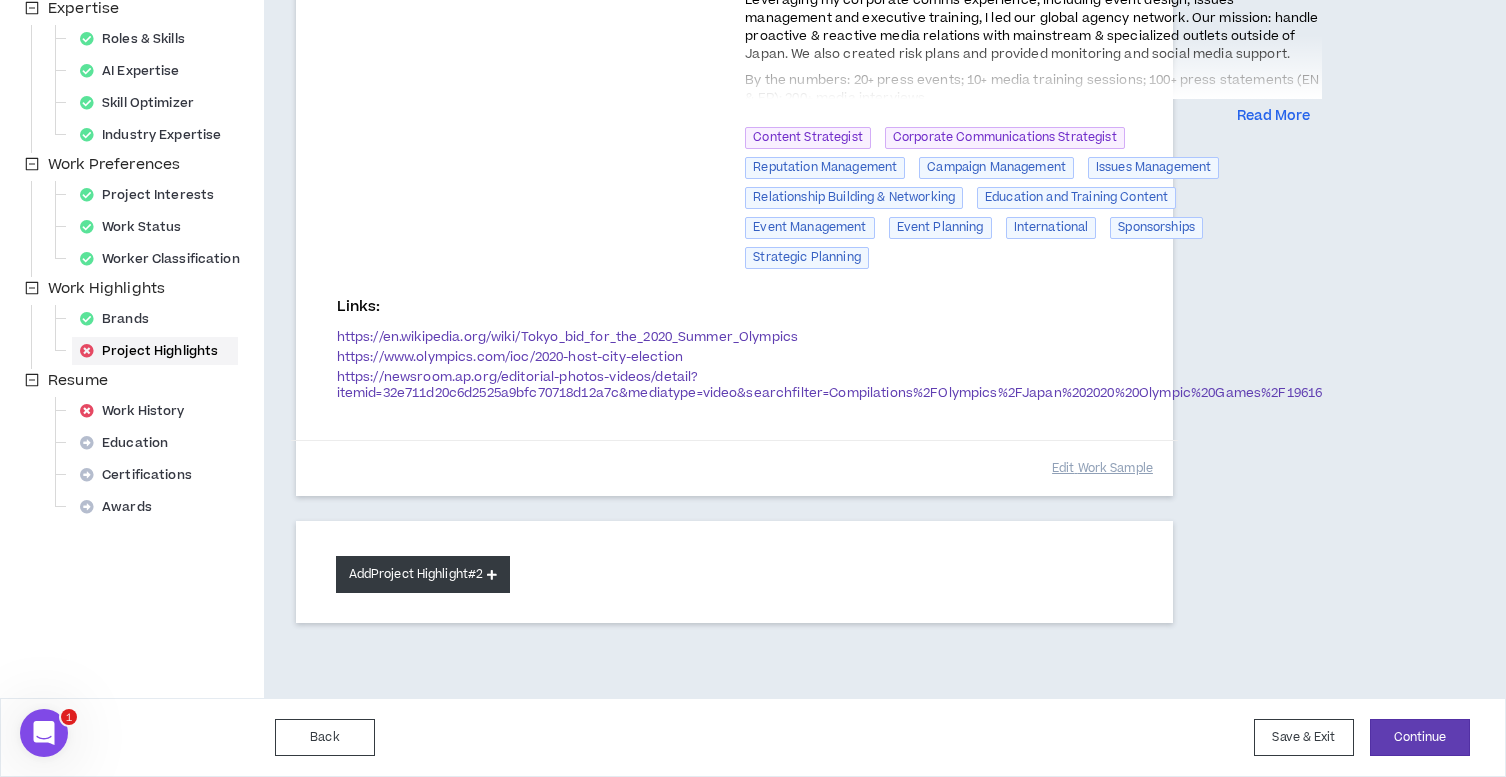 click on "Add  Project Highlight  #2" at bounding box center [423, 574] 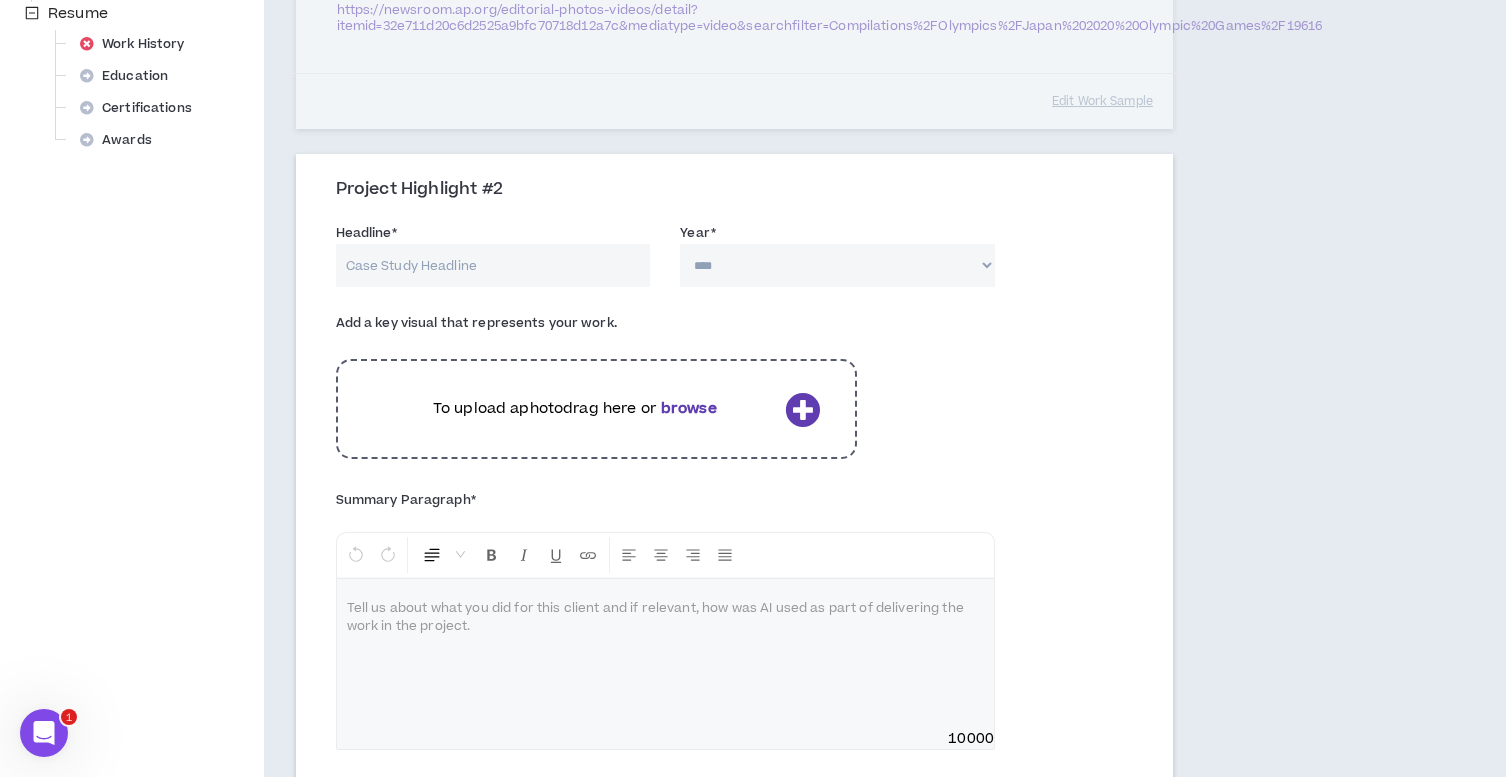 scroll, scrollTop: 862, scrollLeft: 0, axis: vertical 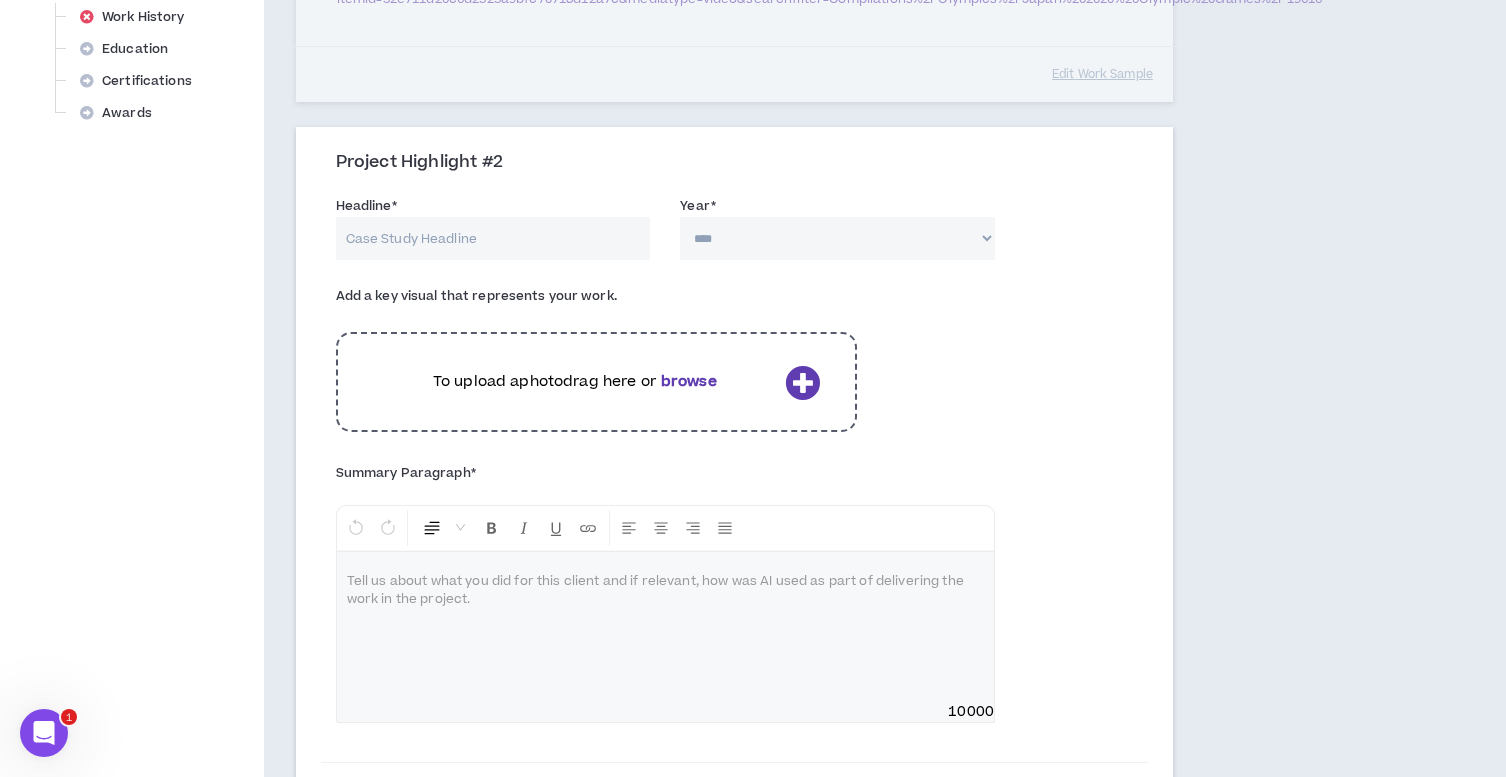 click at bounding box center (665, 582) 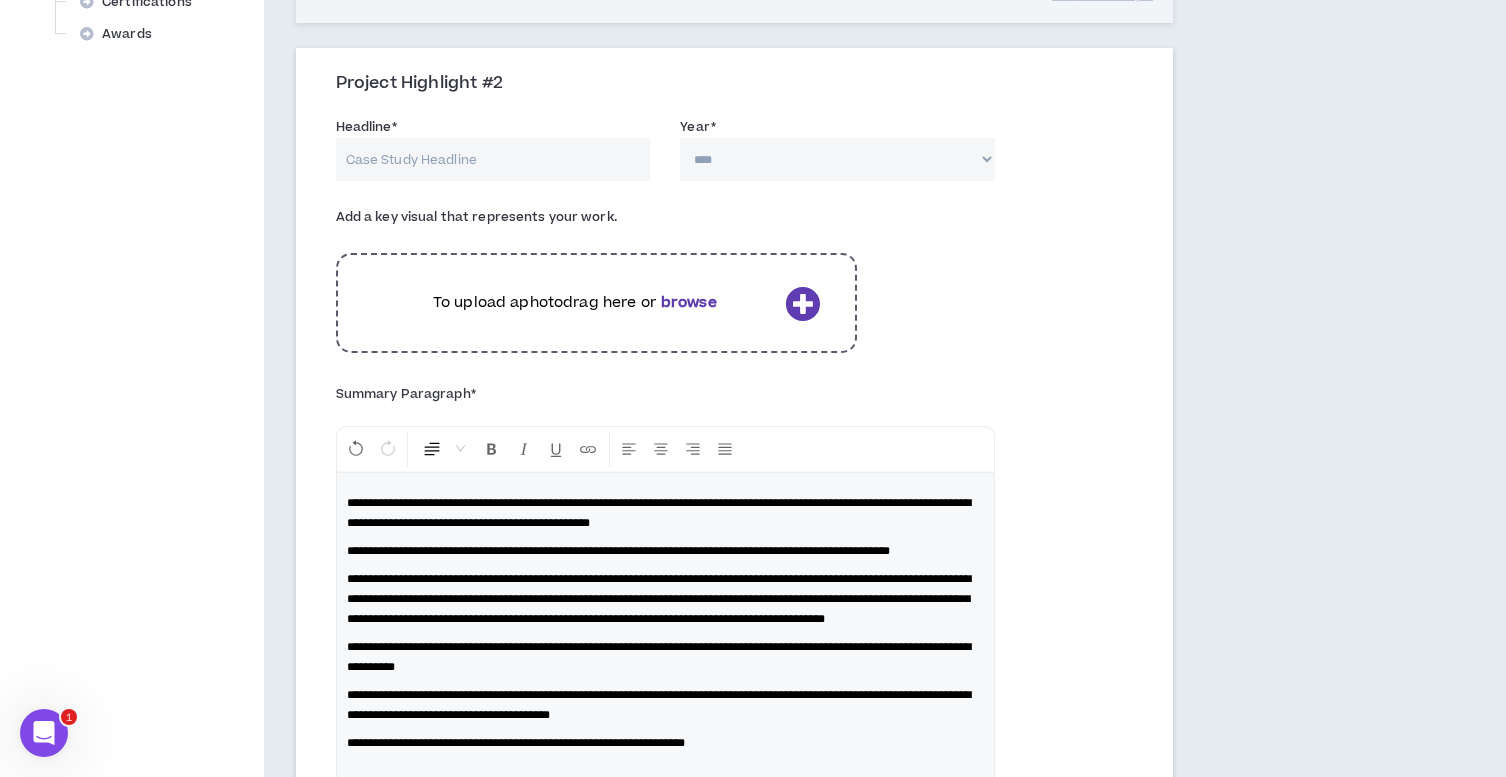 scroll, scrollTop: 956, scrollLeft: 0, axis: vertical 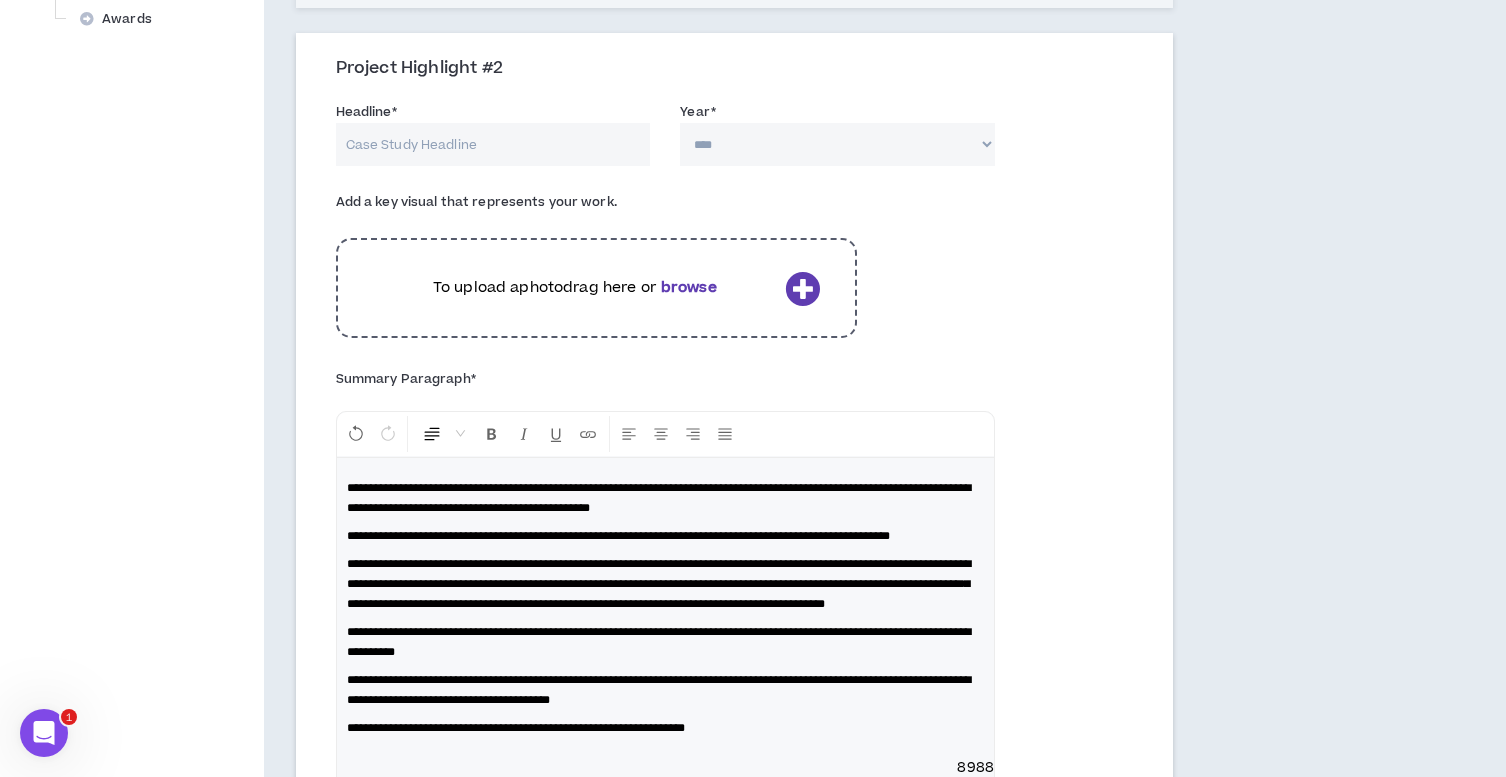 click on "**********" at bounding box center [659, 498] 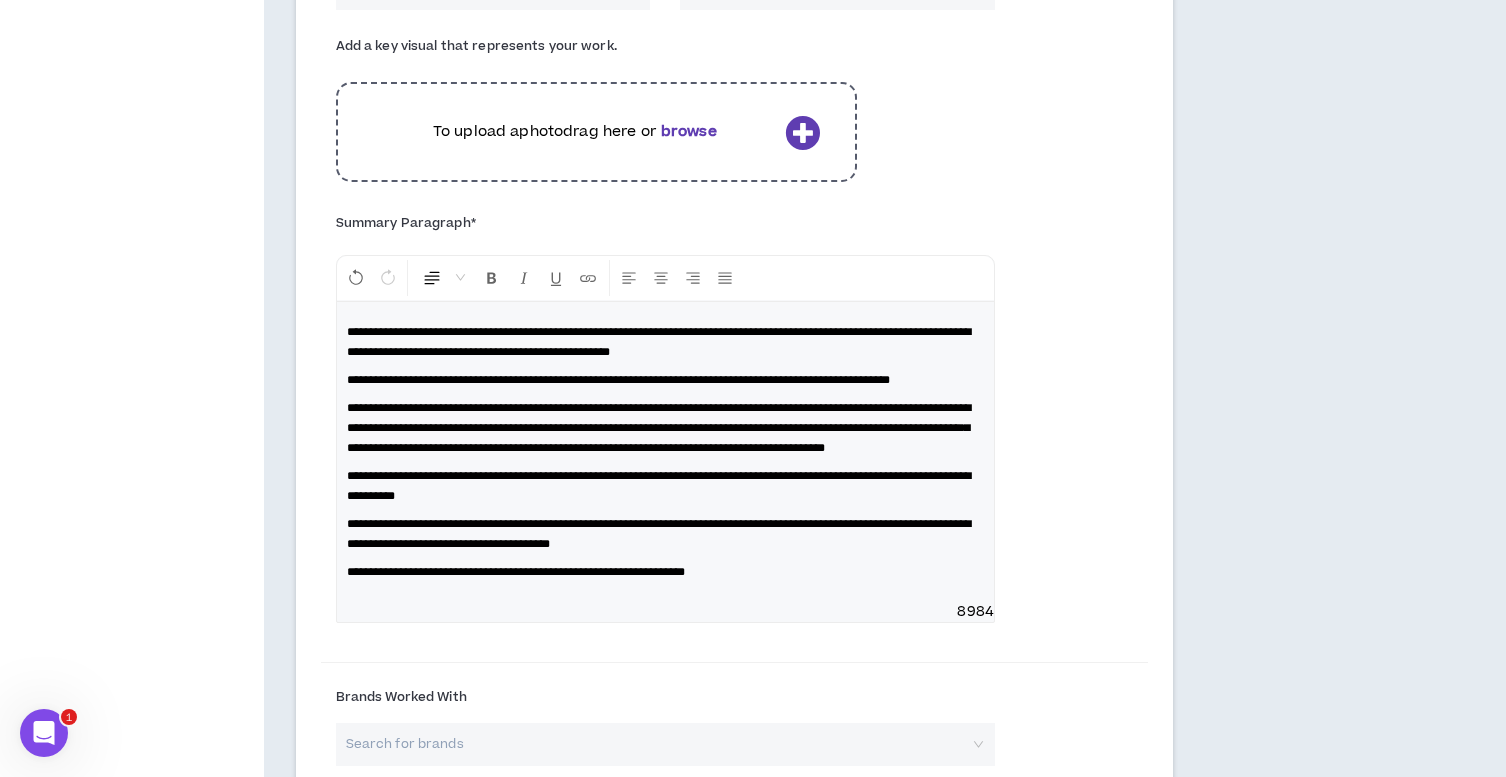scroll, scrollTop: 1122, scrollLeft: 0, axis: vertical 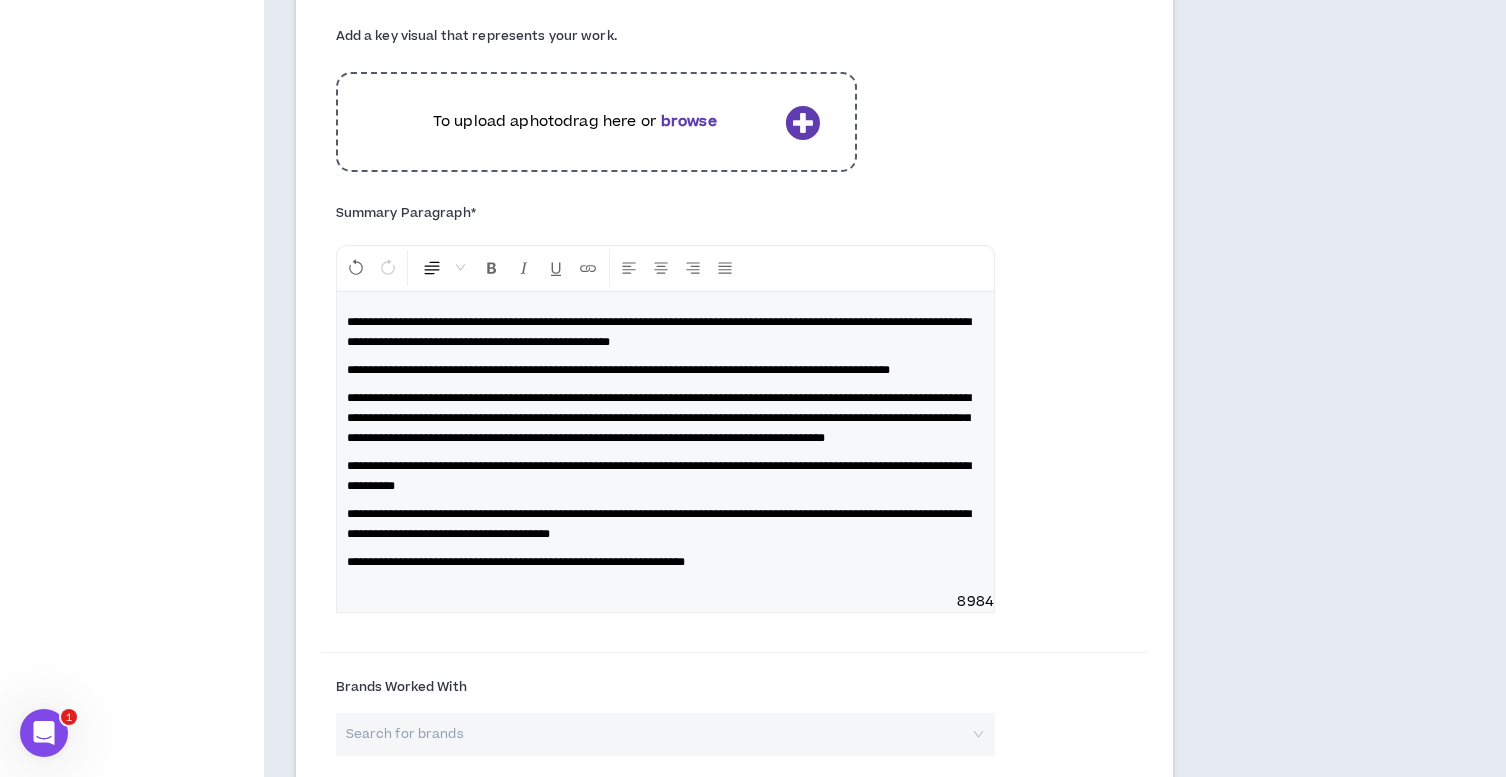 click on "**********" at bounding box center [659, 418] 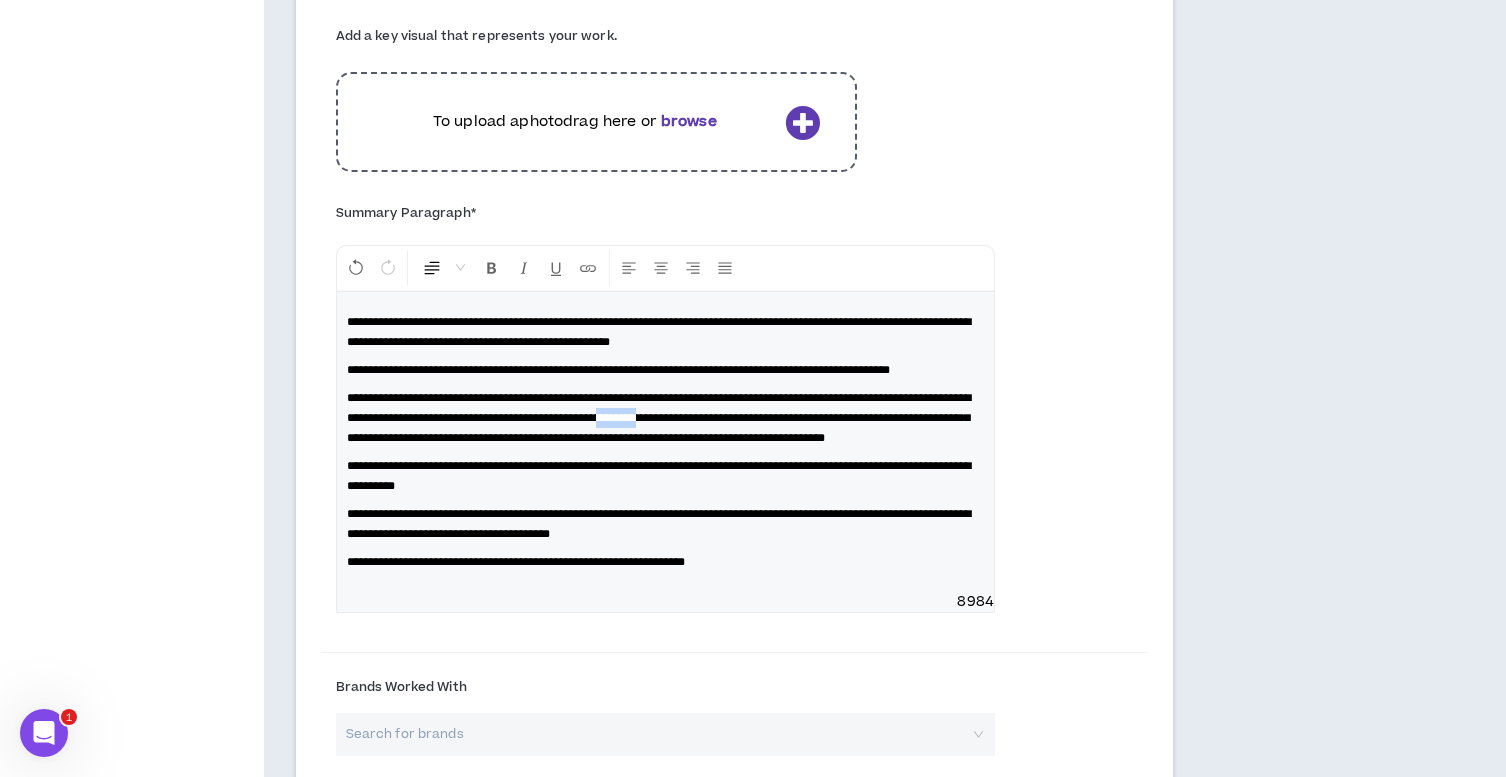 click on "**********" at bounding box center (659, 418) 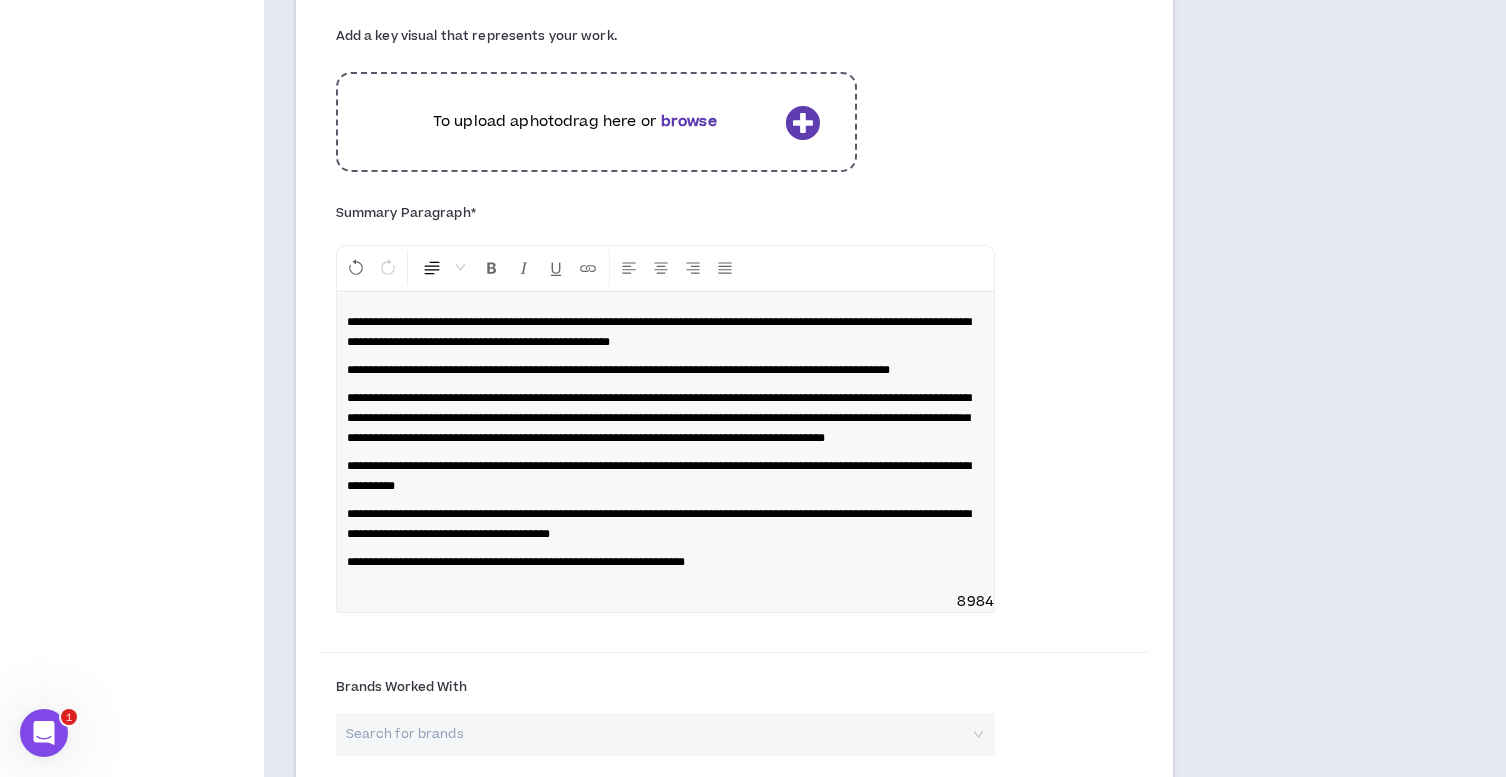 click on "**********" at bounding box center (659, 418) 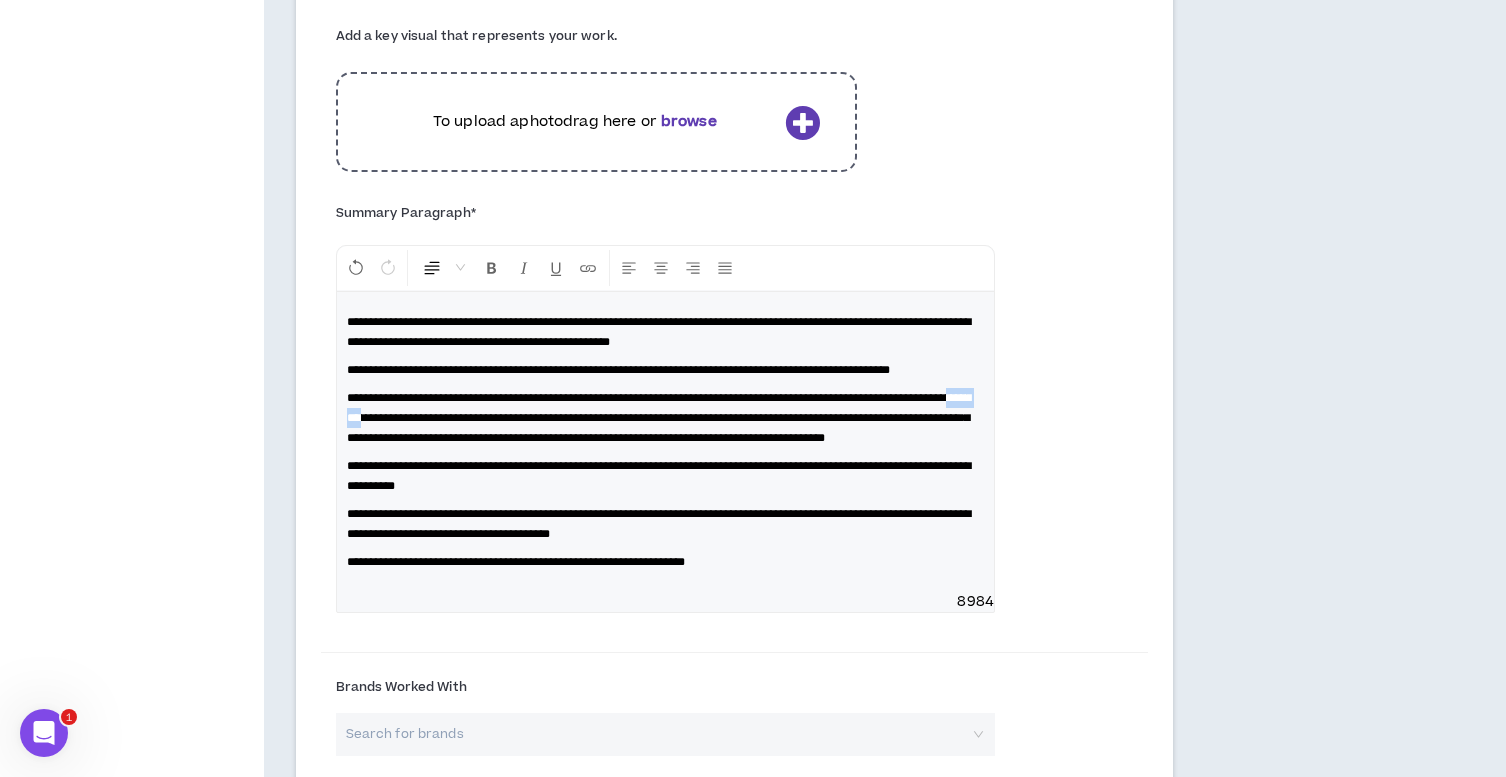 click on "**********" at bounding box center [659, 418] 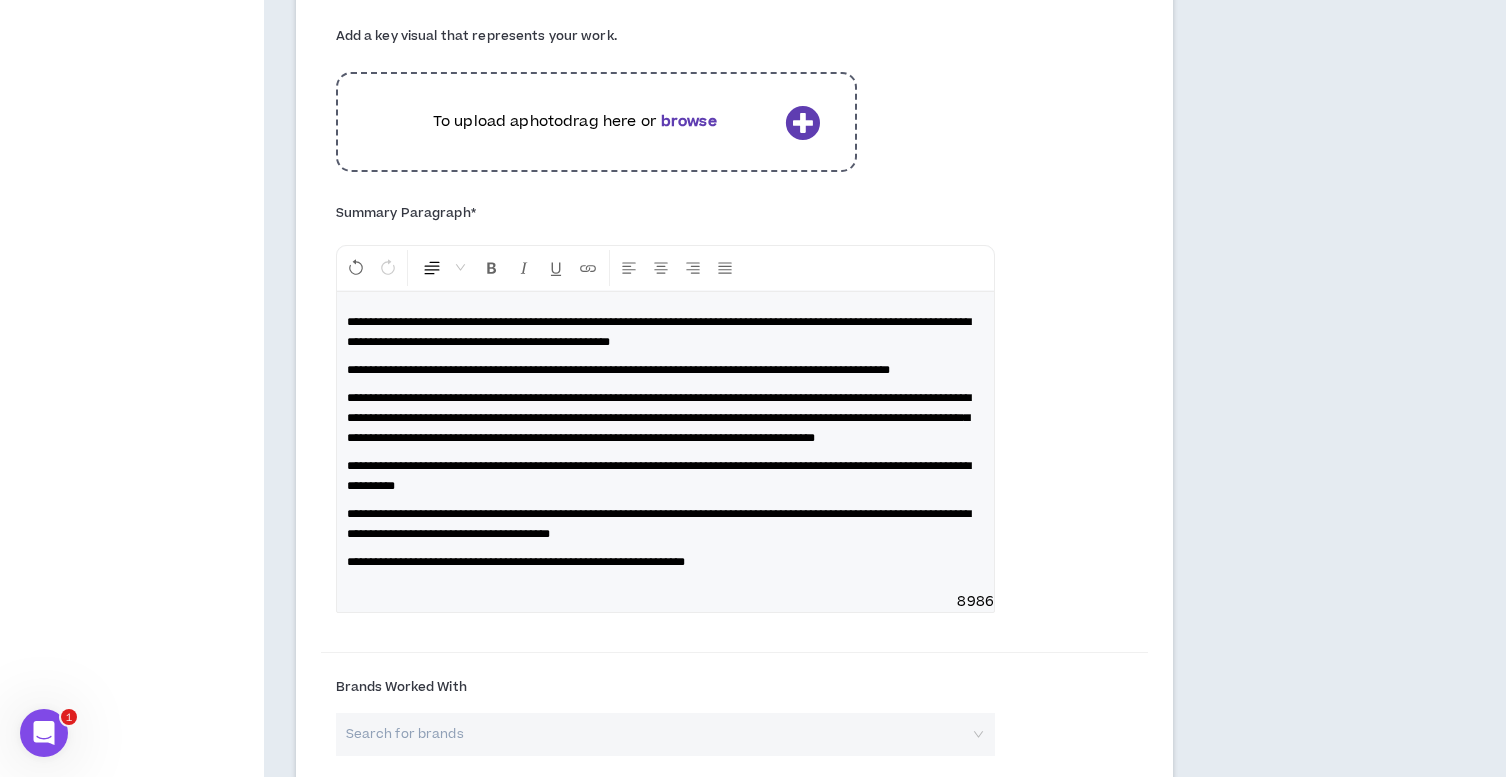 click on "**********" at bounding box center [659, 418] 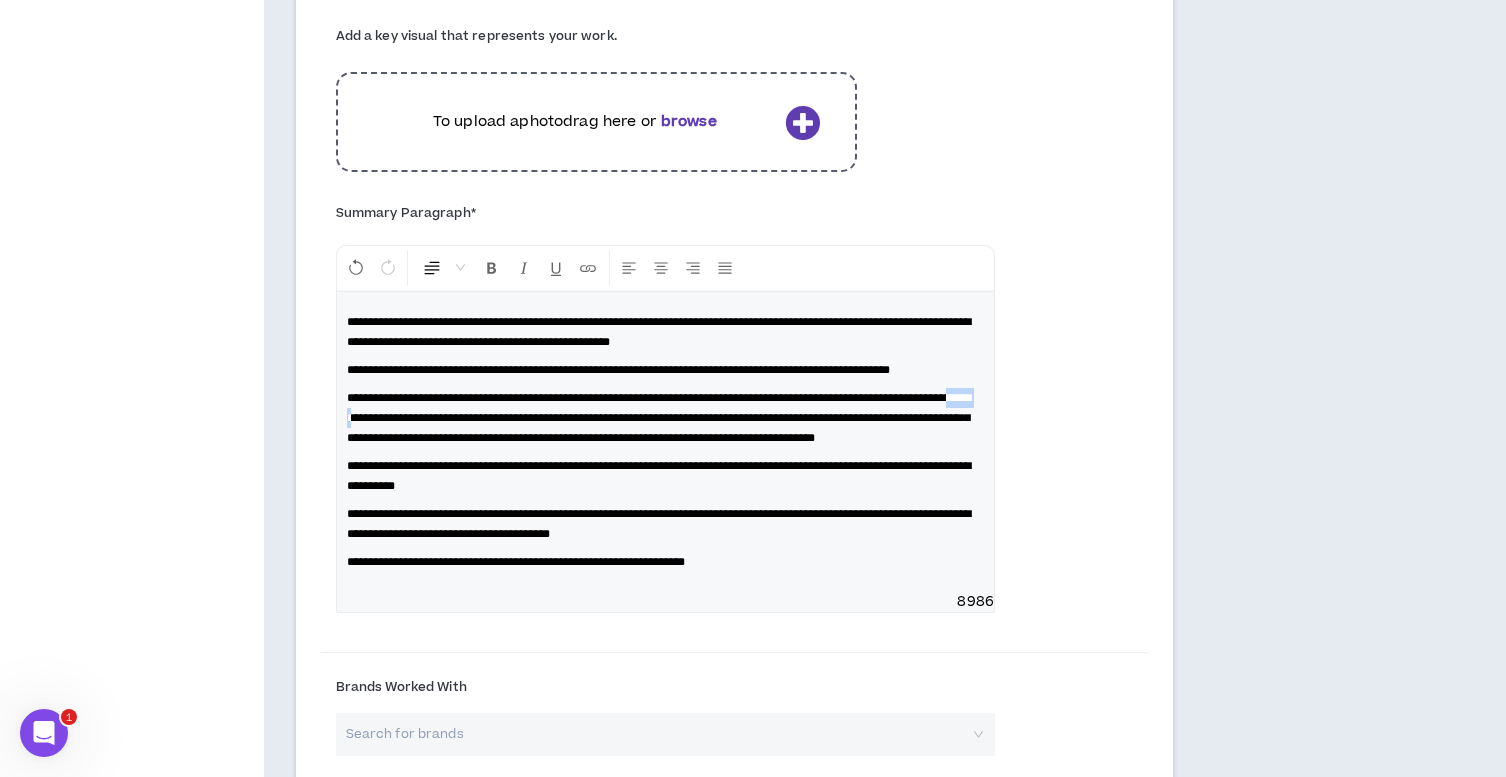 click on "**********" at bounding box center (659, 418) 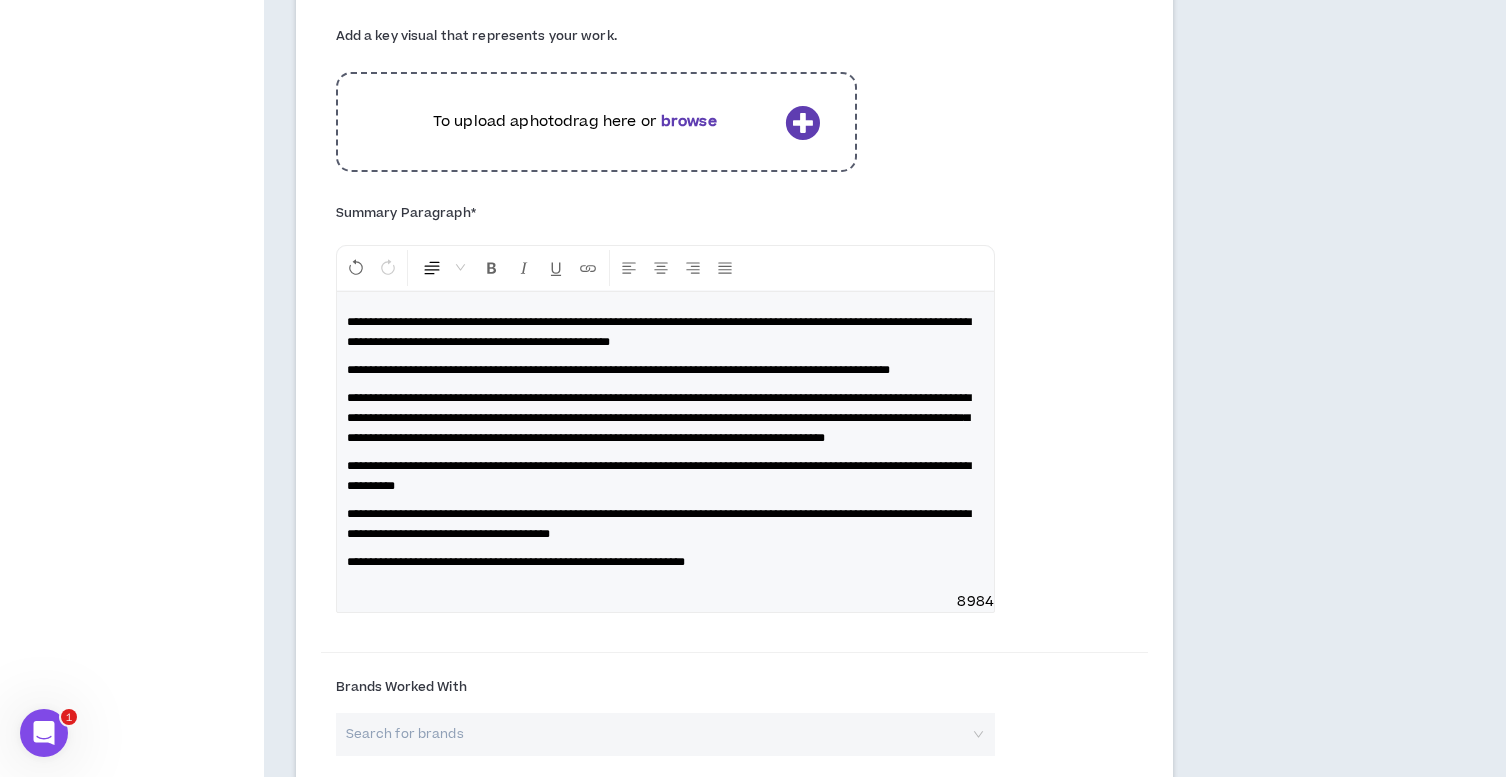 click on "**********" at bounding box center [659, 418] 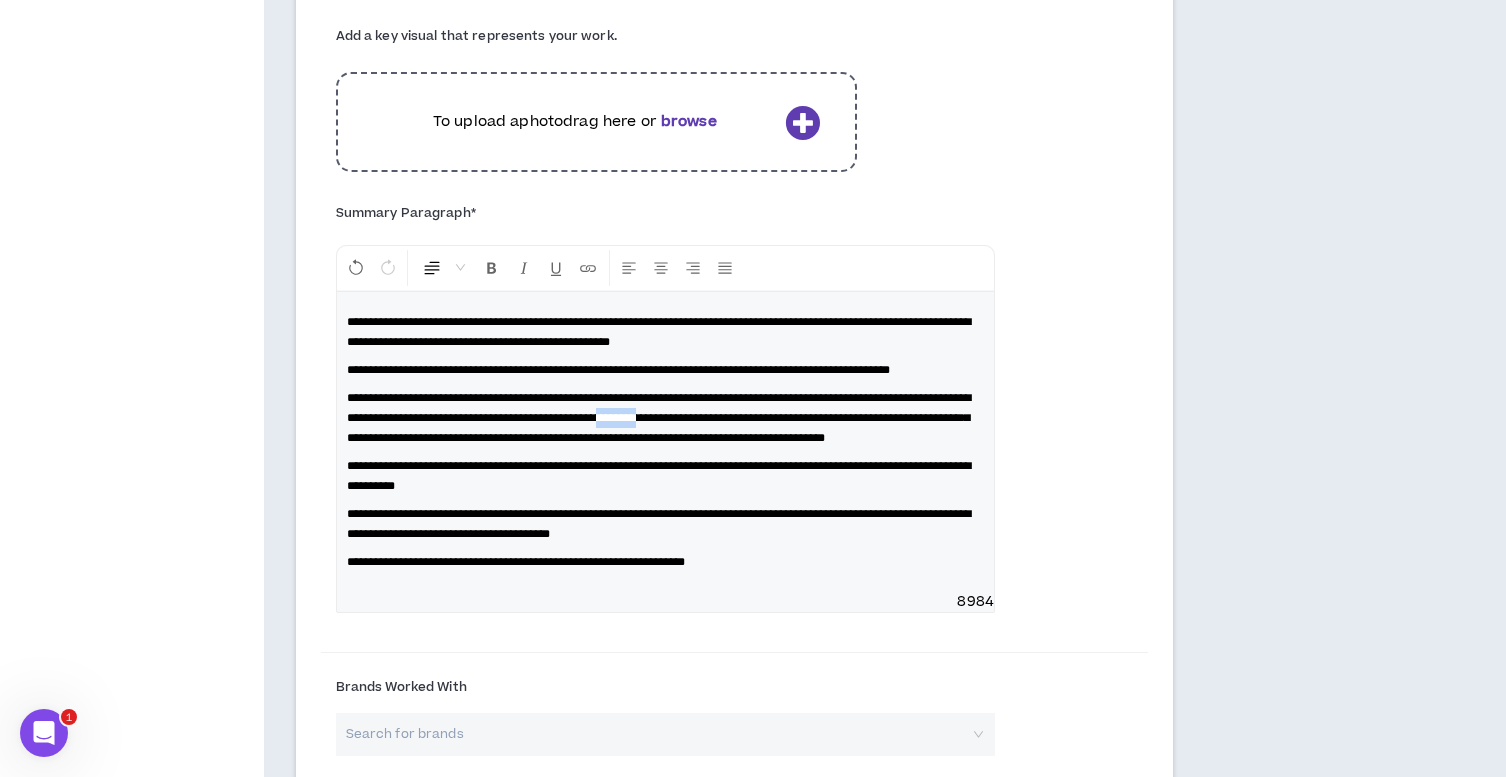 click on "**********" at bounding box center (659, 418) 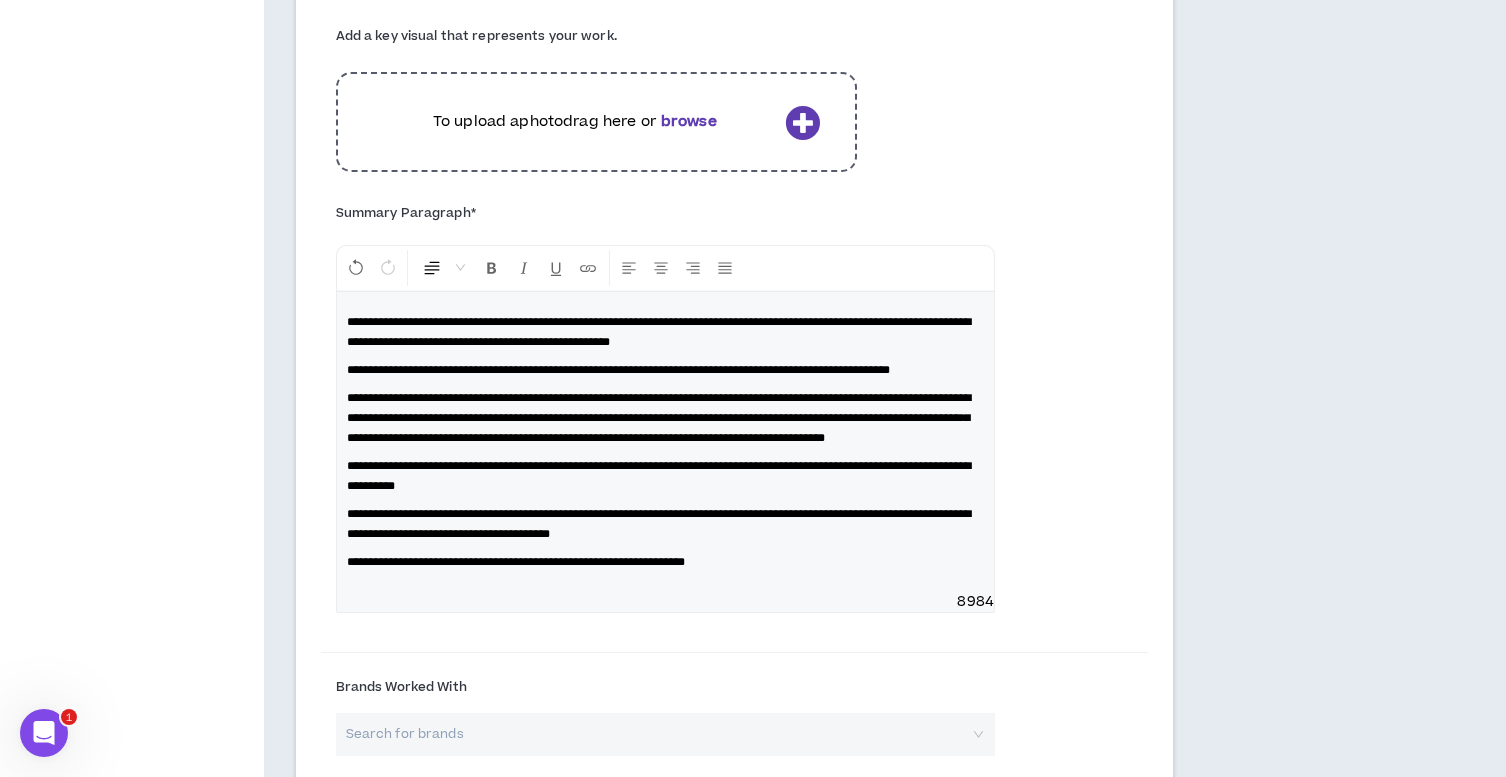 click on "**********" at bounding box center [659, 418] 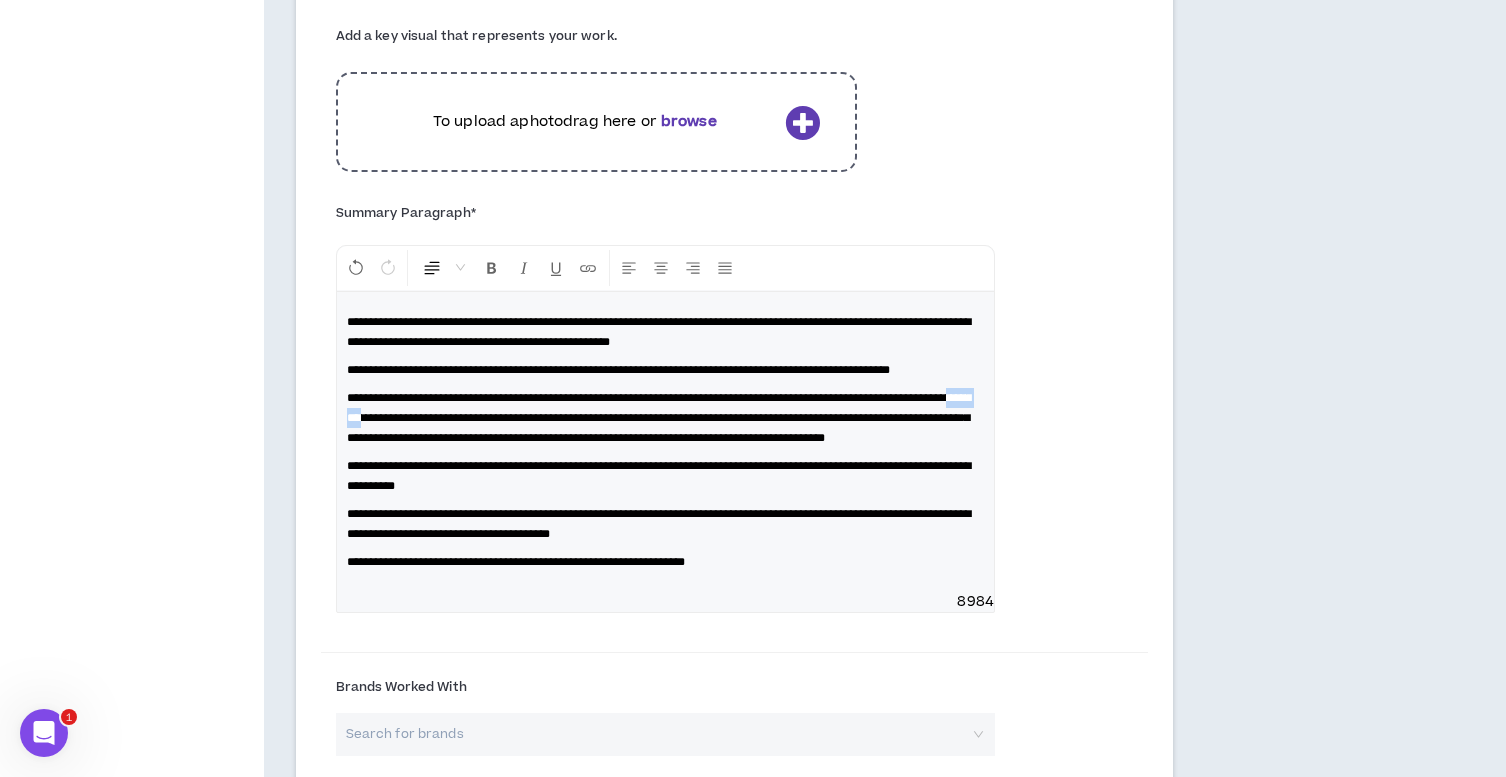 click on "**********" at bounding box center [659, 418] 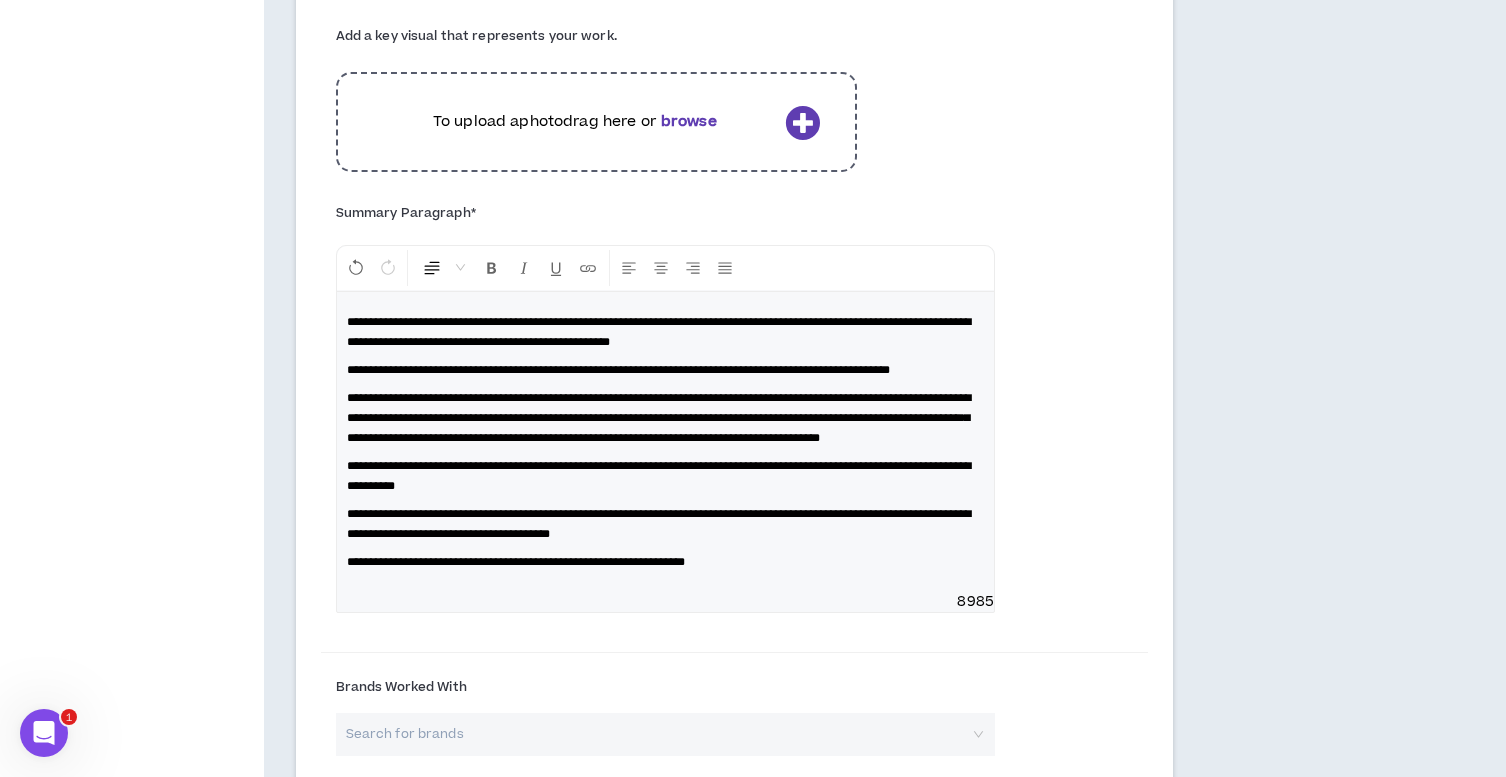 click on "**********" at bounding box center [659, 418] 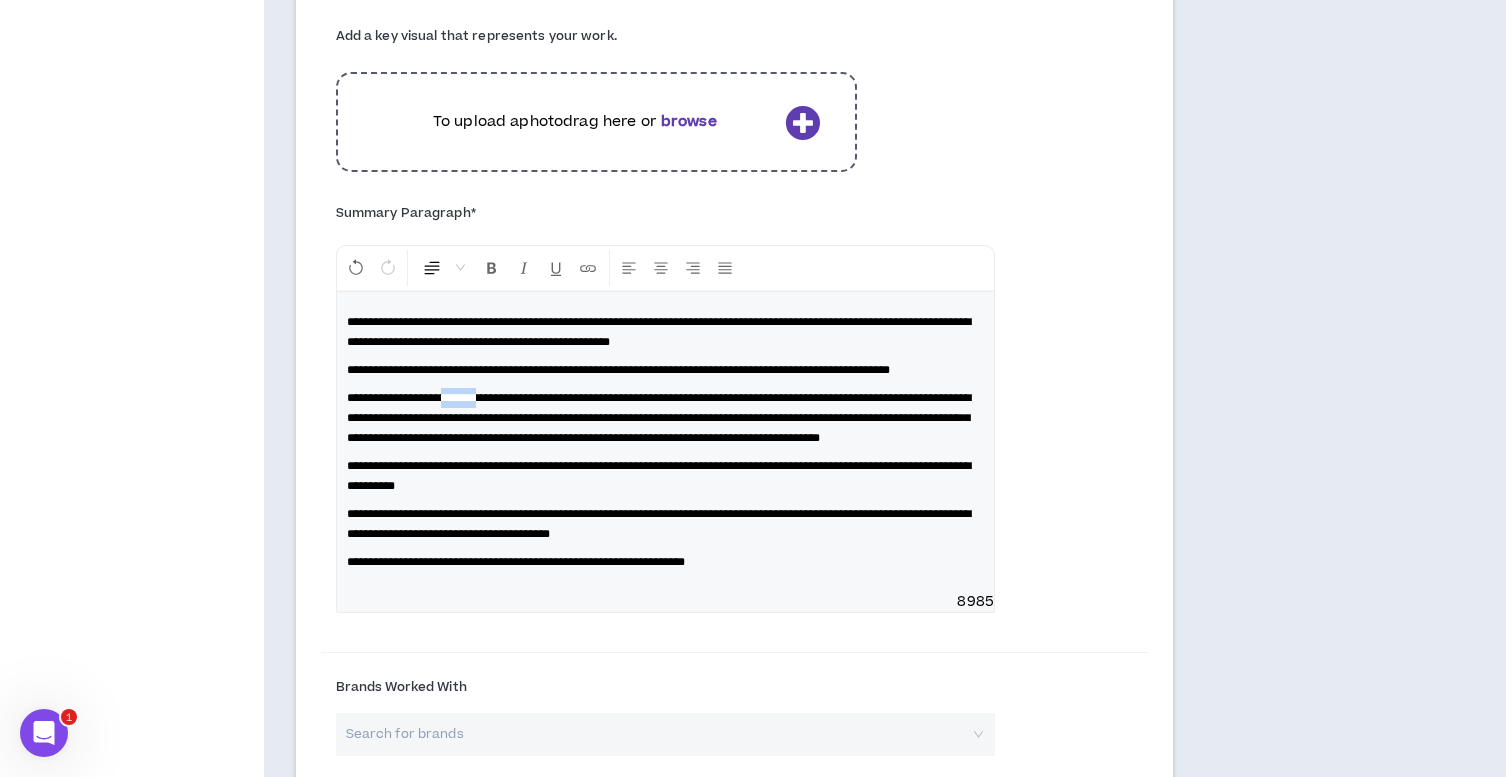 click on "**********" at bounding box center (659, 418) 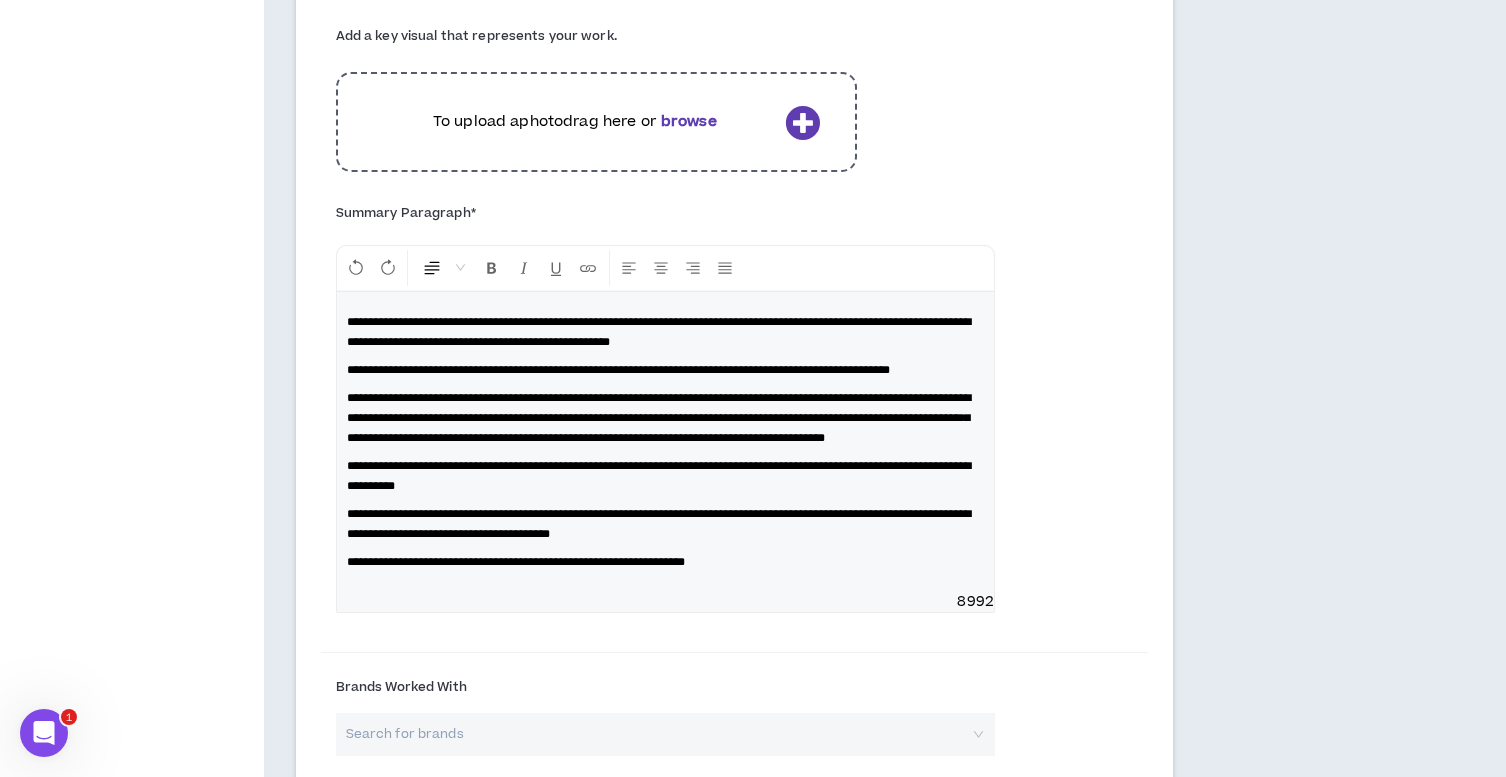 click on "**********" at bounding box center [665, 442] 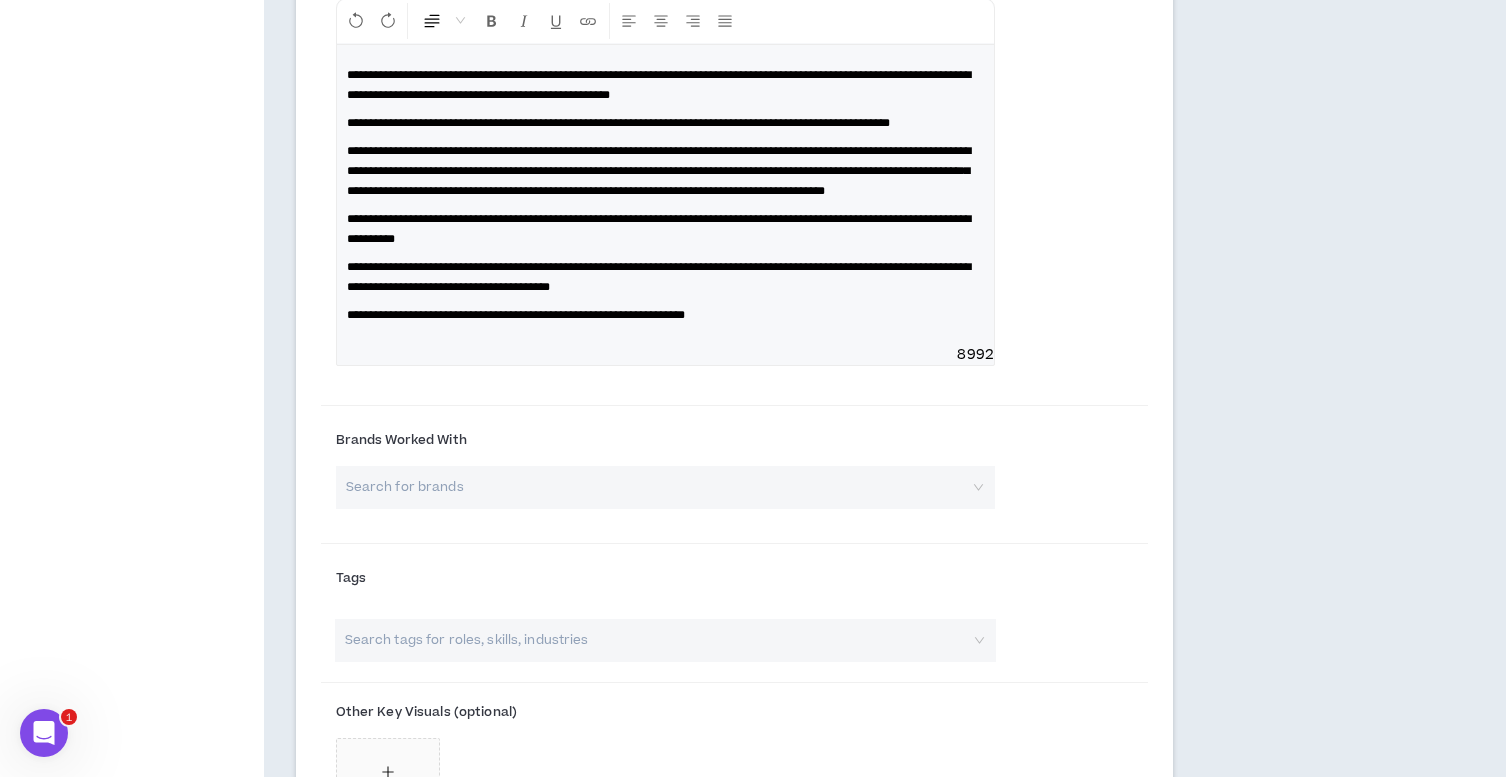 scroll, scrollTop: 1396, scrollLeft: 0, axis: vertical 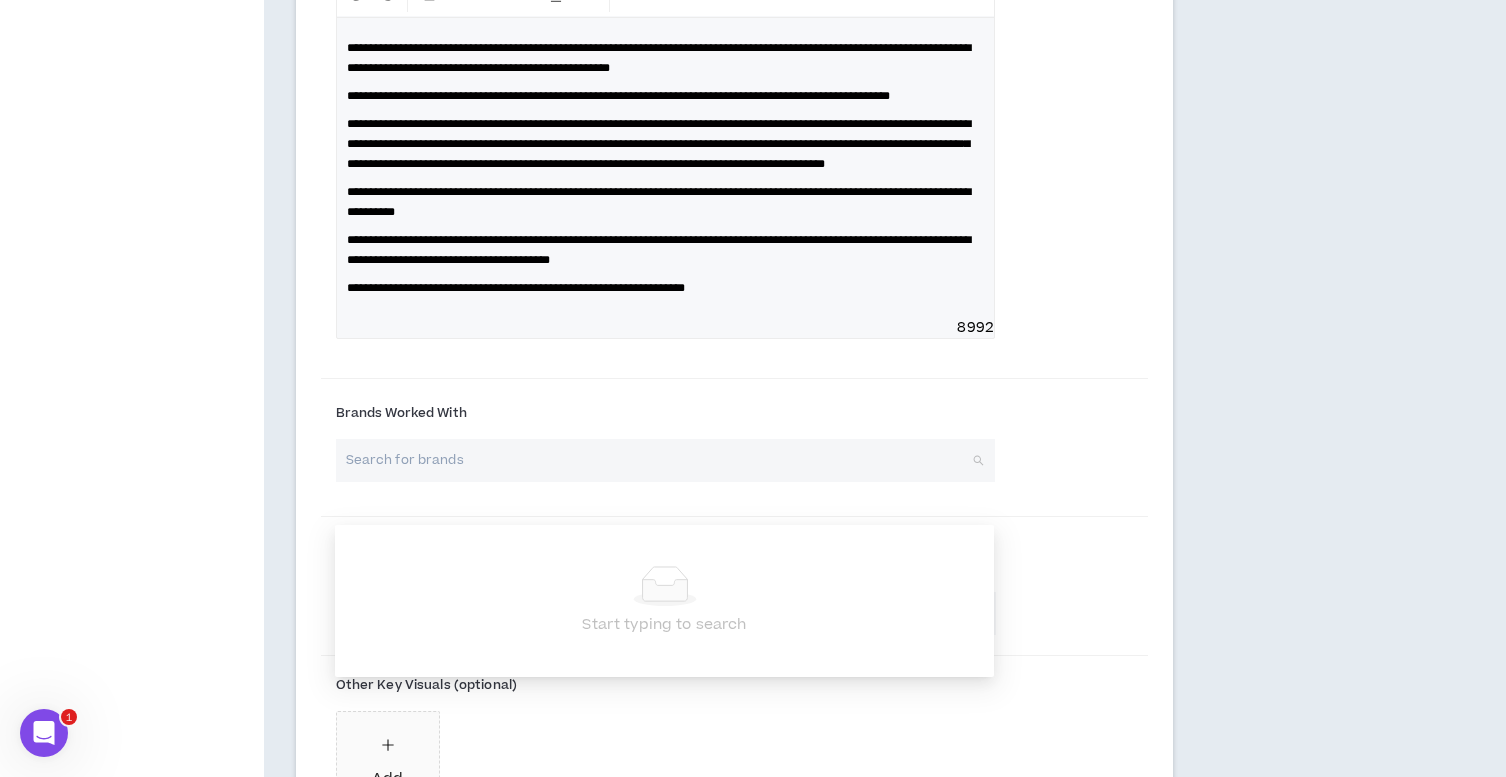click at bounding box center (658, 460) 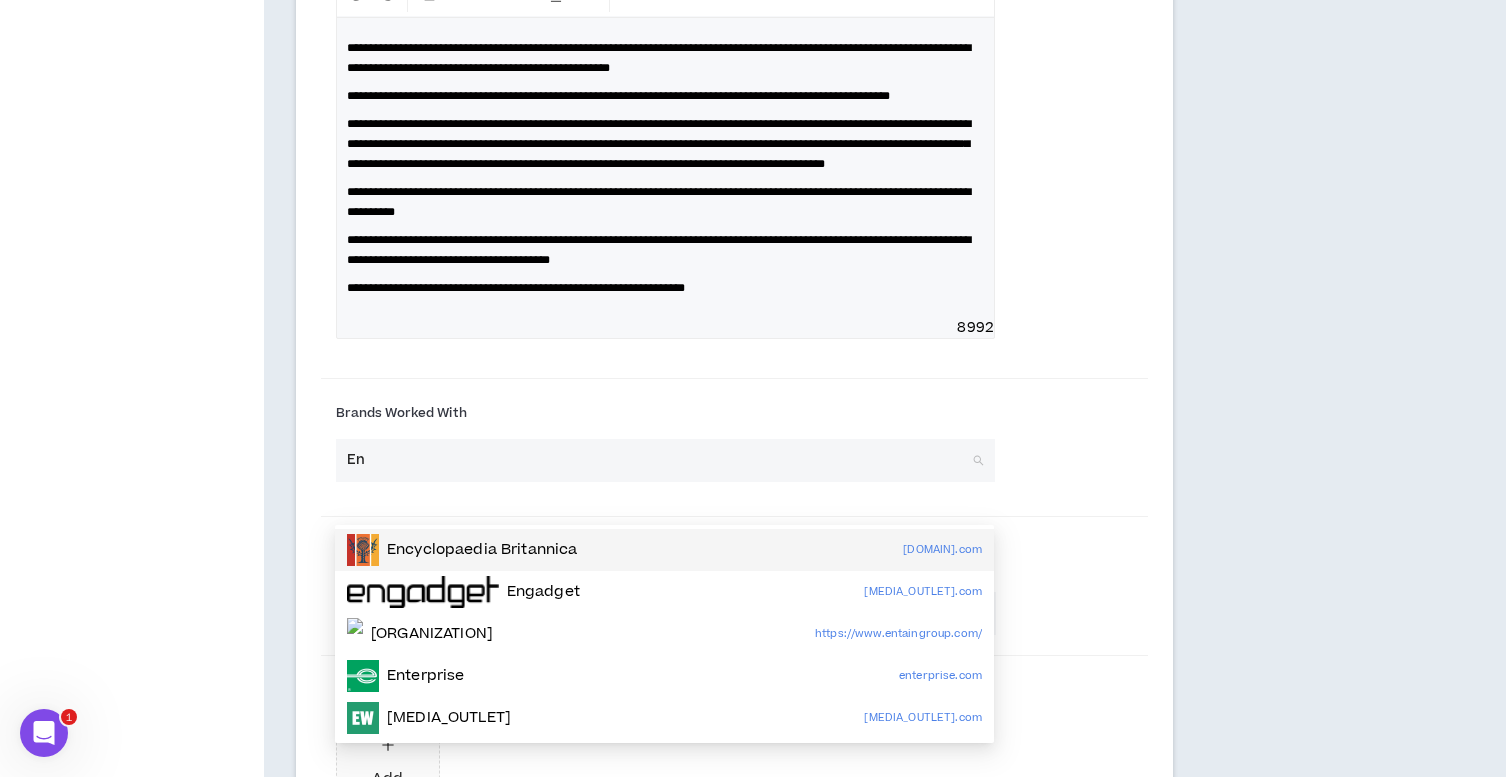 click on "En" at bounding box center (658, 460) 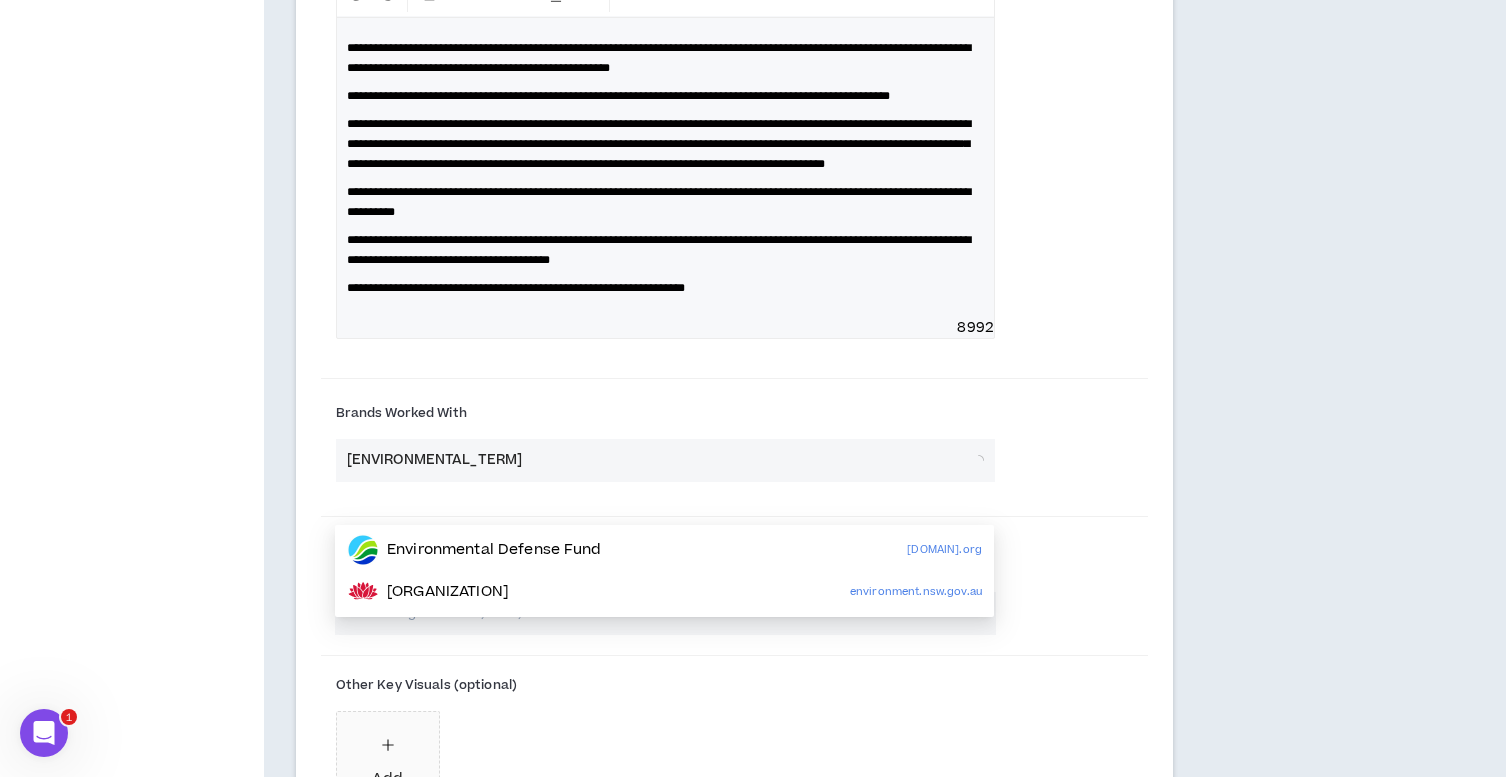 type on "Enviro" 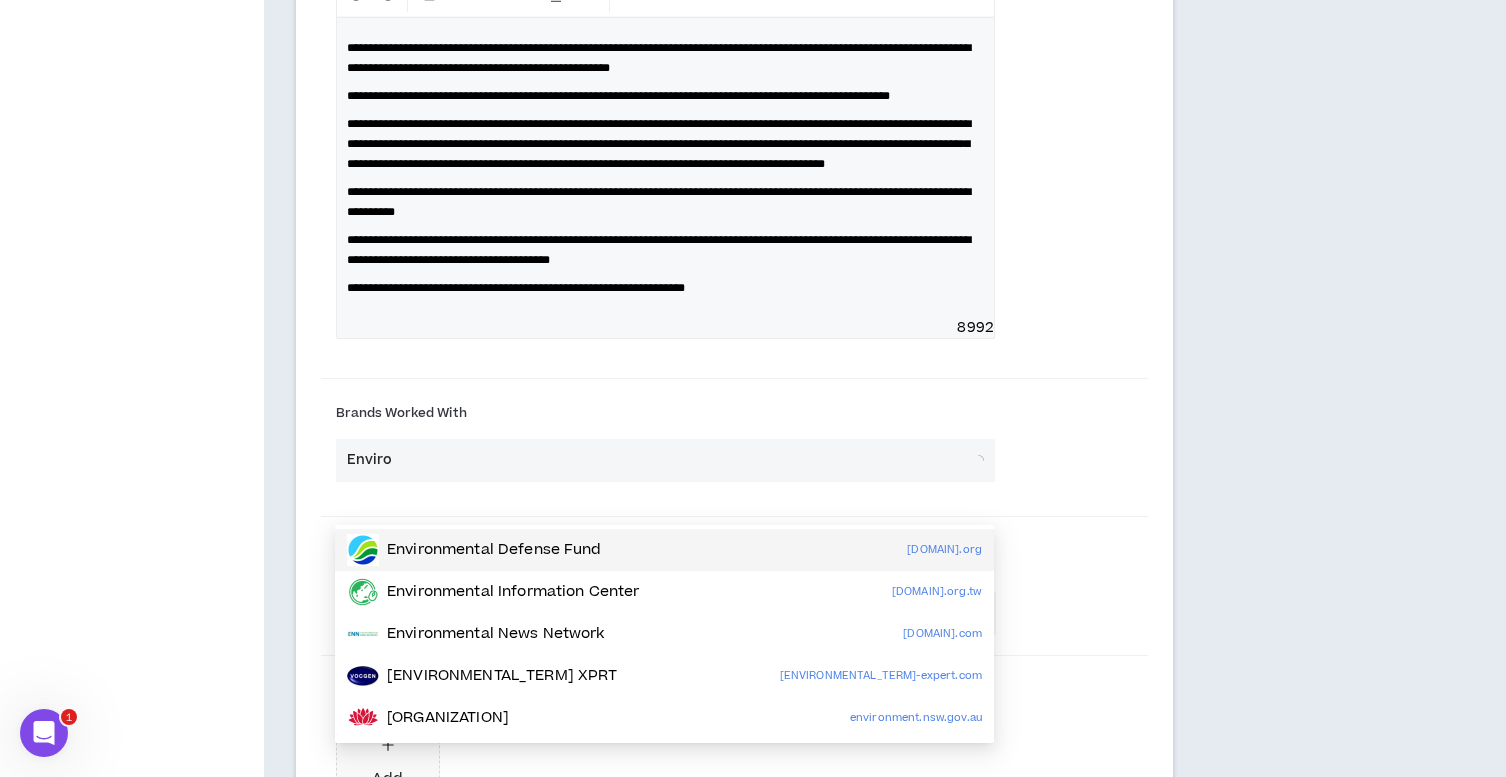 click on "Environmental Defense Fund" at bounding box center (494, 550) 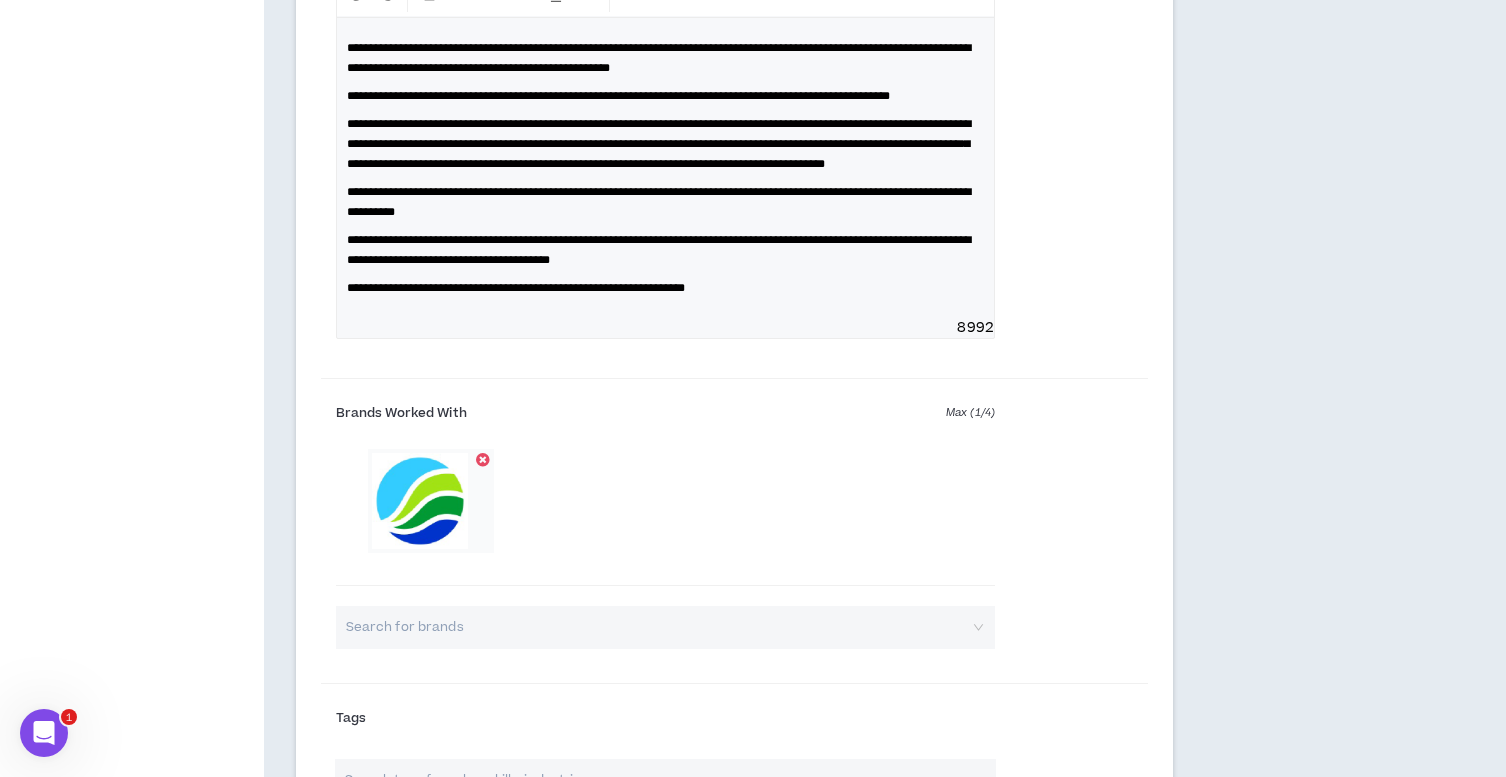 click at bounding box center (658, 627) 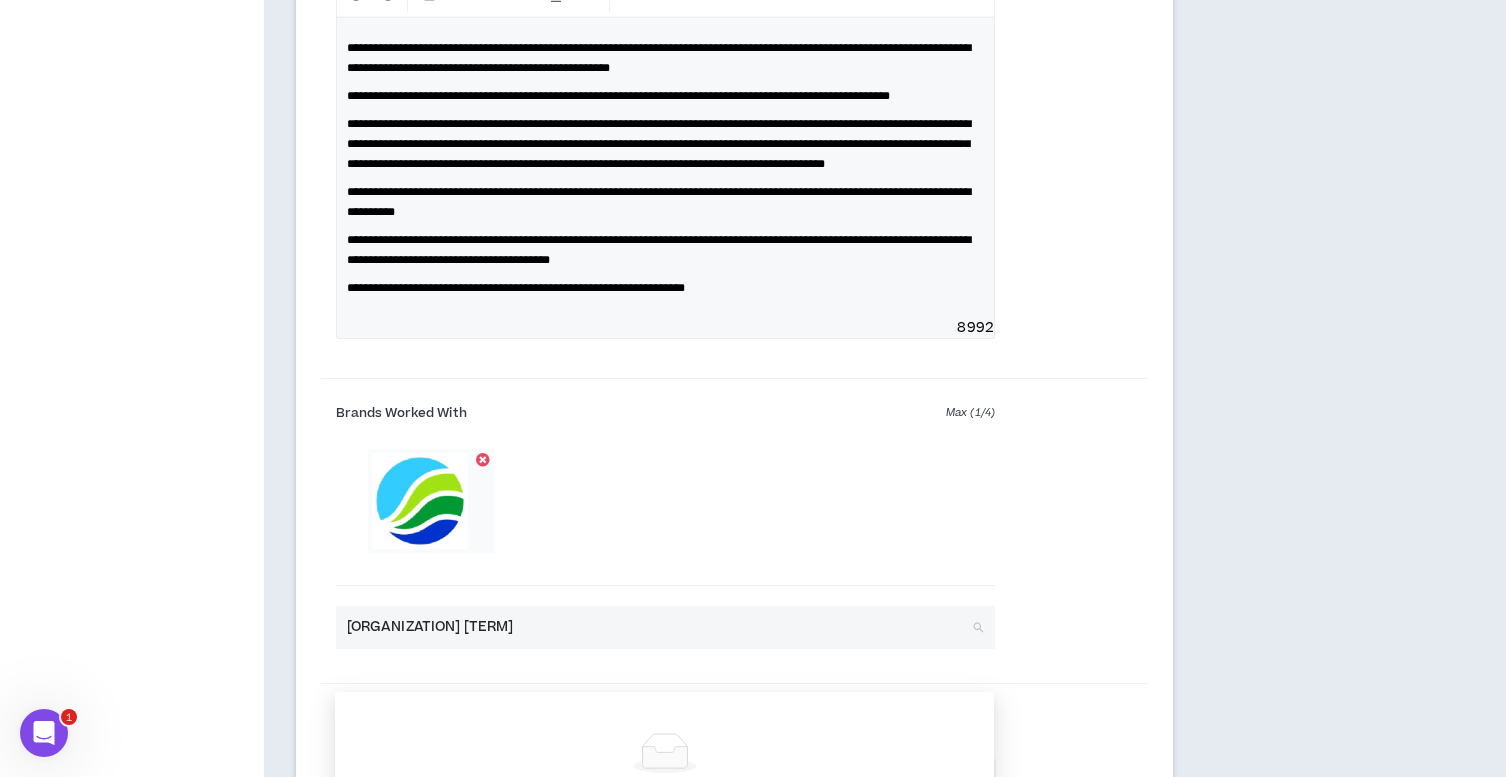 type on "CAN EUrope" 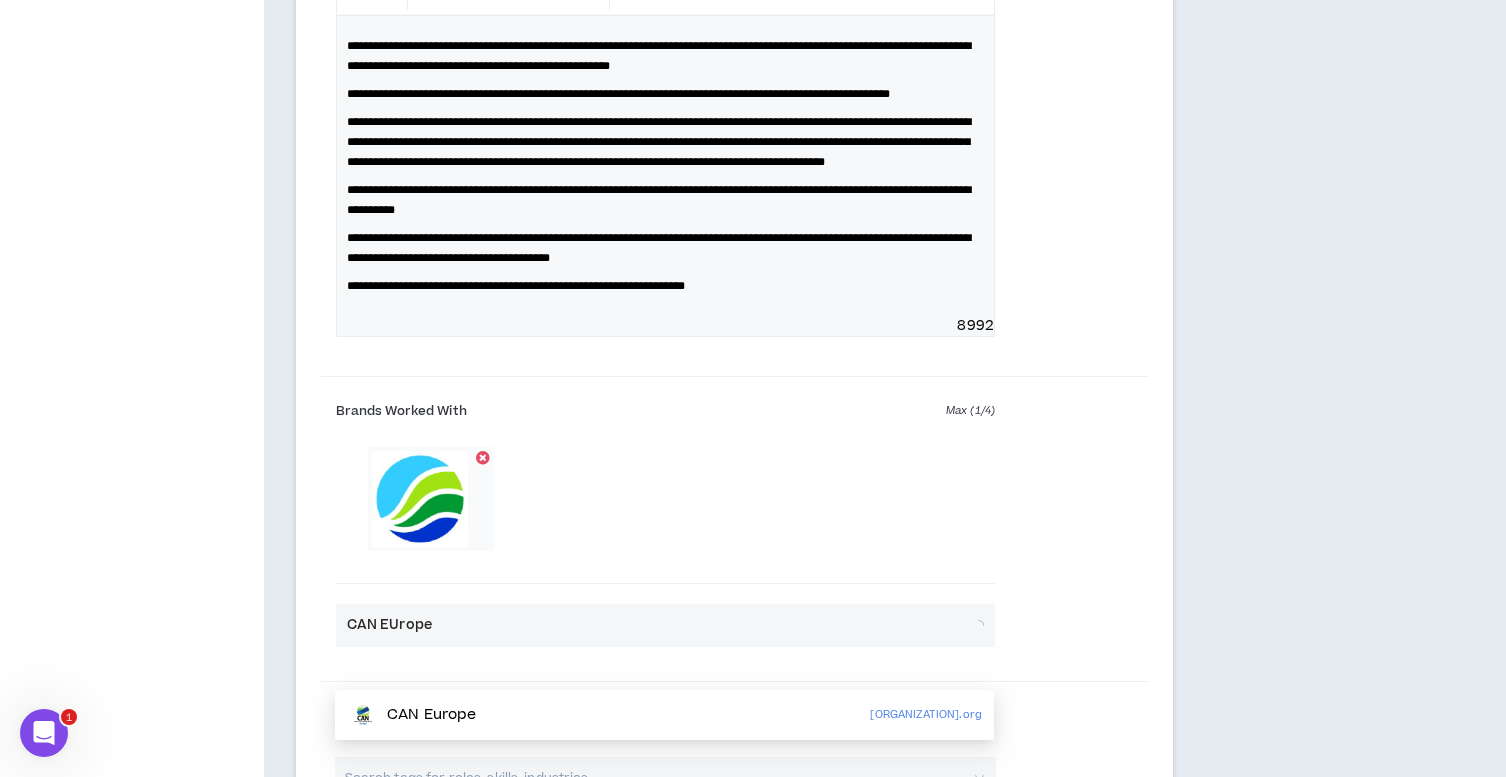 scroll, scrollTop: 1413, scrollLeft: 0, axis: vertical 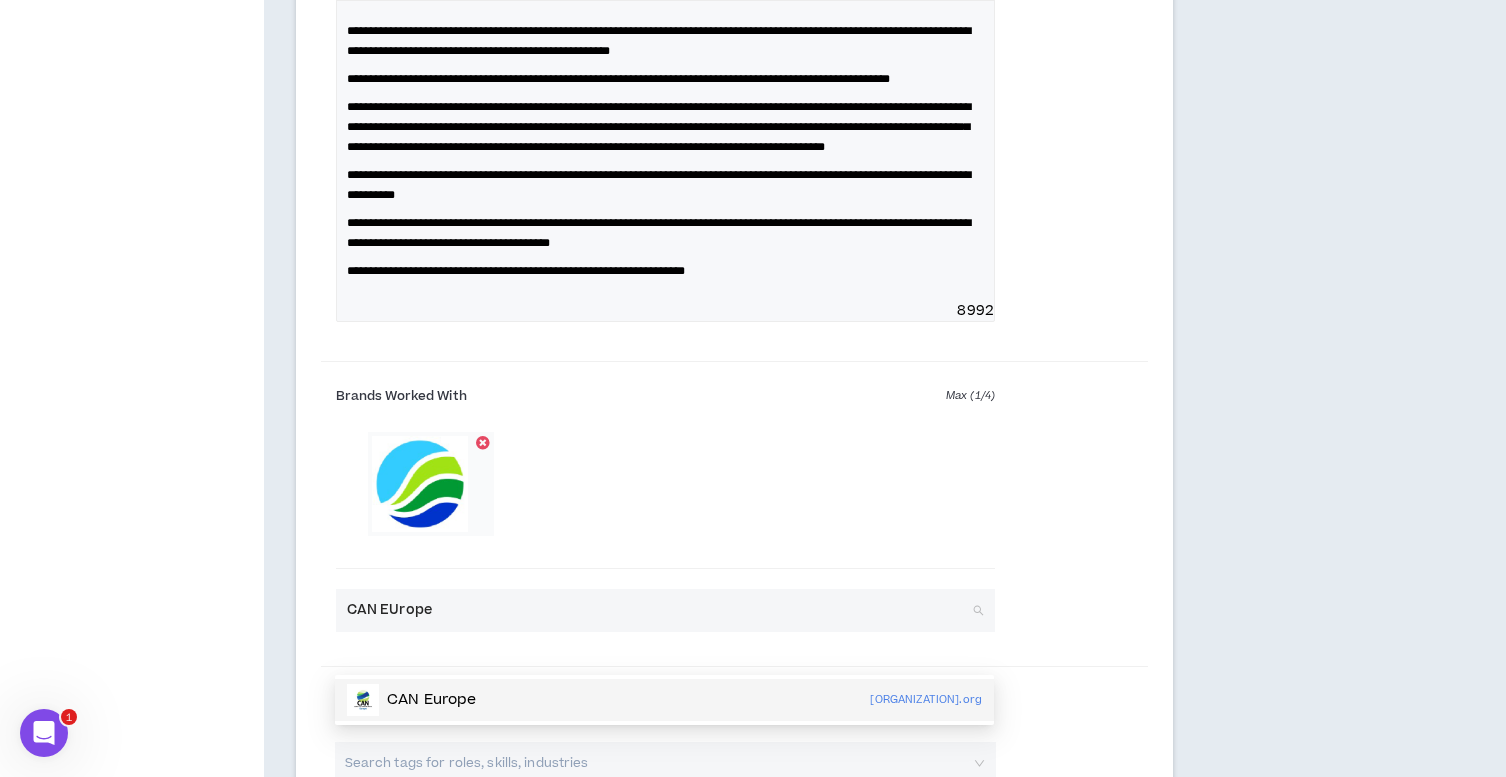 drag, startPoint x: 479, startPoint y: 695, endPoint x: 512, endPoint y: 696, distance: 33.01515 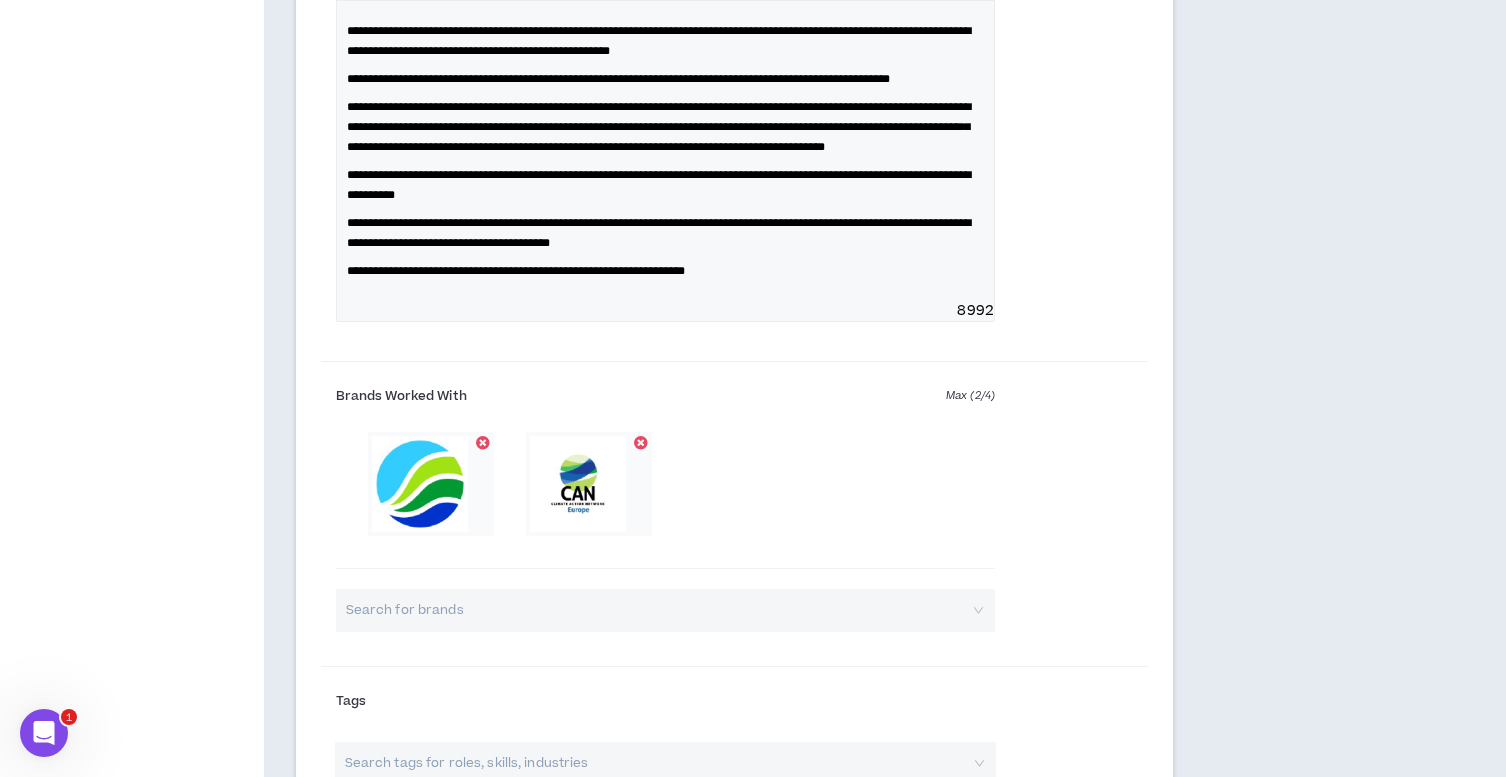 click at bounding box center [658, 610] 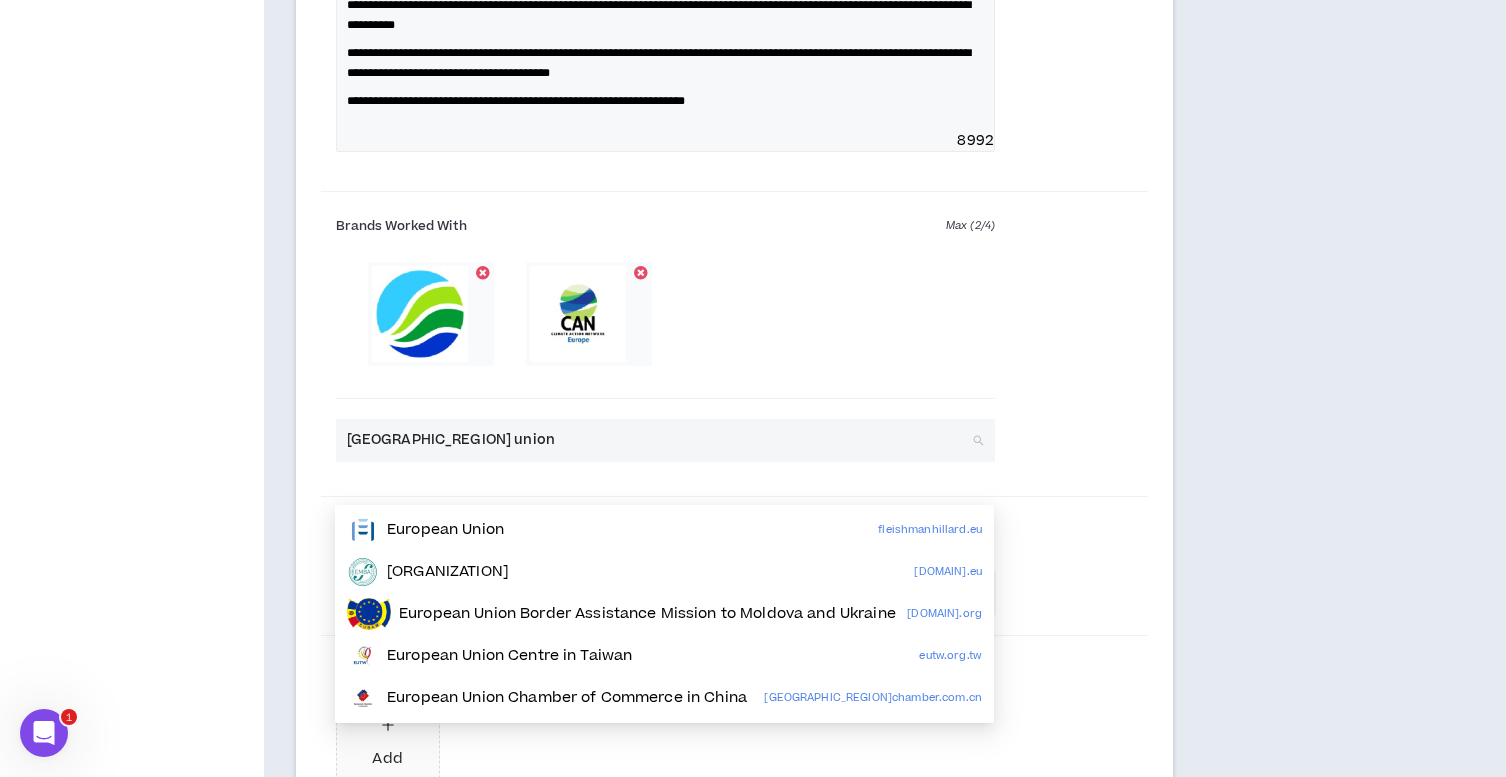 scroll, scrollTop: 1595, scrollLeft: 0, axis: vertical 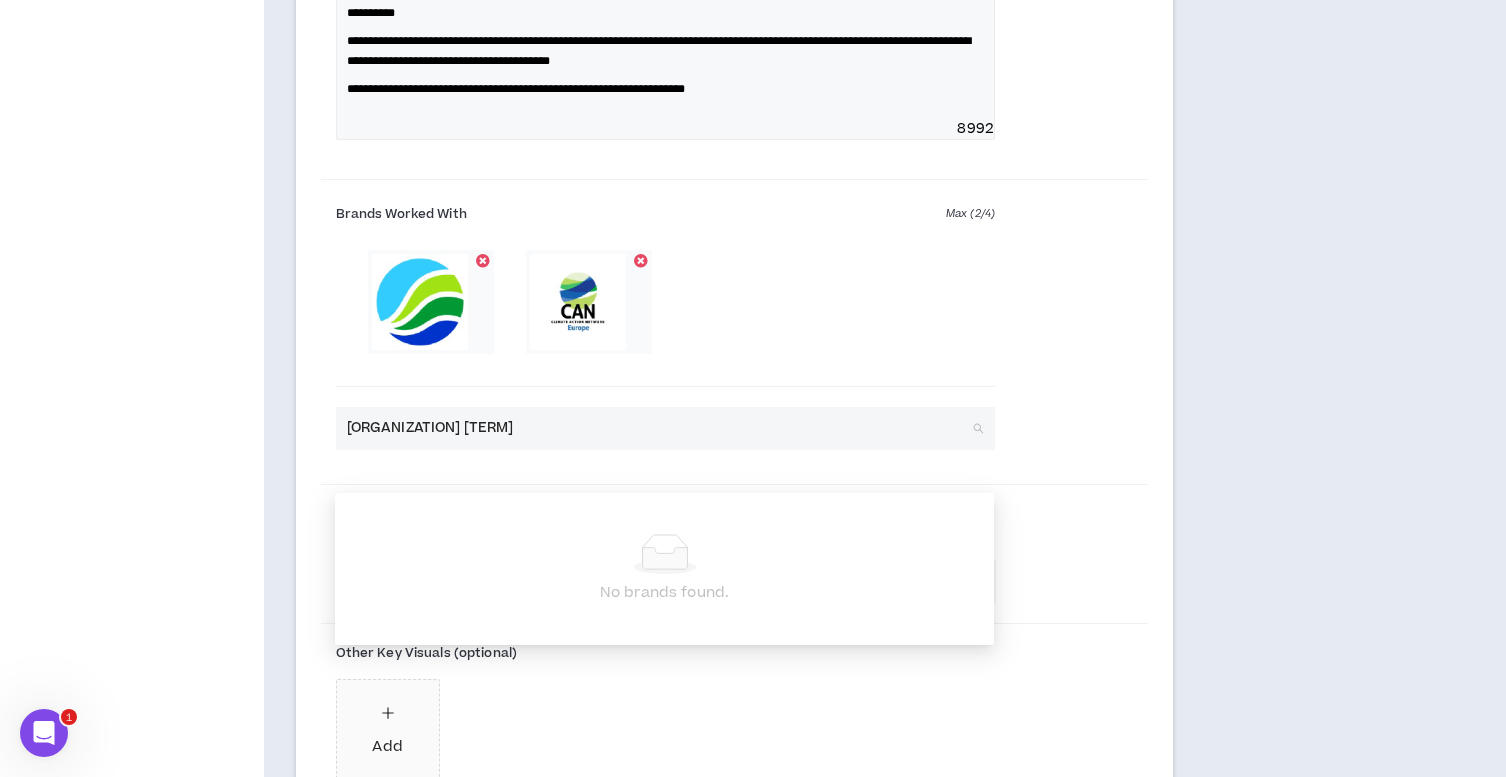 drag, startPoint x: 457, startPoint y: 467, endPoint x: 329, endPoint y: 460, distance: 128.19127 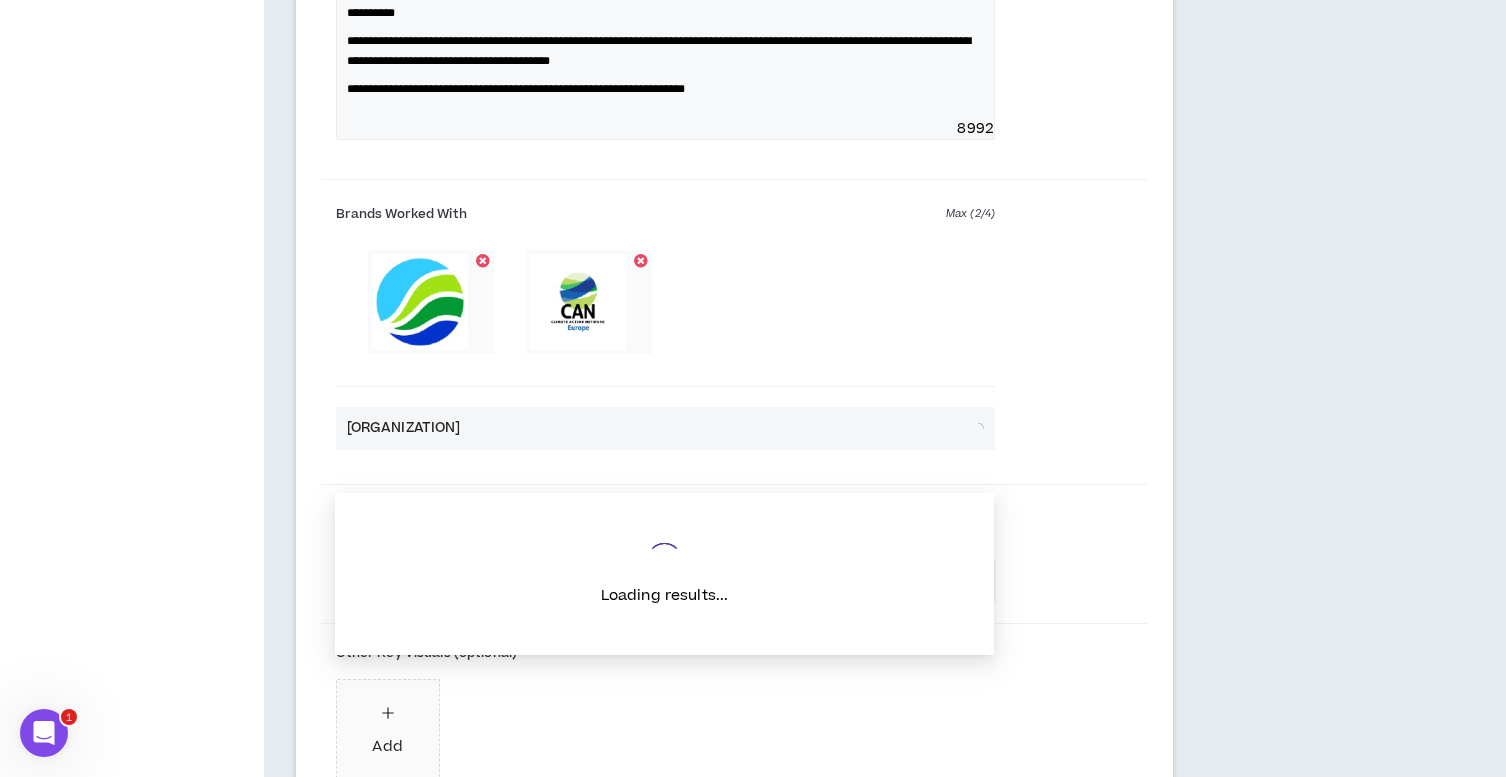 type on "European Commission" 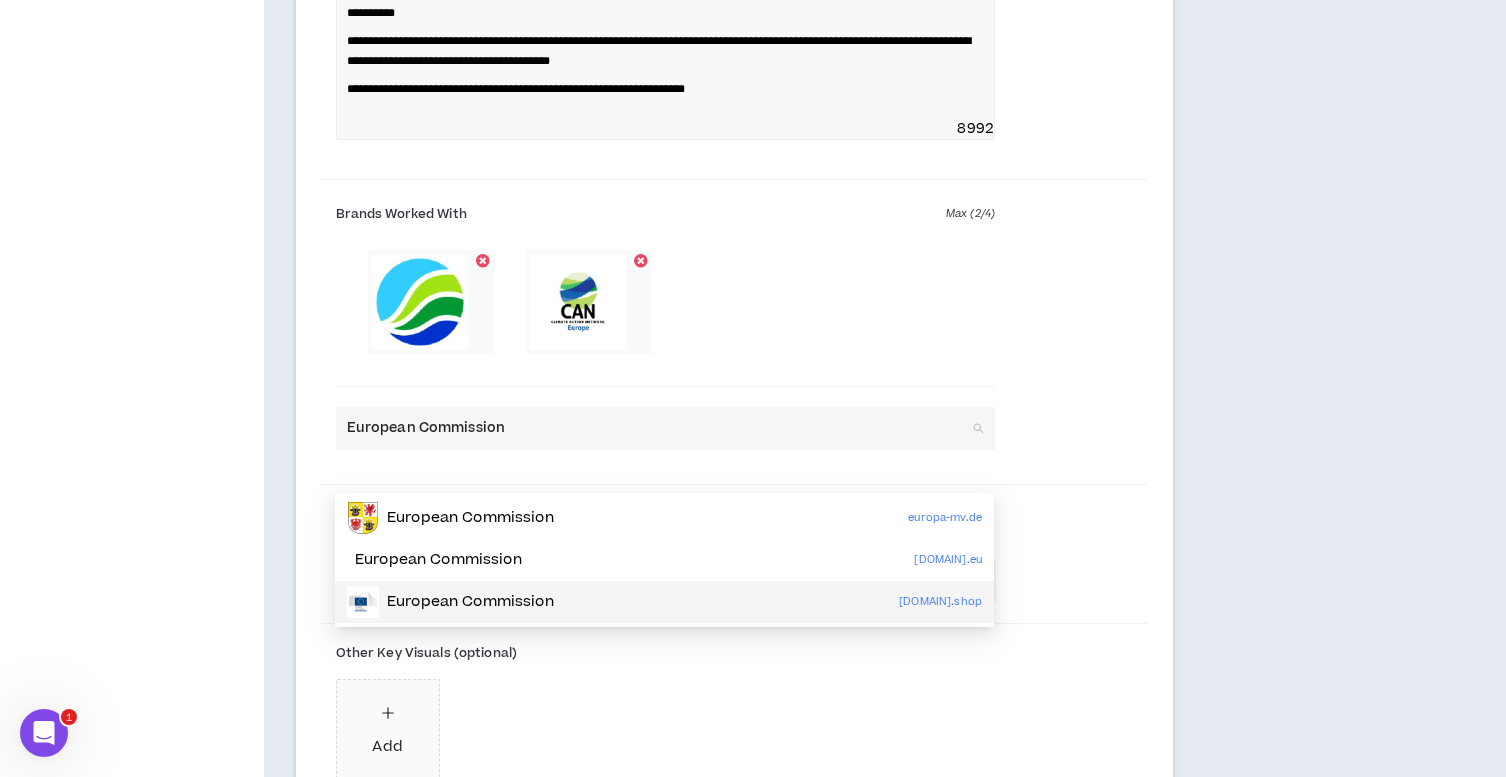 click on "European Commission" at bounding box center (470, 602) 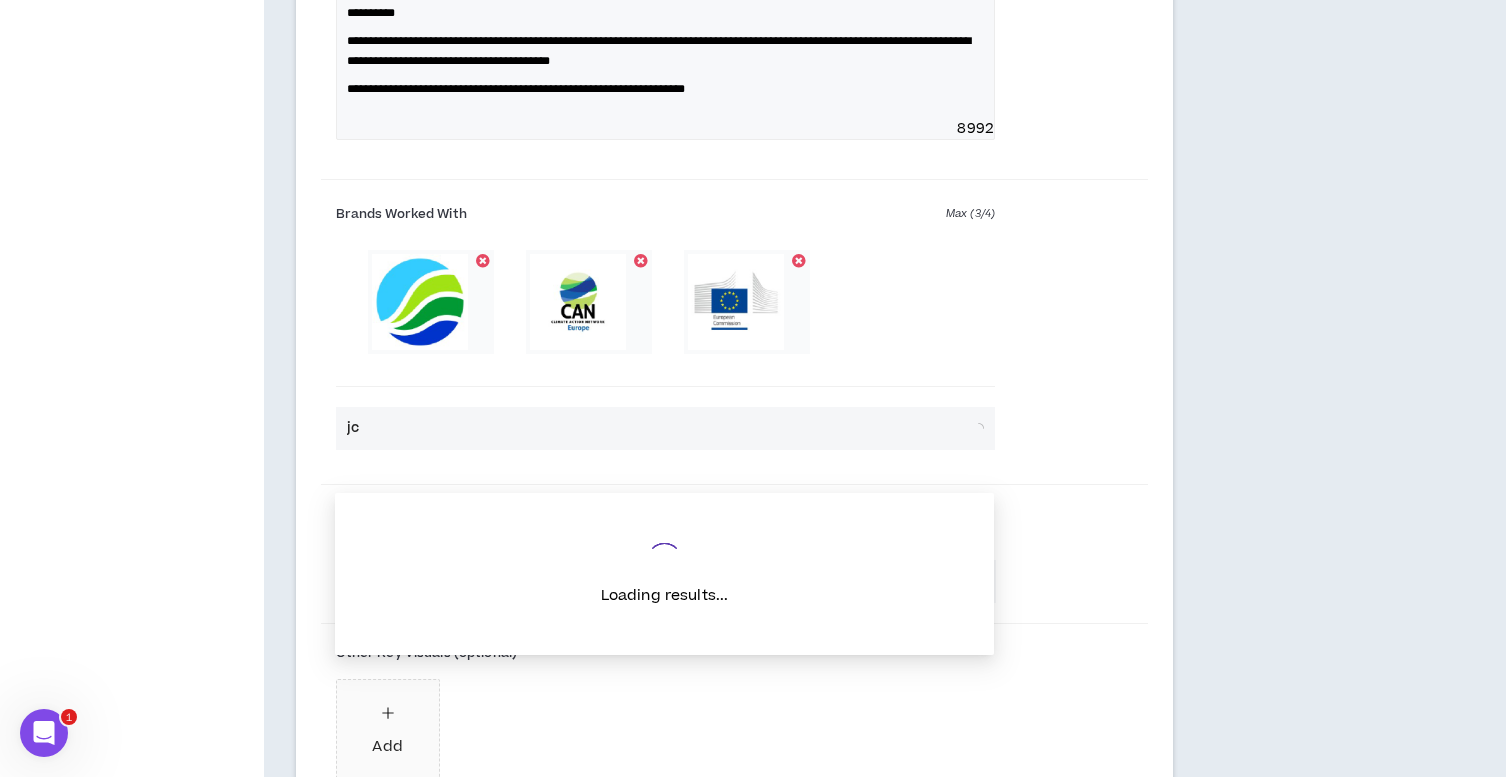 type on "j" 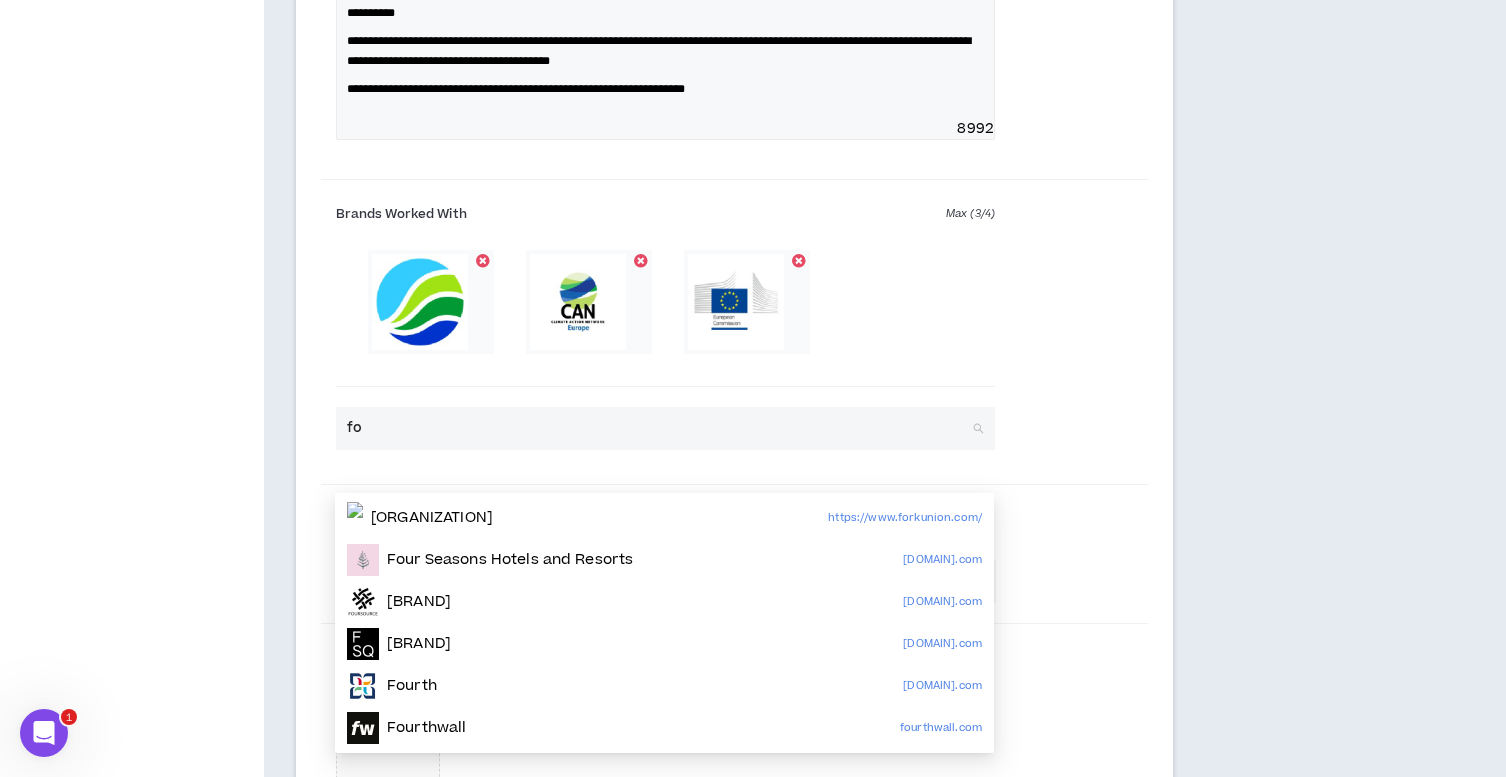 type on "f" 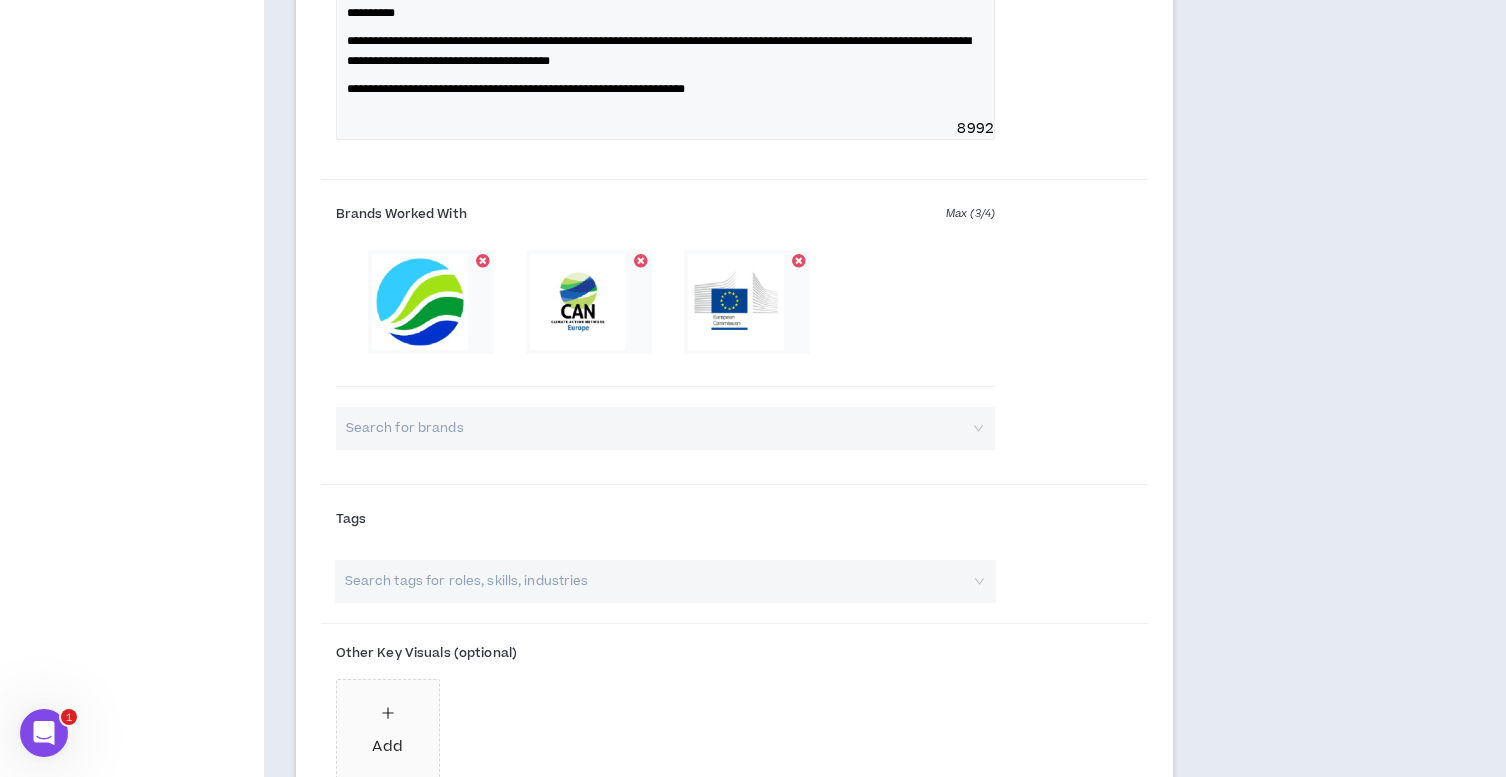 click at bounding box center [641, 261] 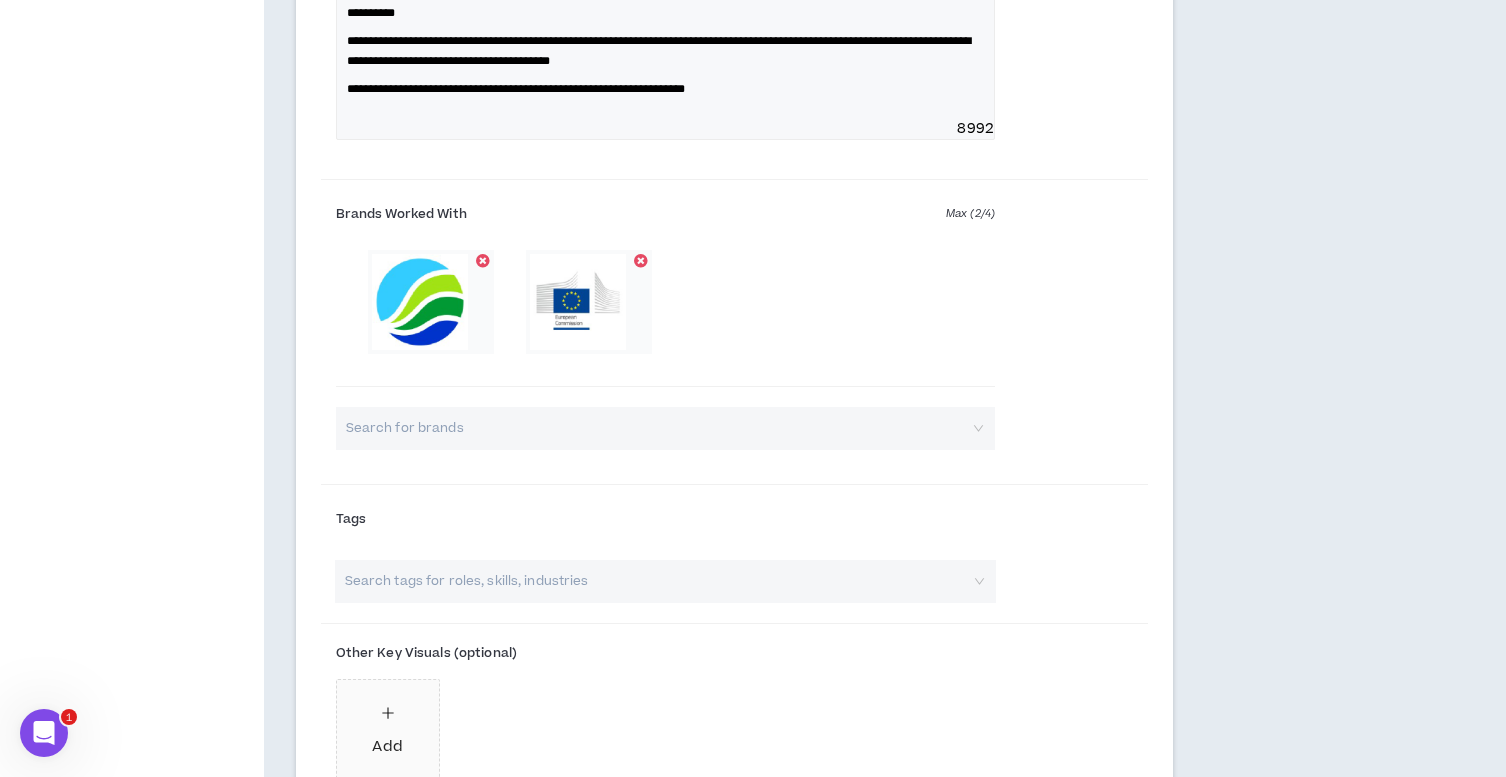 click at bounding box center [658, 428] 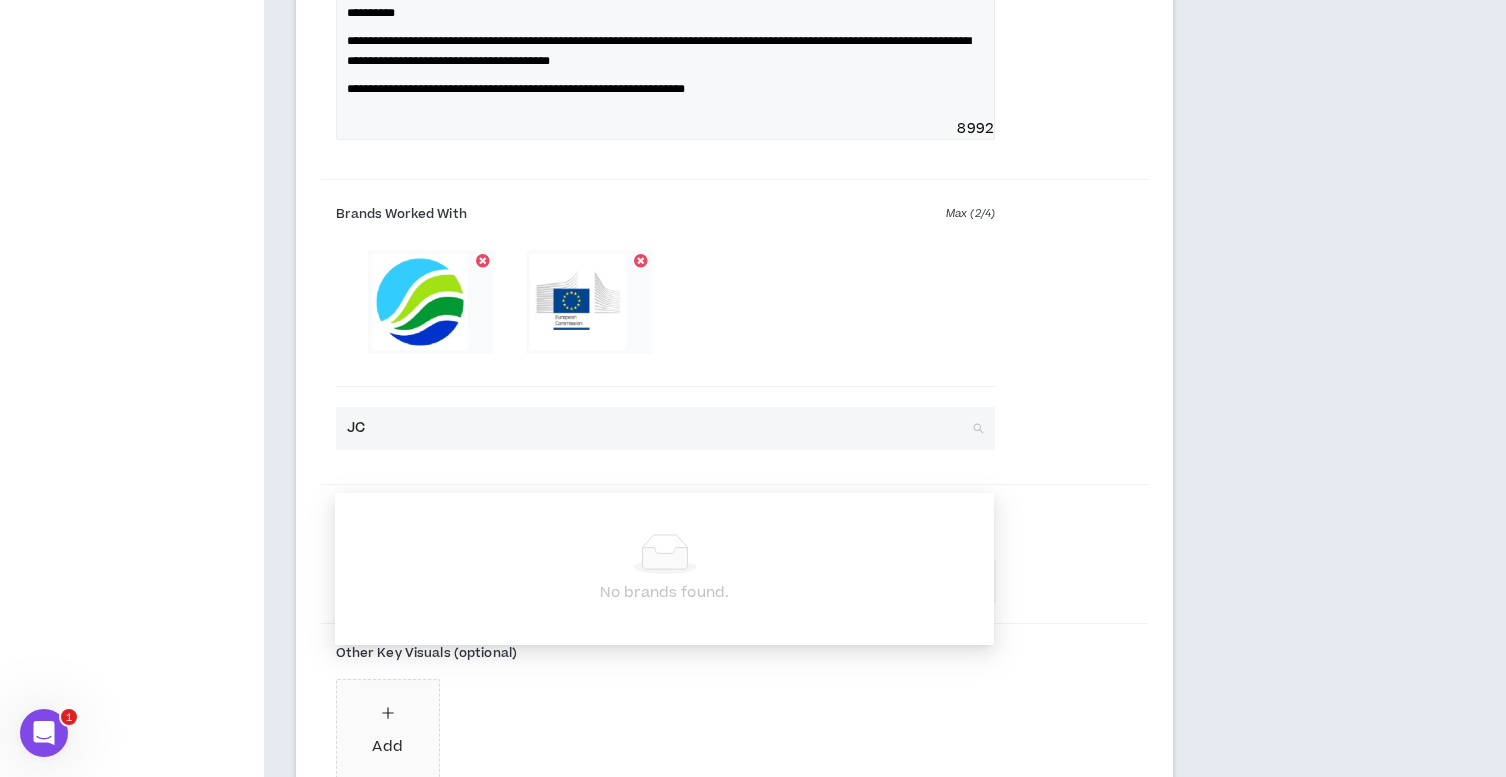 type on "JCD" 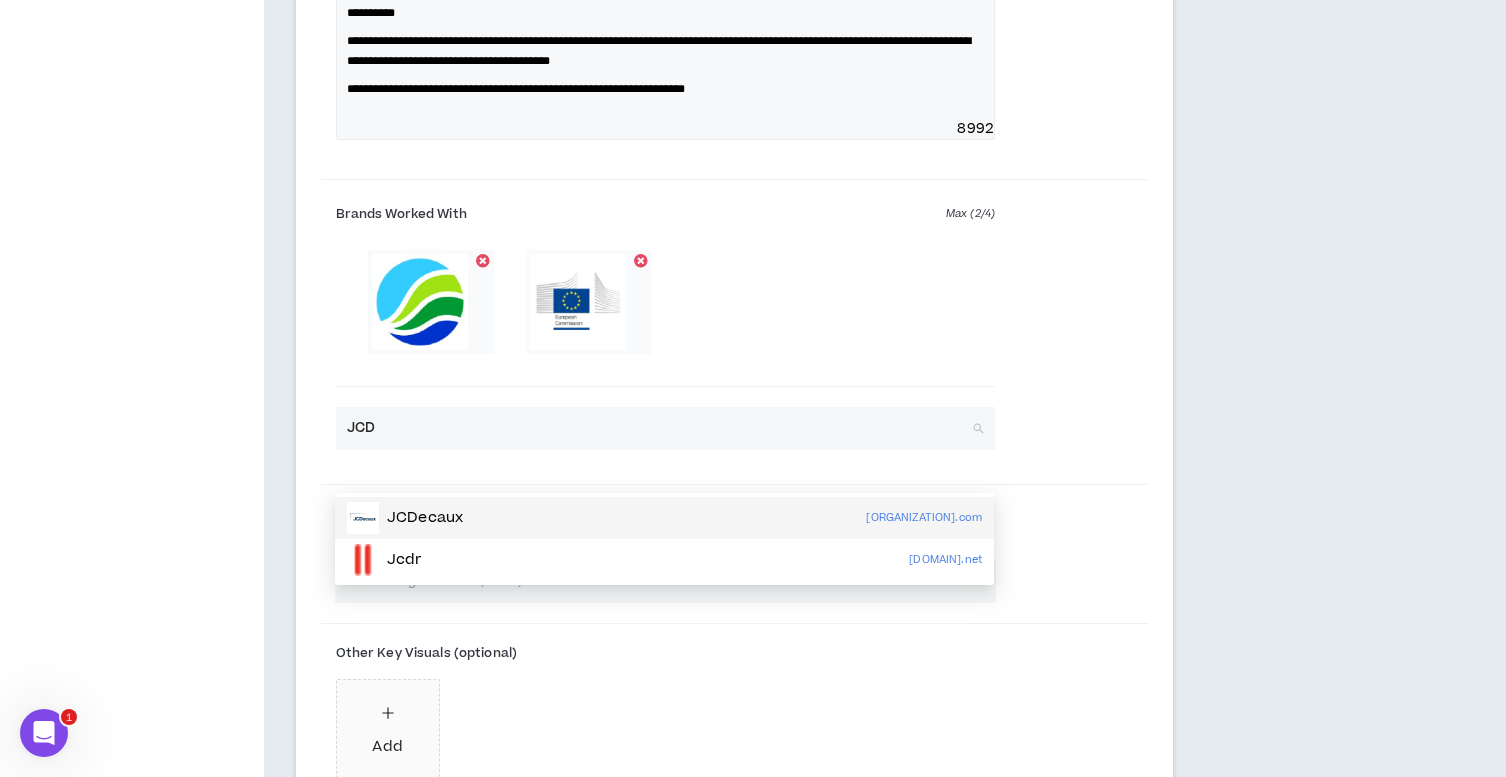 click on "JCDecaux" at bounding box center [425, 518] 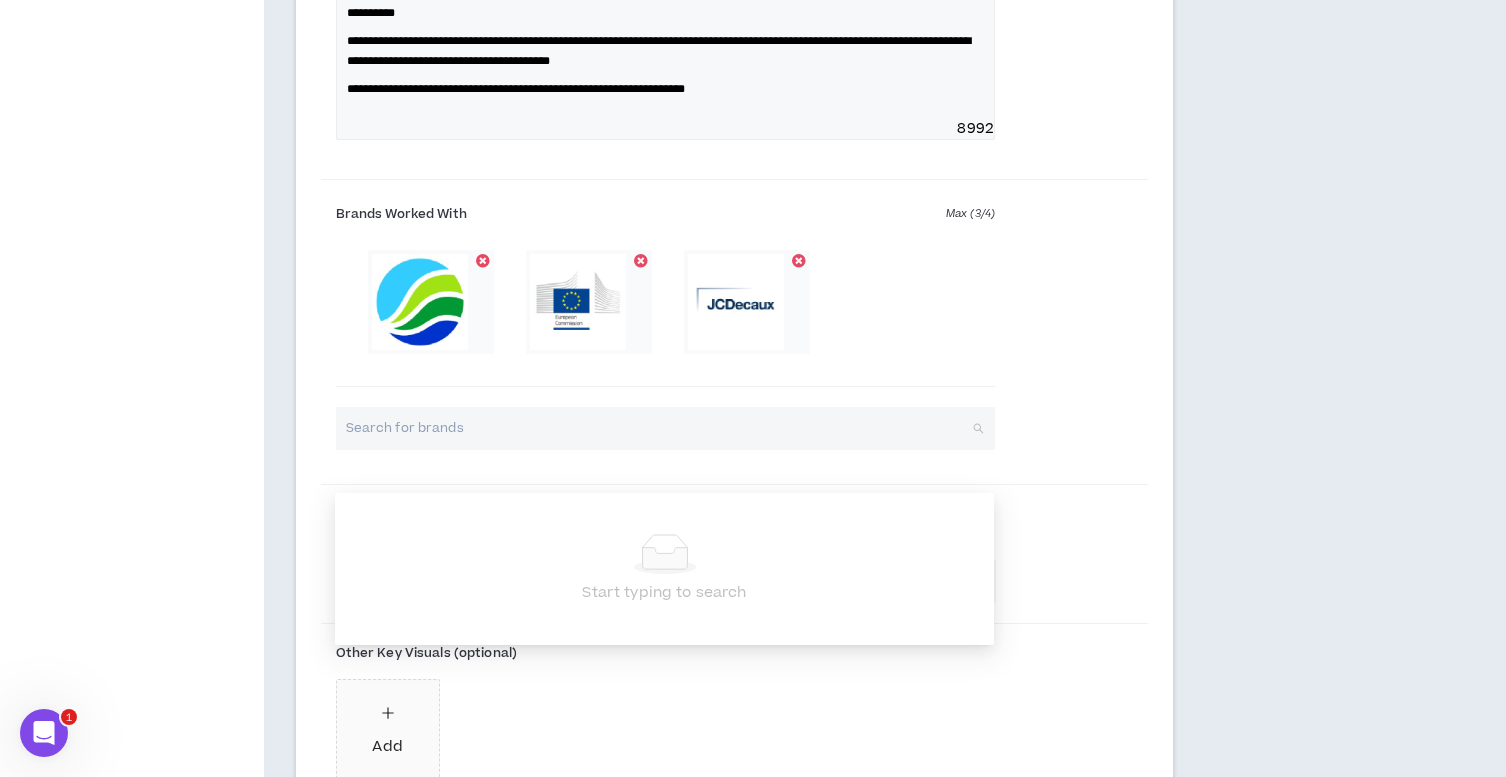 click at bounding box center (658, 428) 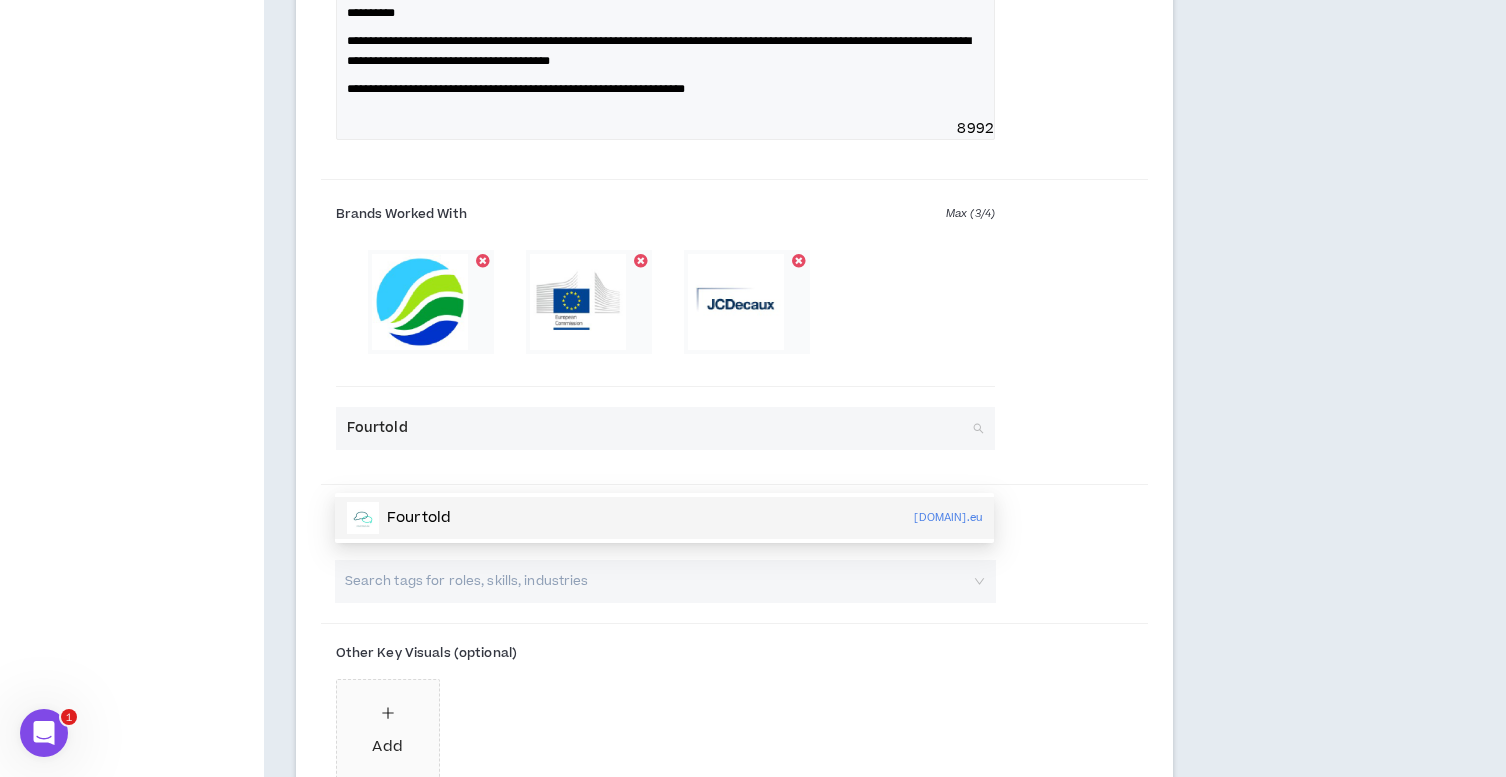 click on "Fourtold" at bounding box center (419, 518) 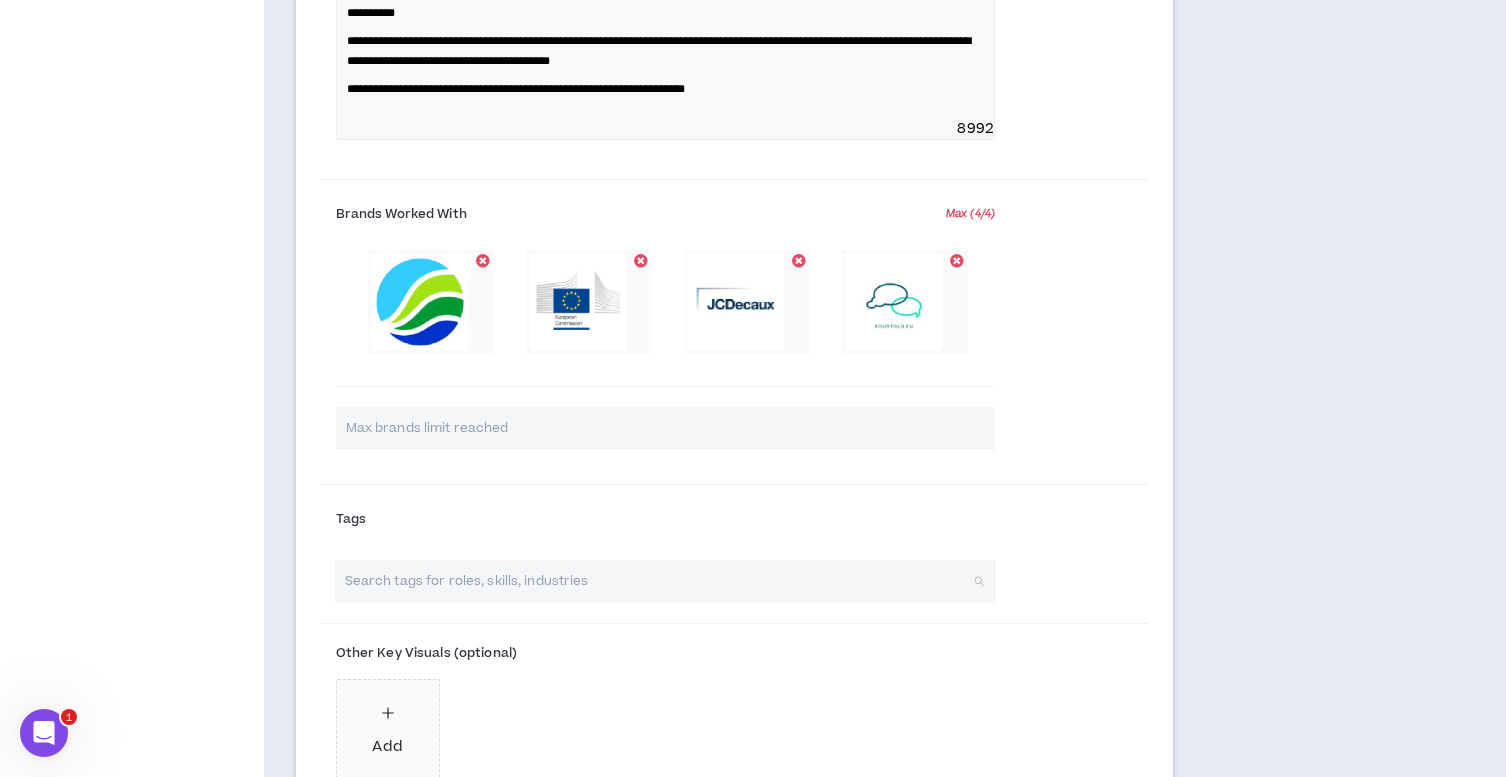 click at bounding box center (655, 581) 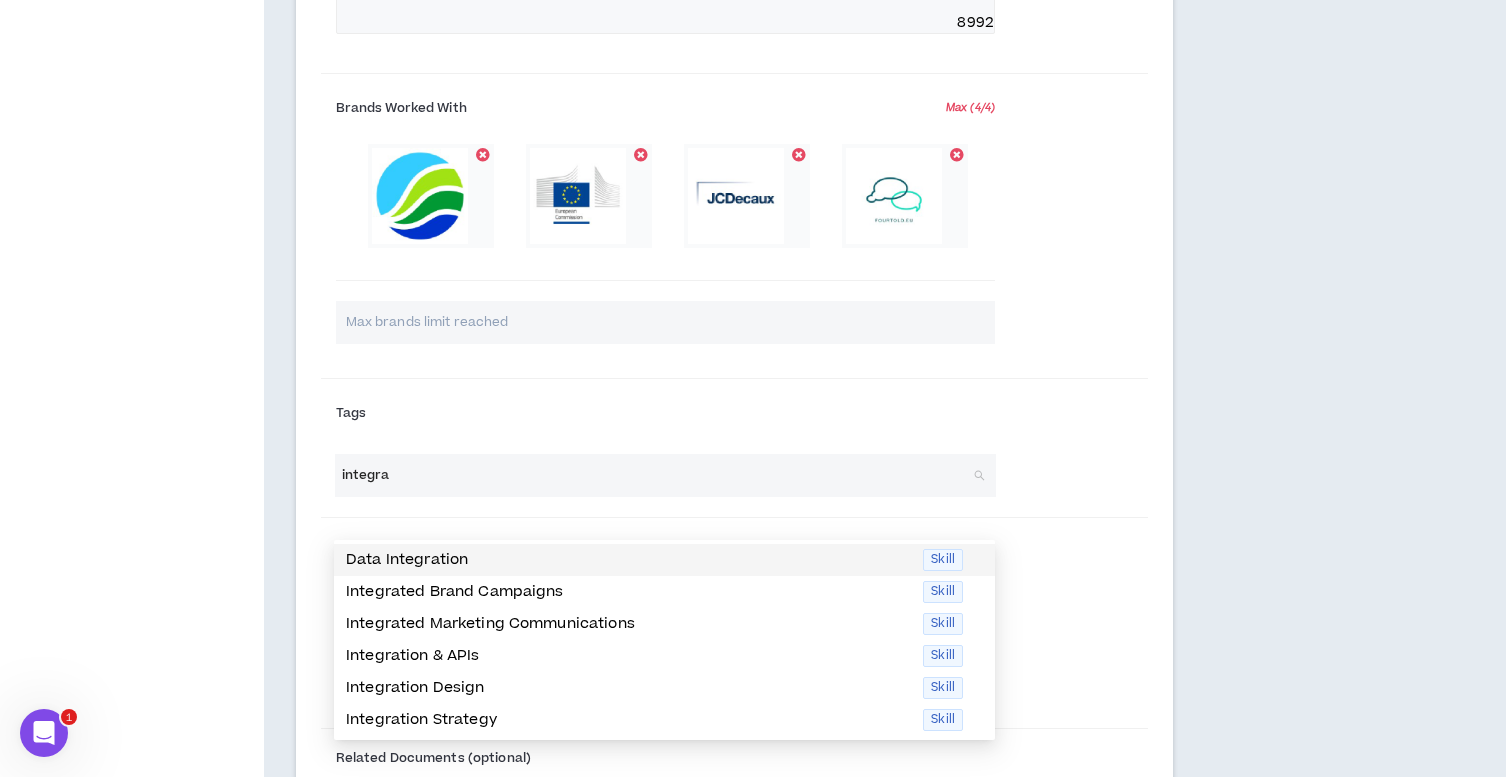 scroll, scrollTop: 1702, scrollLeft: 0, axis: vertical 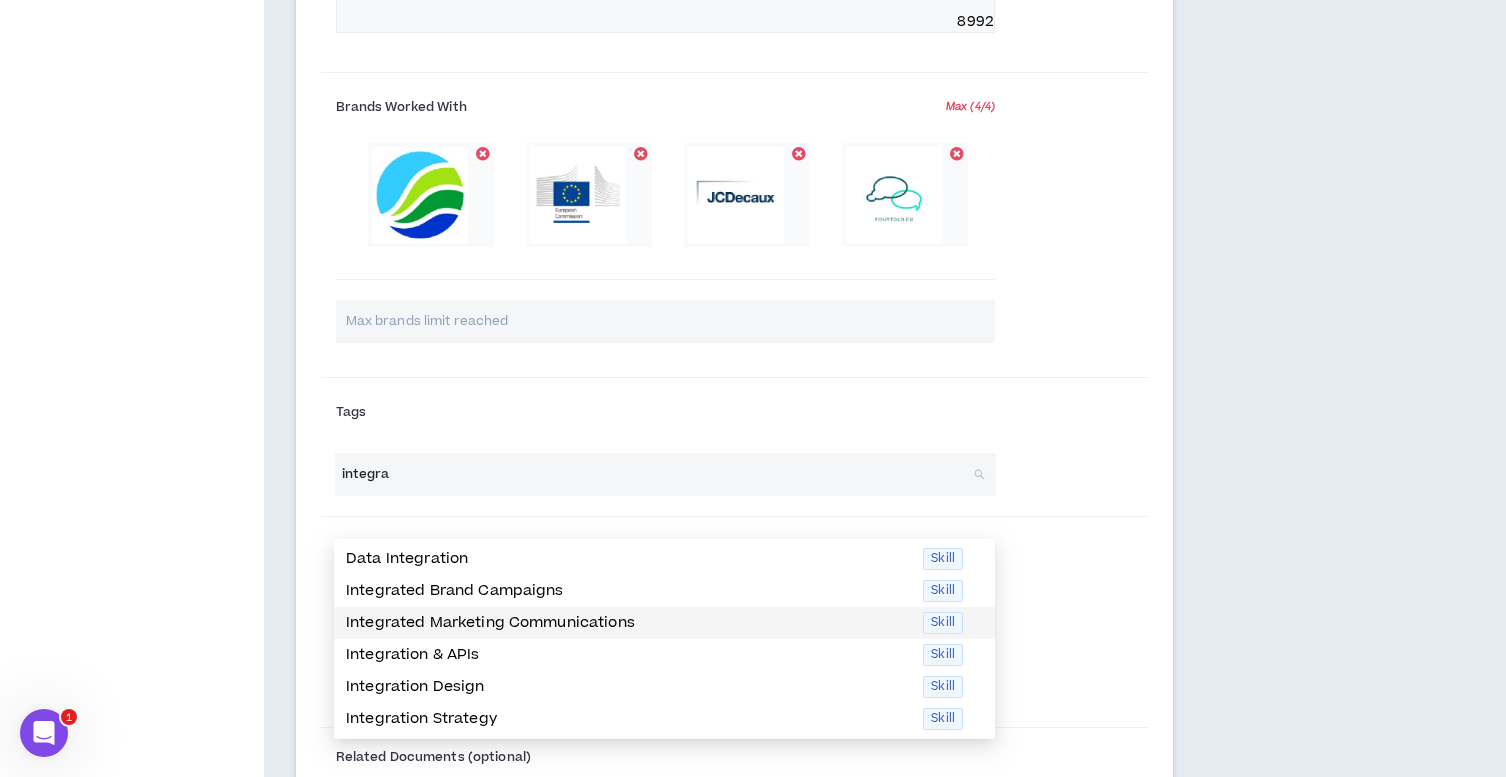click on "Integrated Marketing Communications" at bounding box center (628, 623) 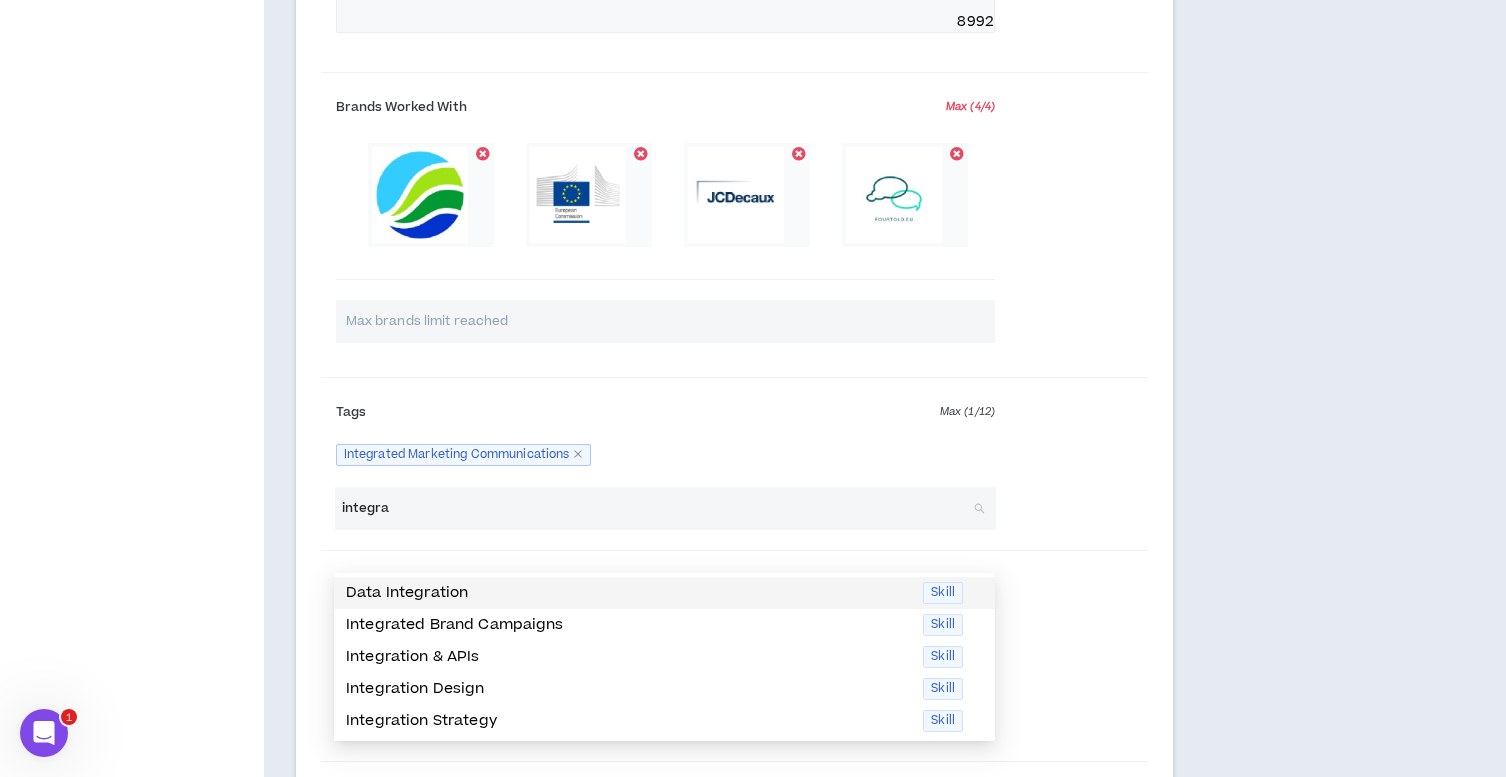 click on "integra" at bounding box center [655, 508] 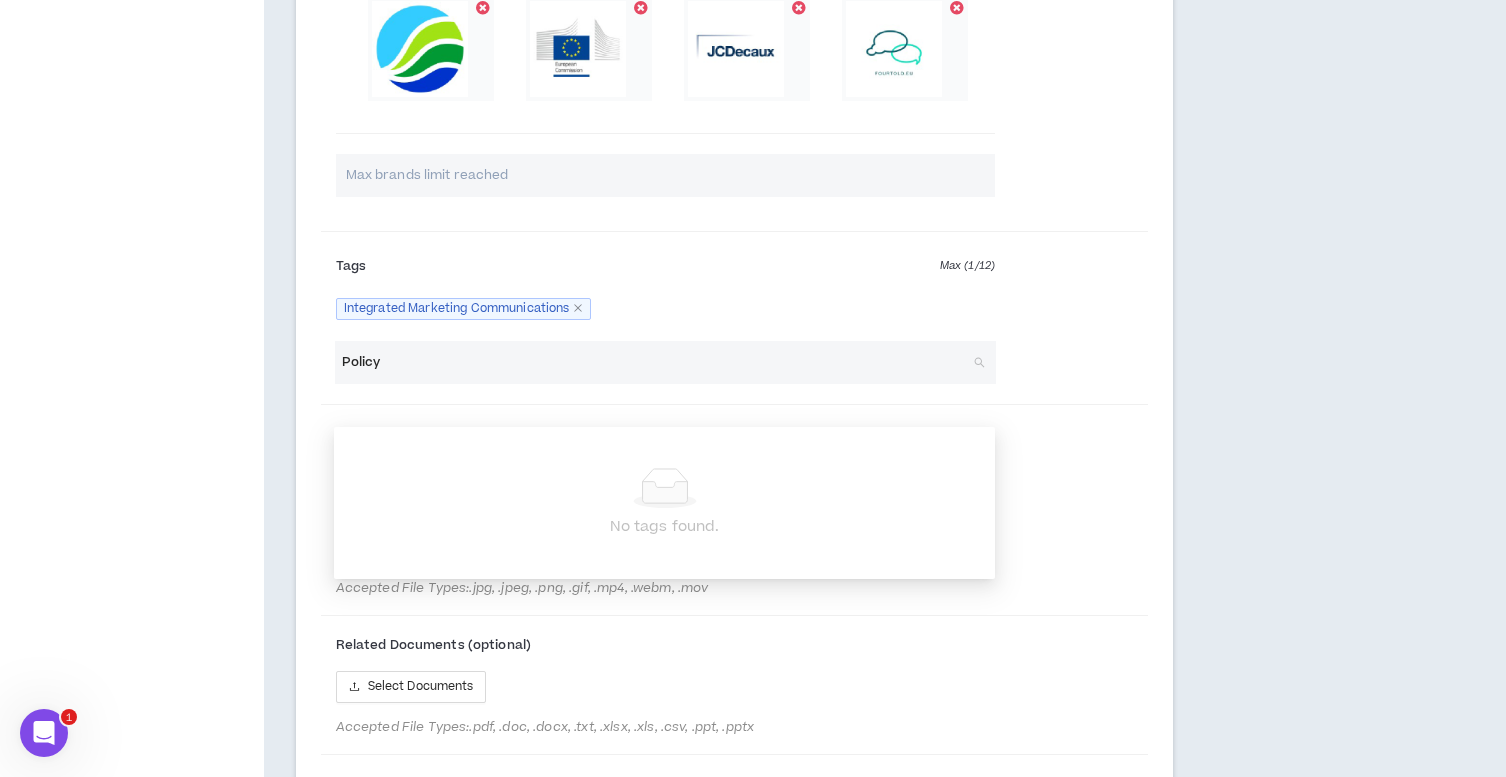 scroll, scrollTop: 1875, scrollLeft: 0, axis: vertical 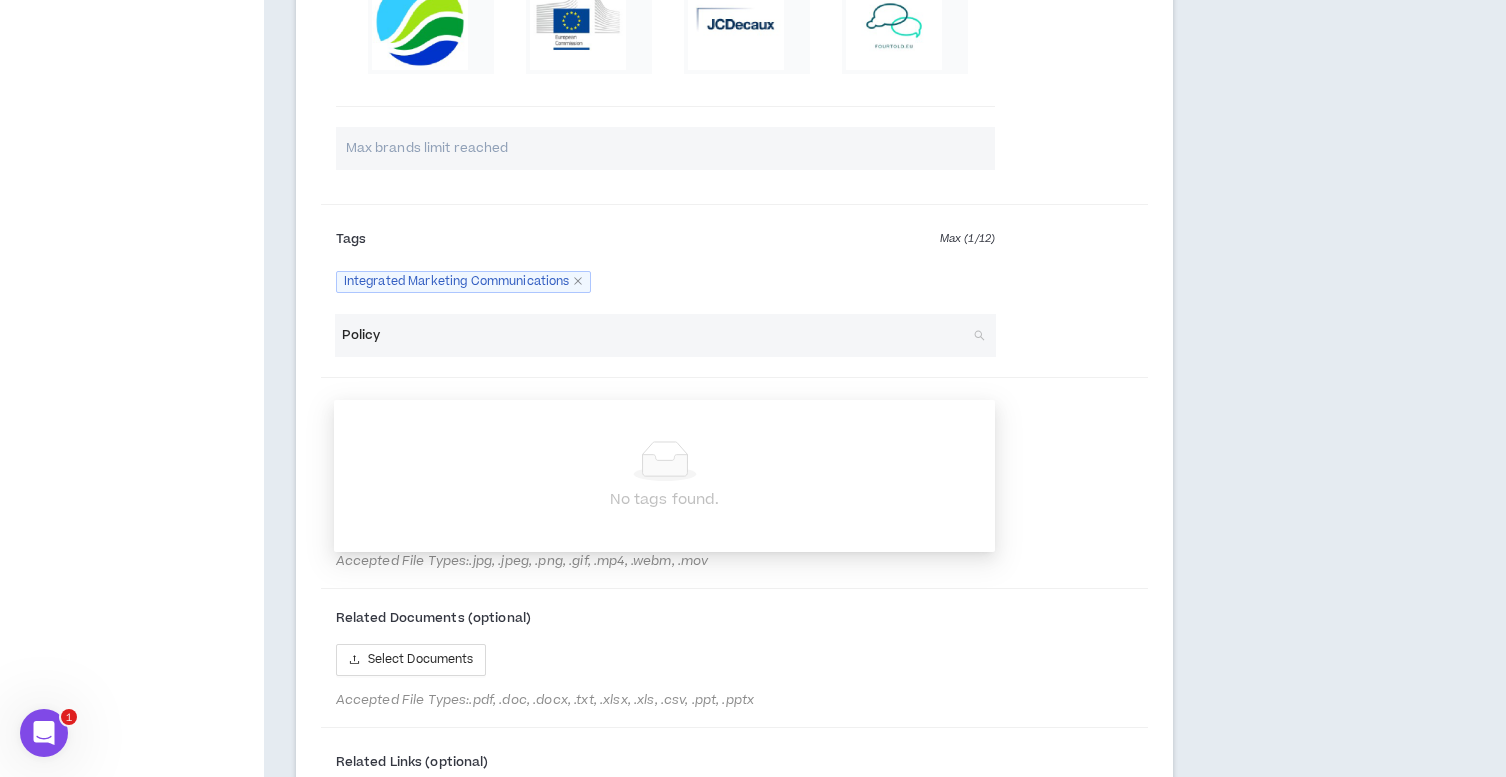 click on "Policy" at bounding box center (655, 335) 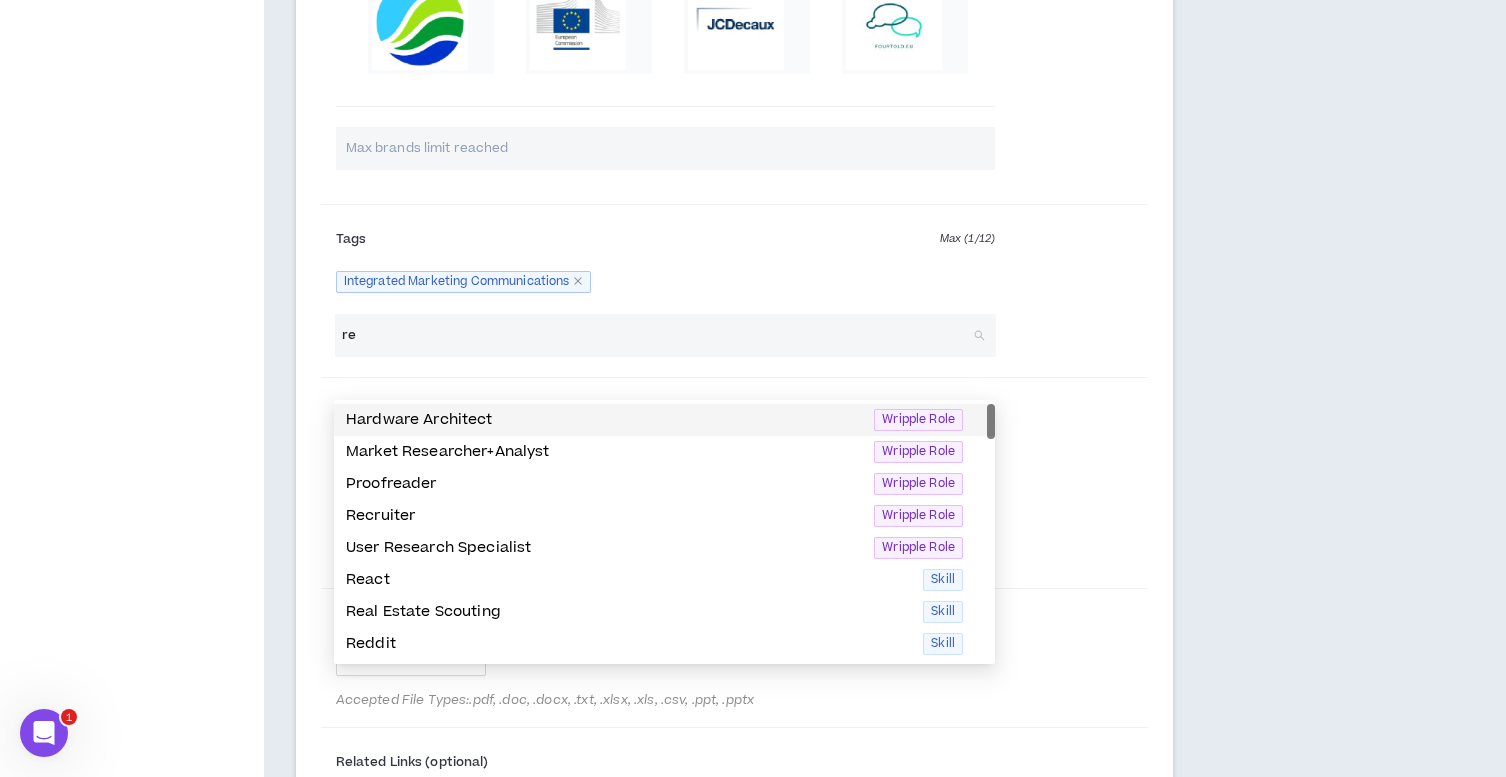 type on "r" 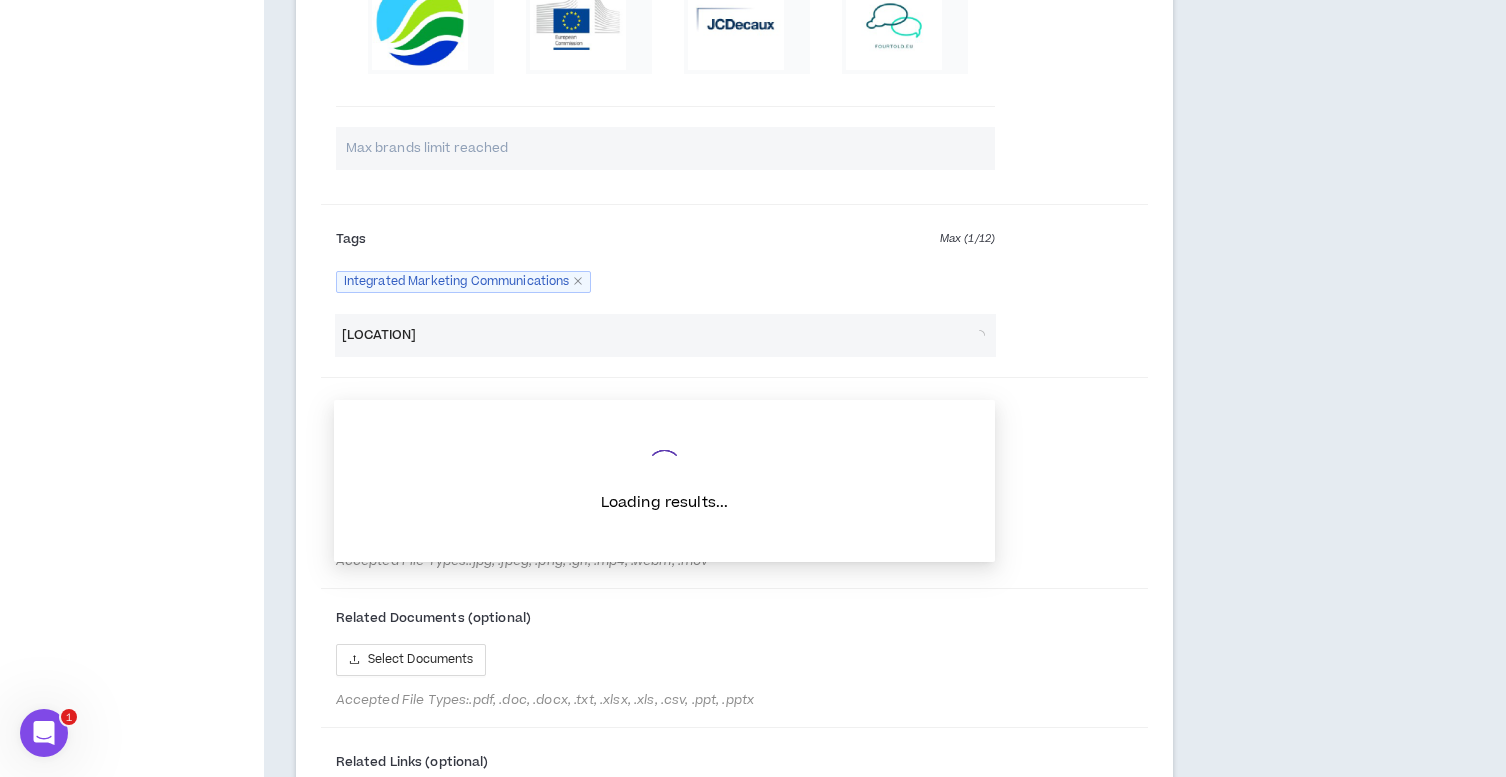 type on "l" 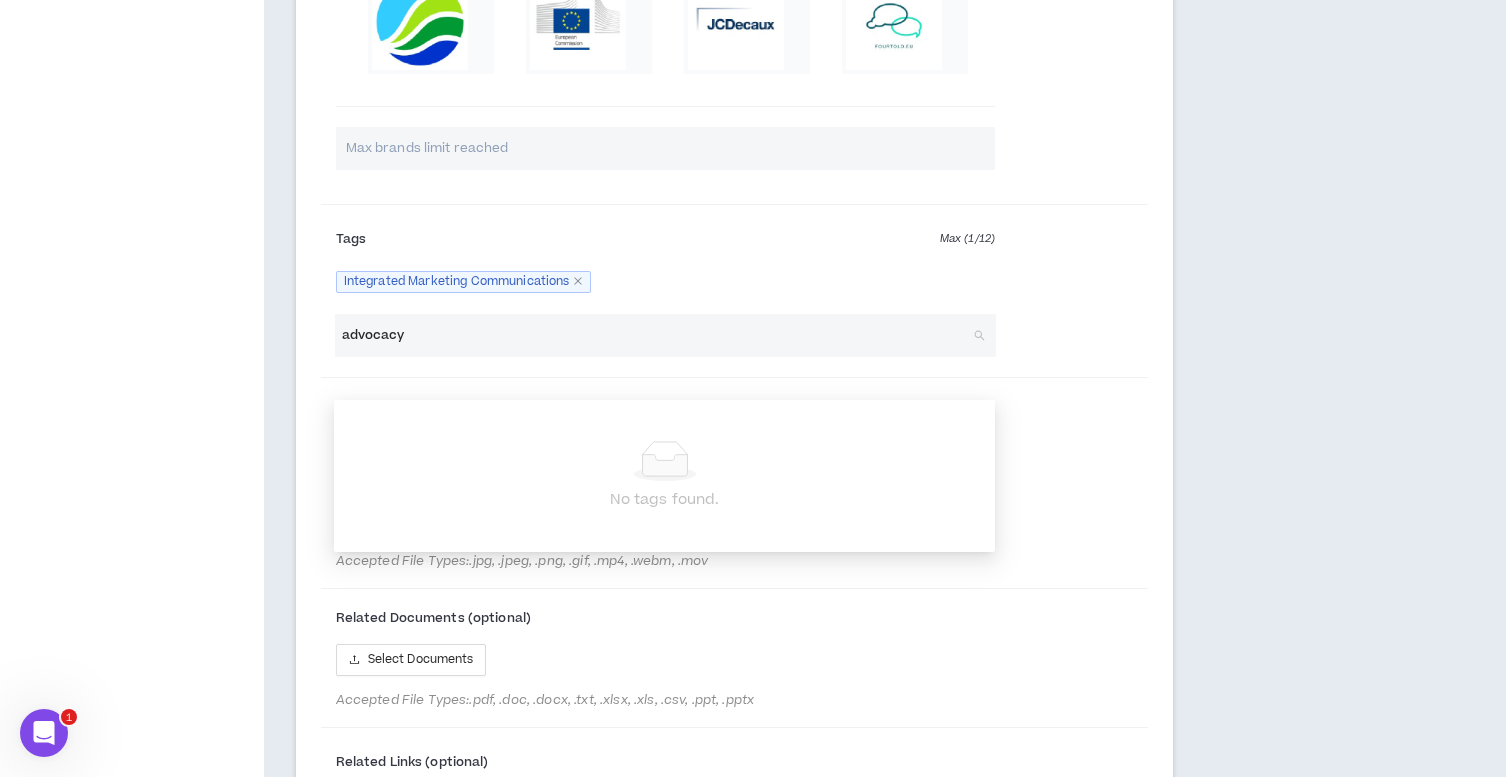 click on "advocacy" at bounding box center [655, 335] 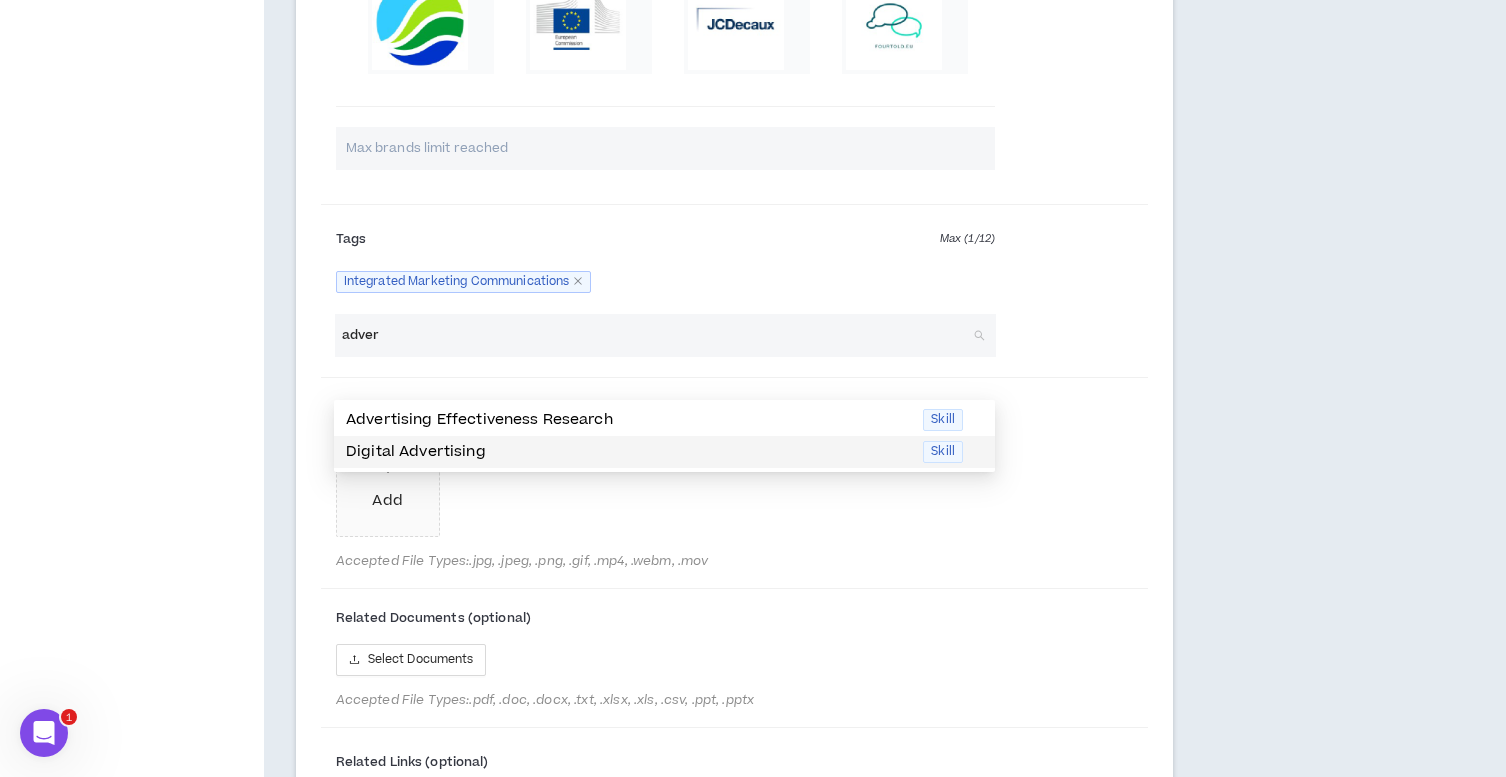 click on "Digital Advertising" at bounding box center (628, 452) 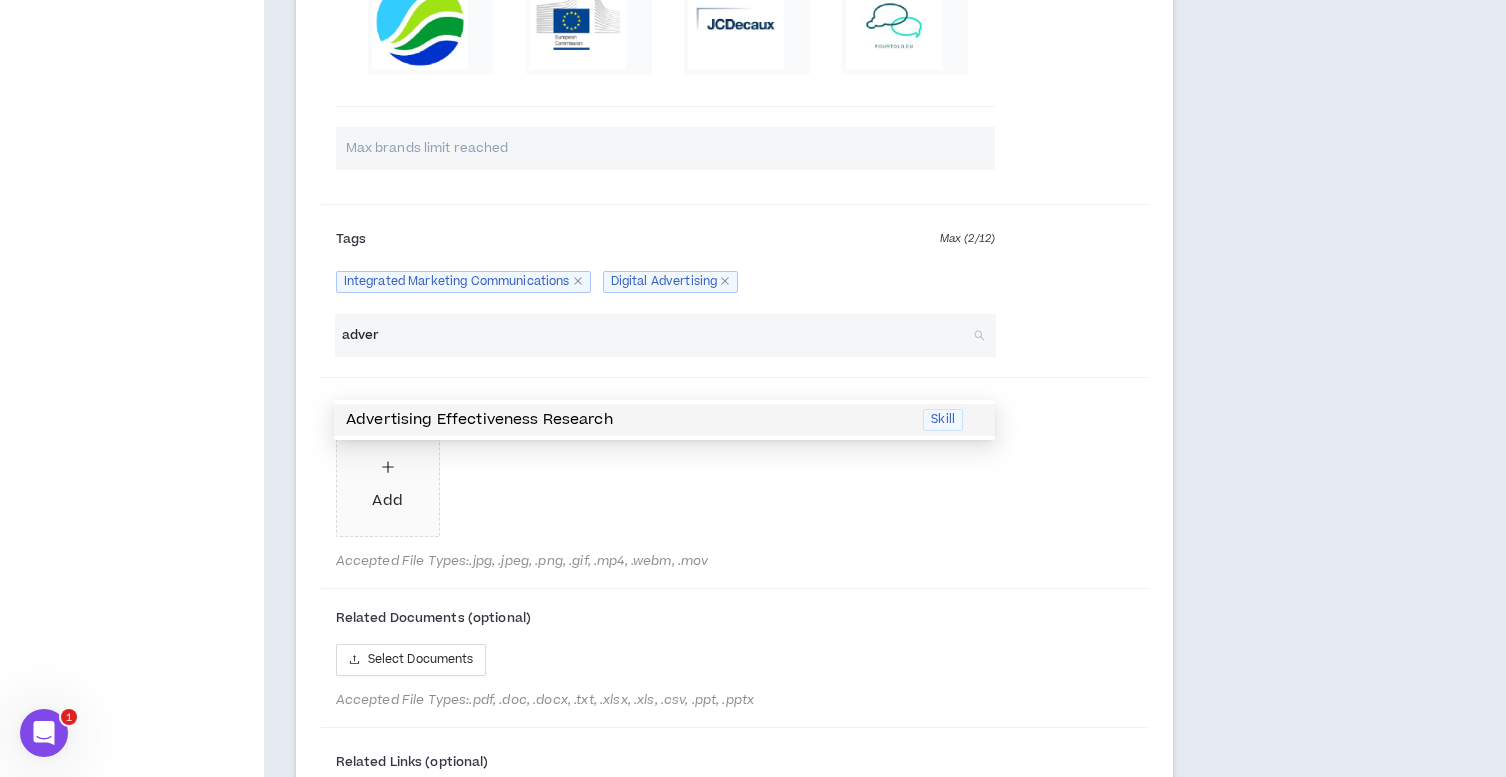 drag, startPoint x: 400, startPoint y: 376, endPoint x: 318, endPoint y: 375, distance: 82.006096 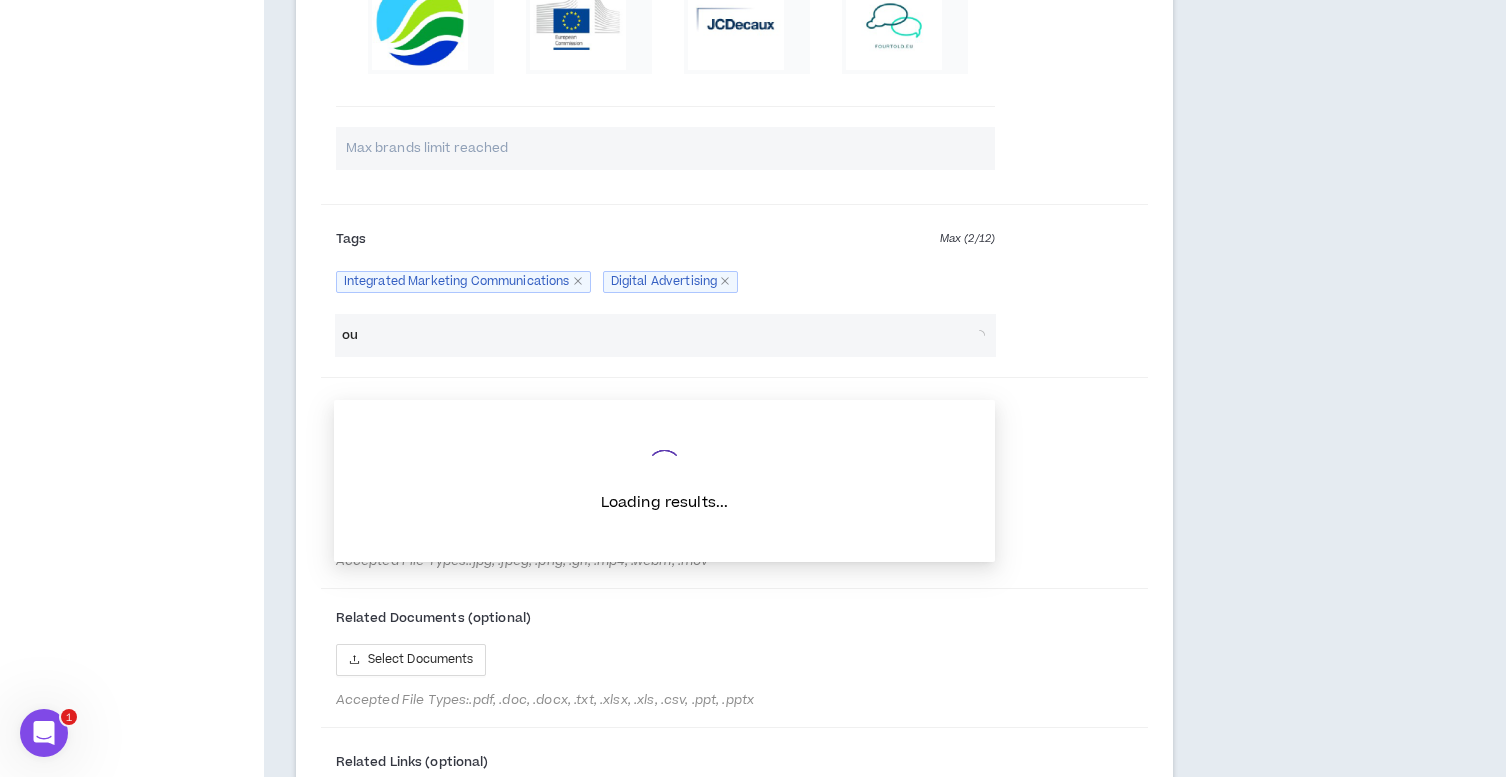 type on "o" 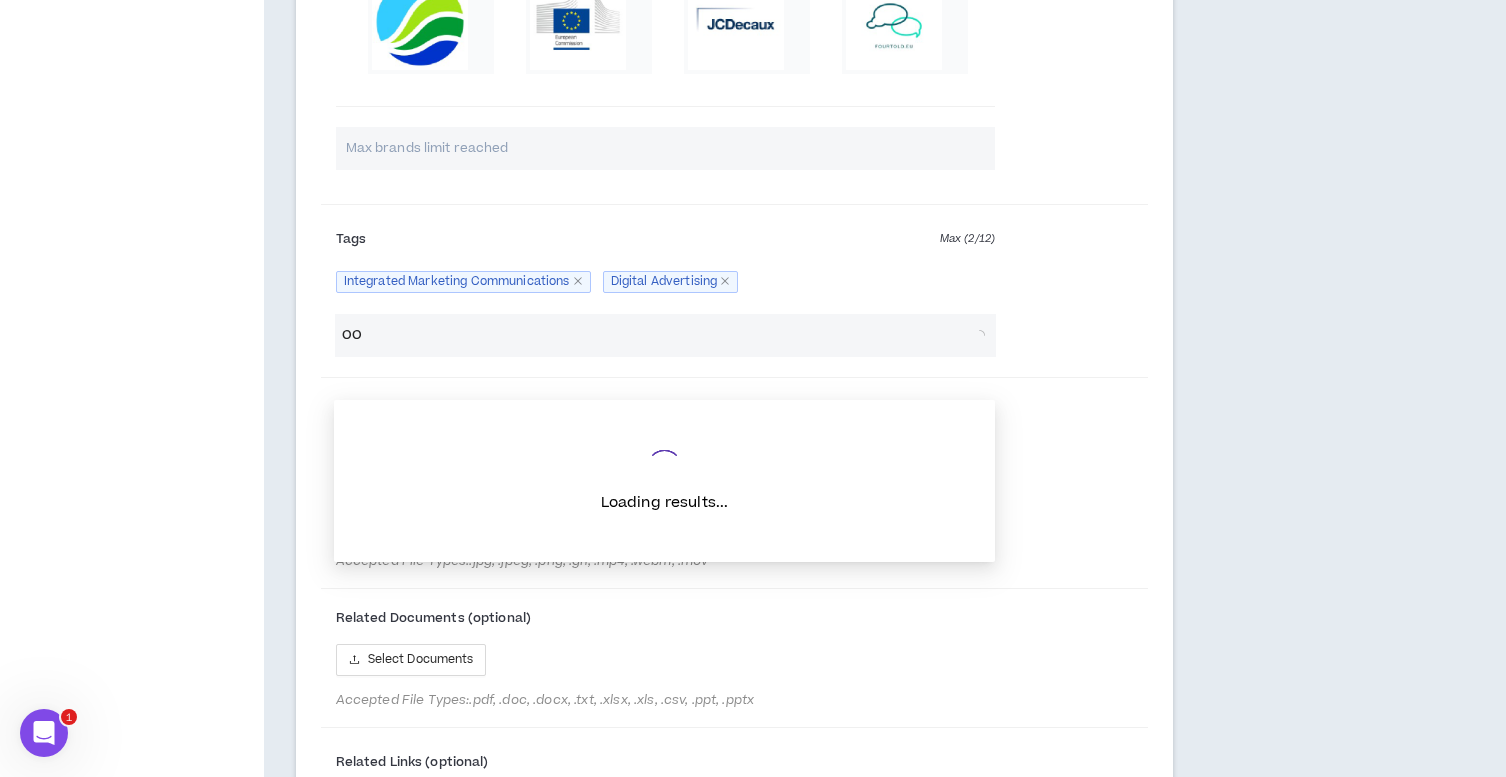 type on "OOH" 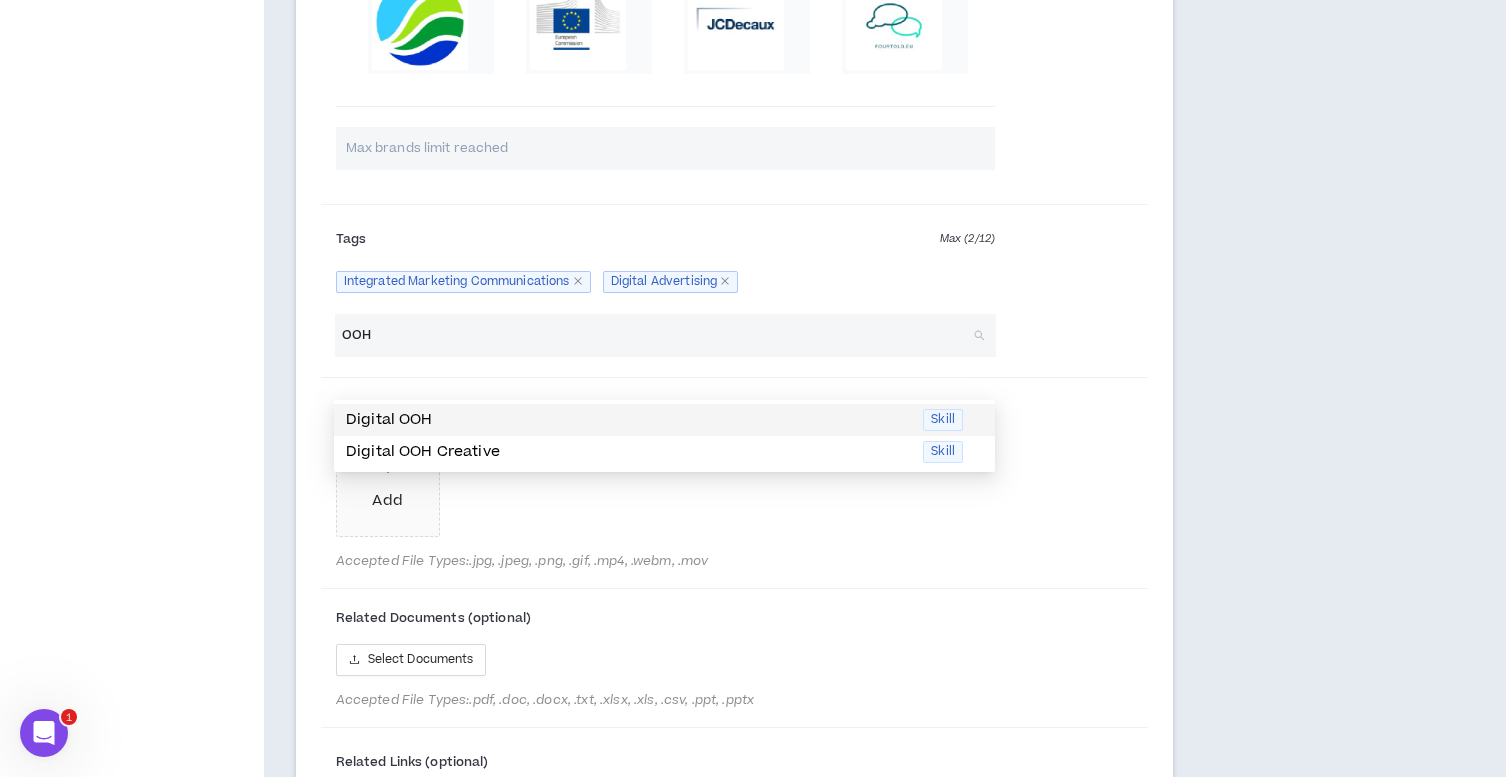 click on "Digital OOH" at bounding box center [628, 420] 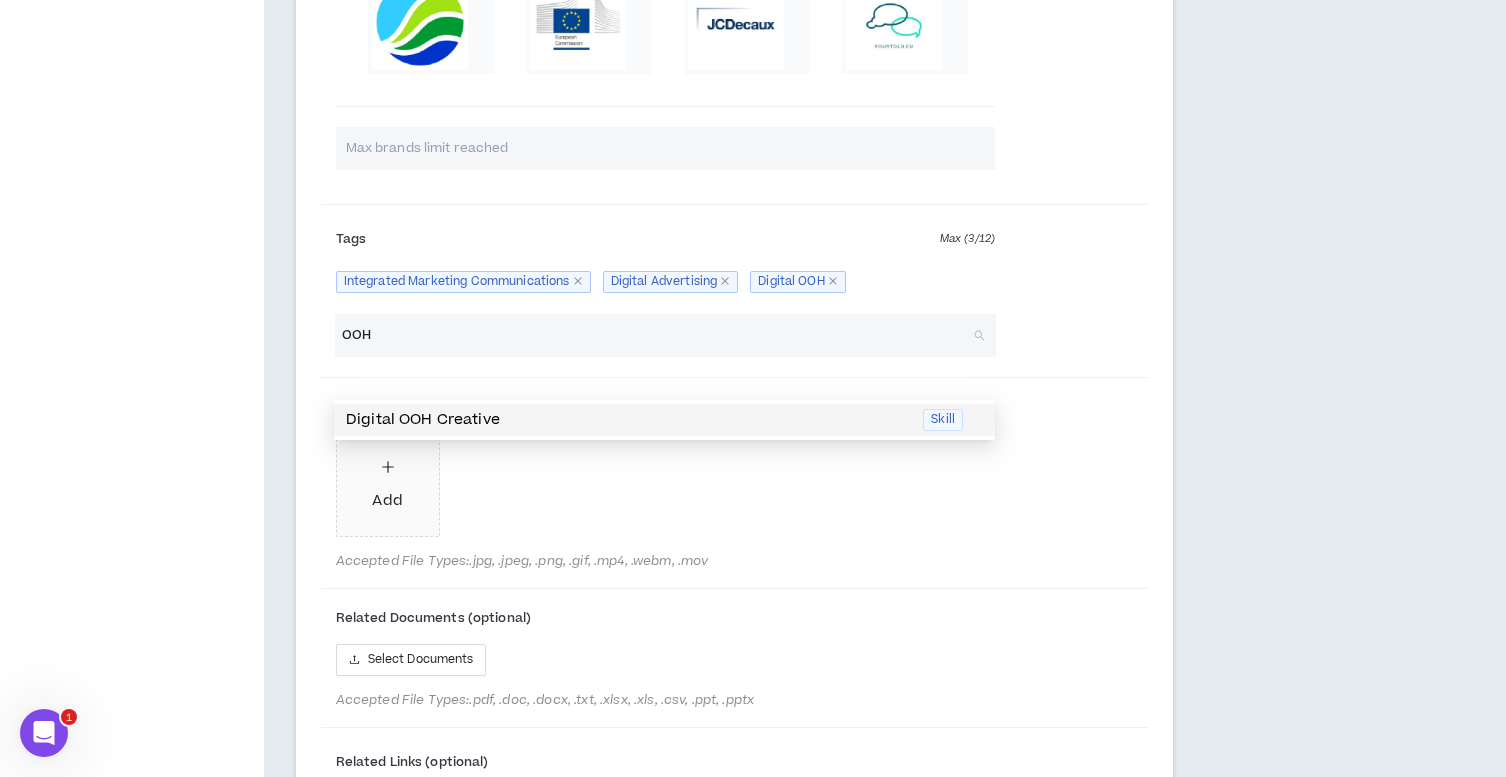 click on "Digital OOH Creative" at bounding box center (628, 420) 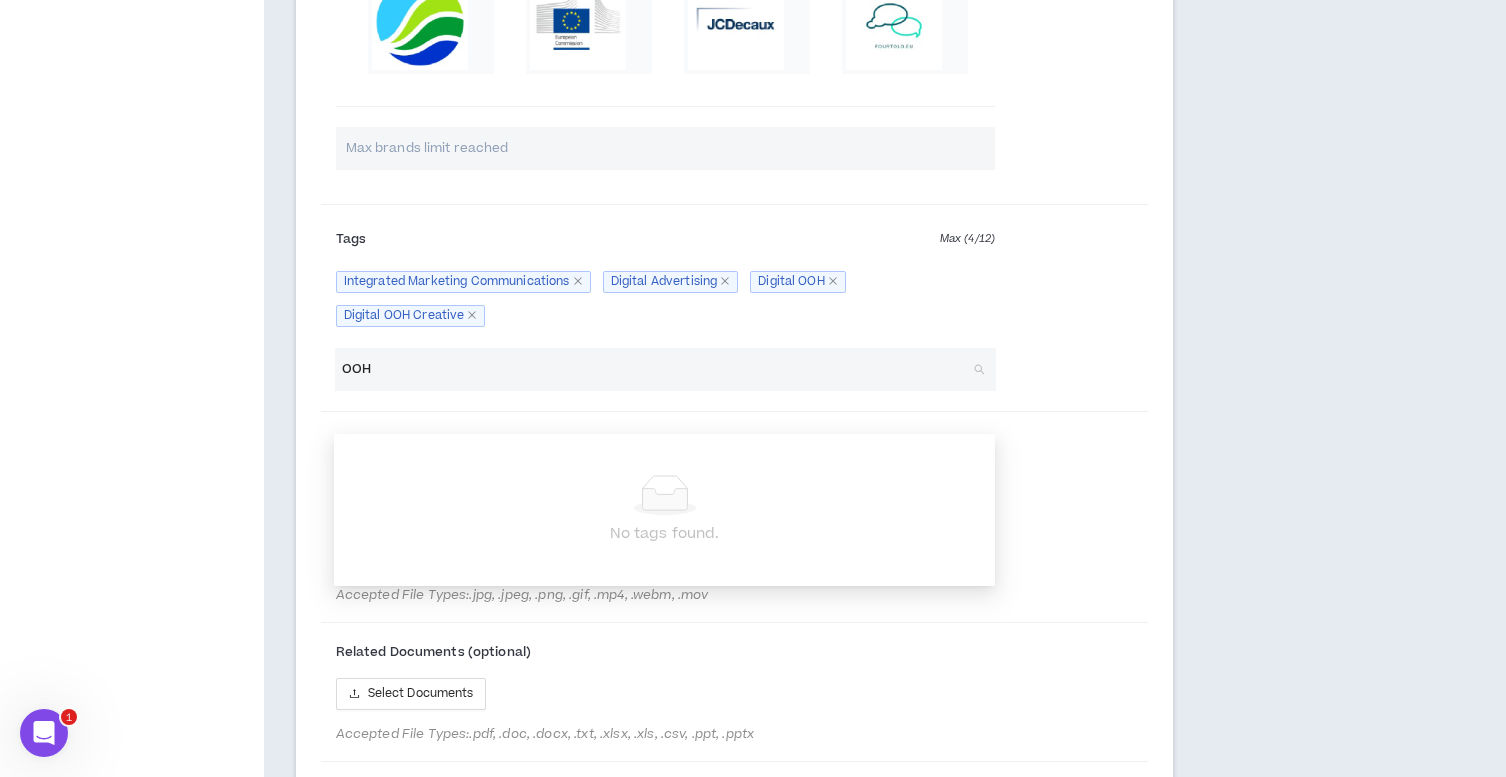 drag, startPoint x: 368, startPoint y: 412, endPoint x: 311, endPoint y: 408, distance: 57.14018 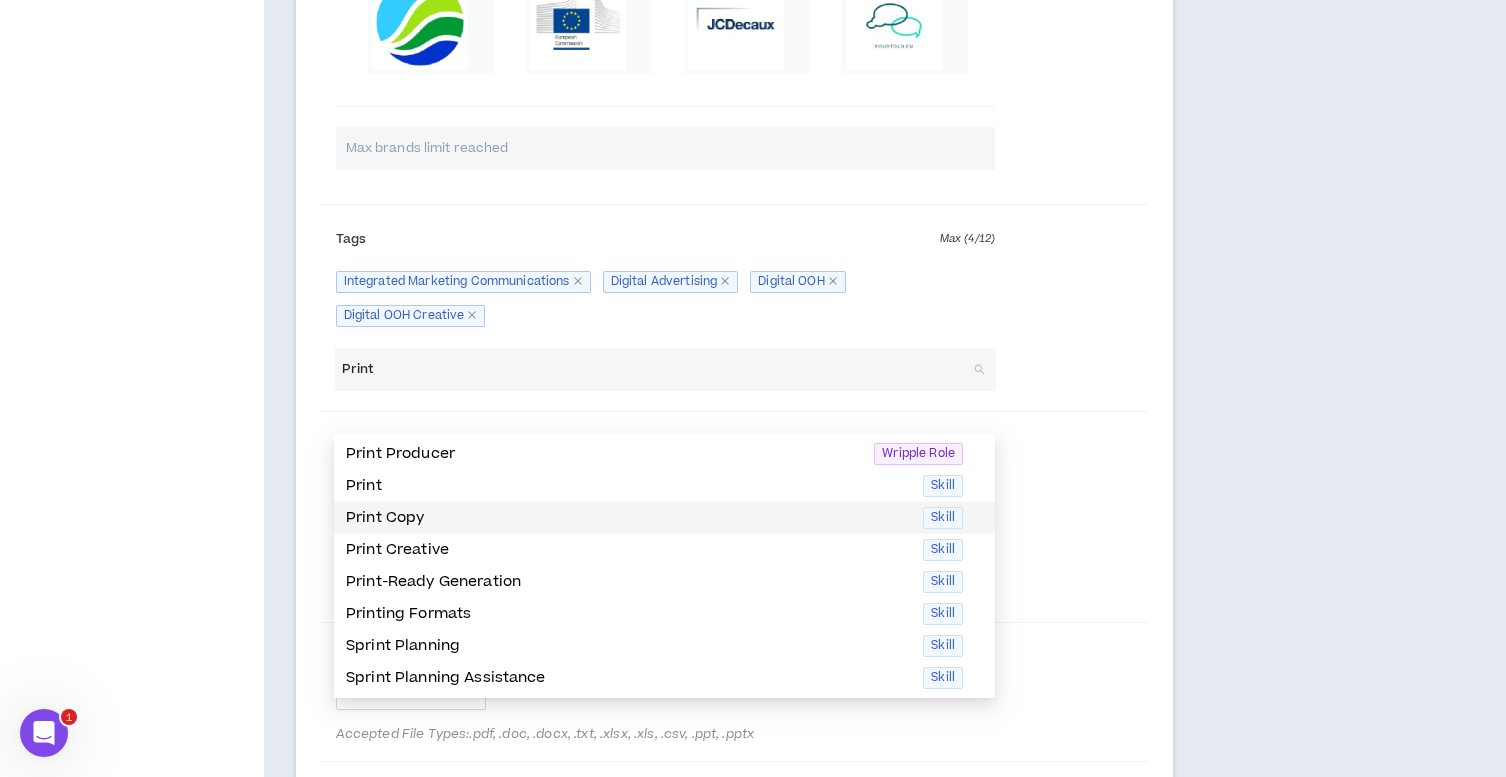 click on "Print Copy" at bounding box center [628, 518] 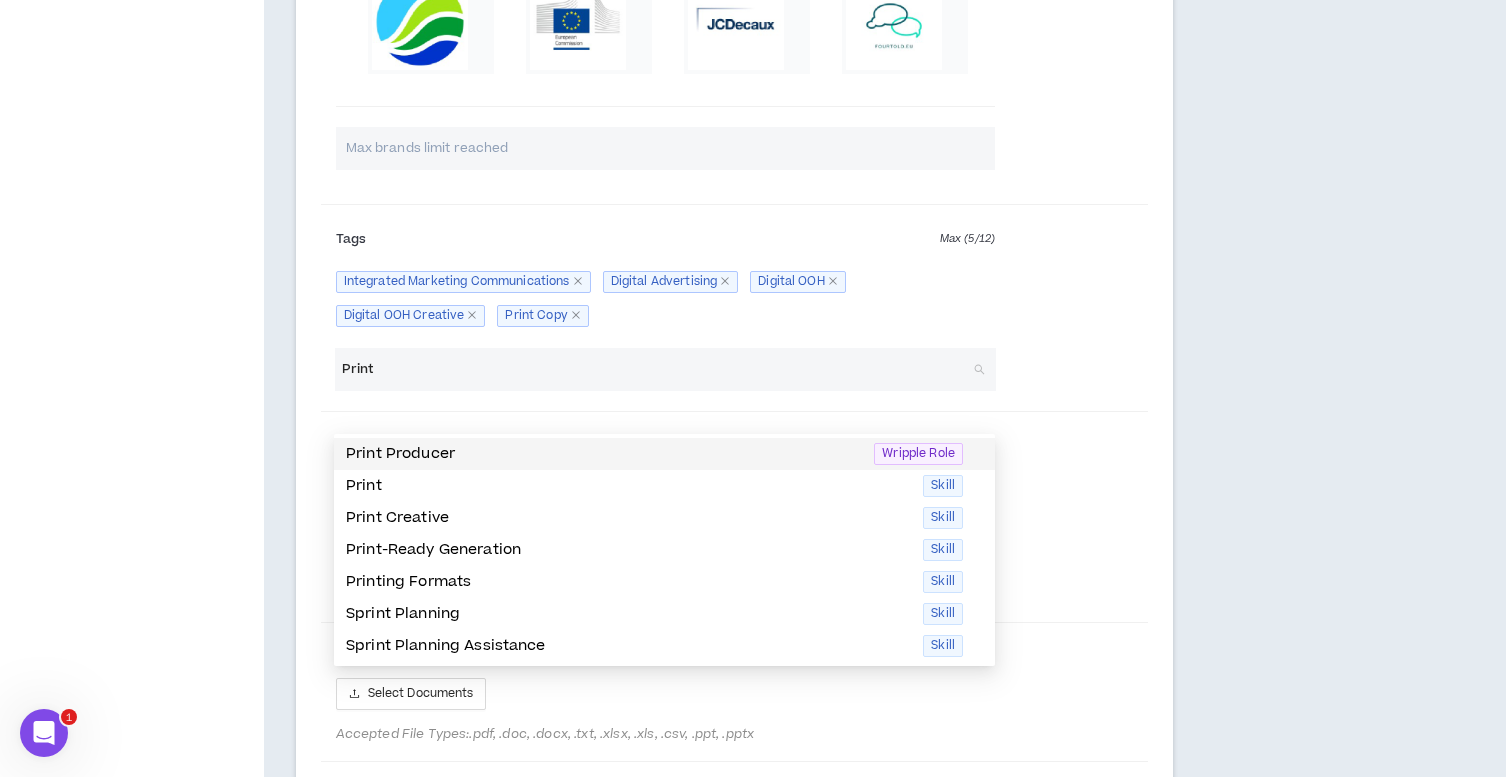 drag, startPoint x: 399, startPoint y: 416, endPoint x: 321, endPoint y: 415, distance: 78.00641 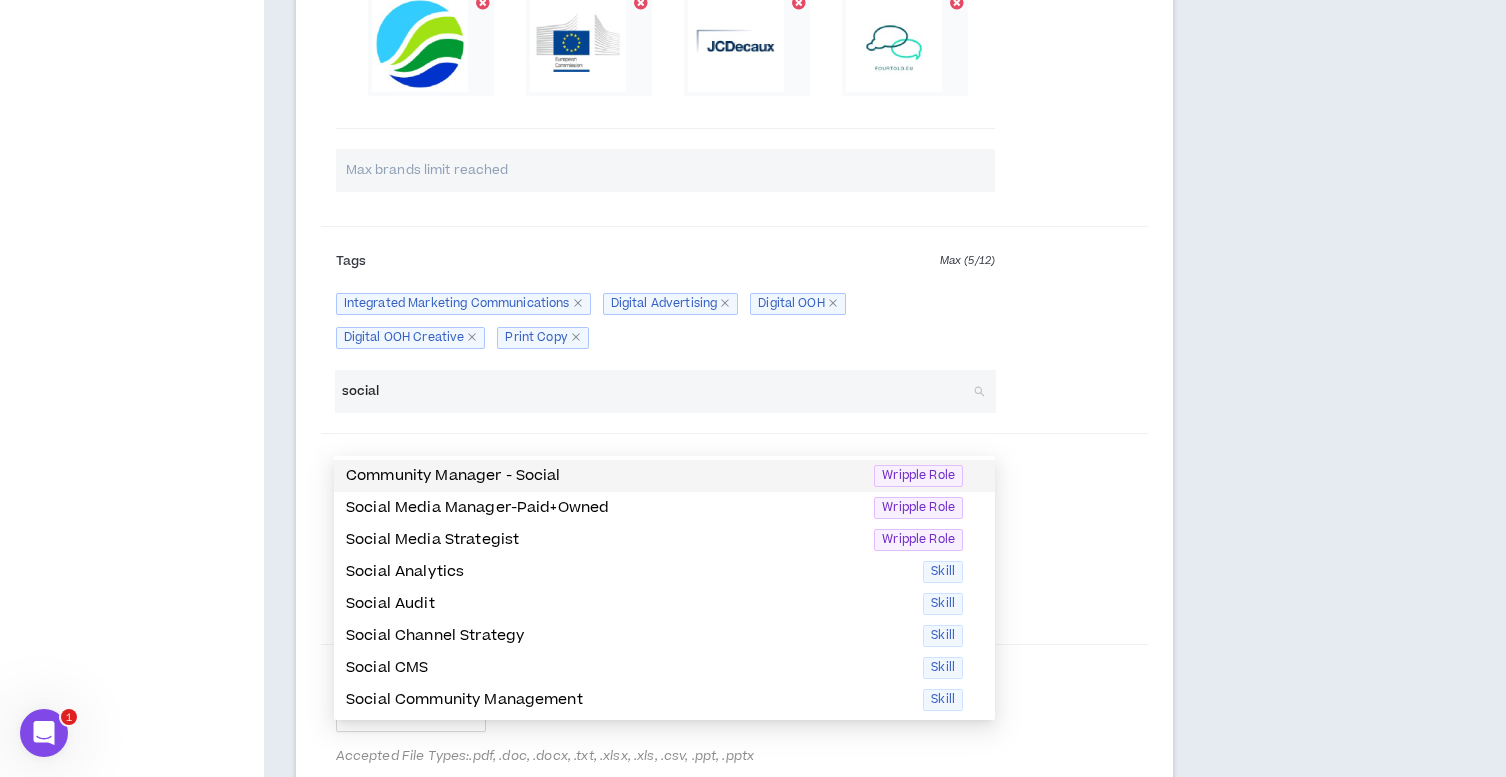 scroll, scrollTop: 1856, scrollLeft: 0, axis: vertical 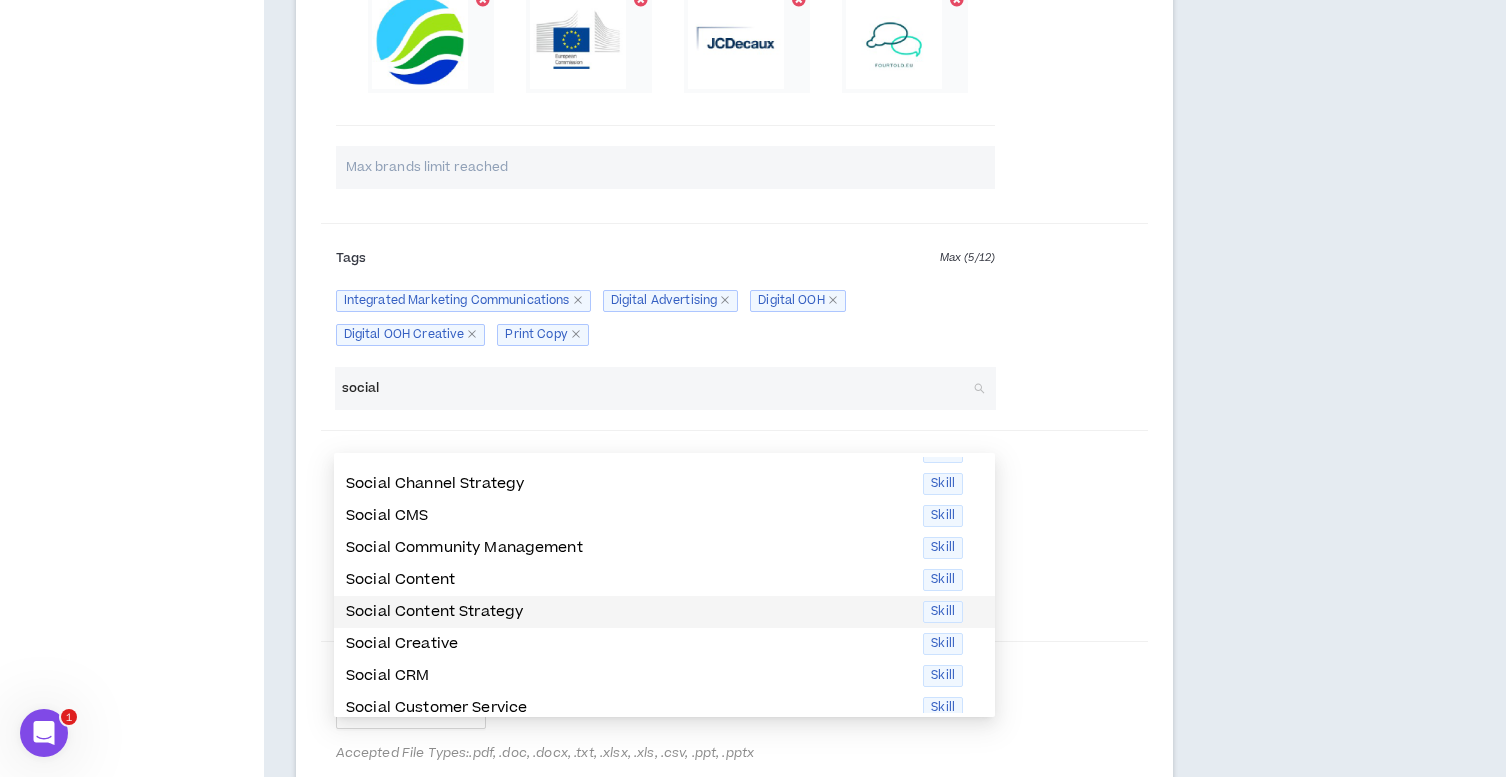 click on "Social Content Strategy" at bounding box center [628, 612] 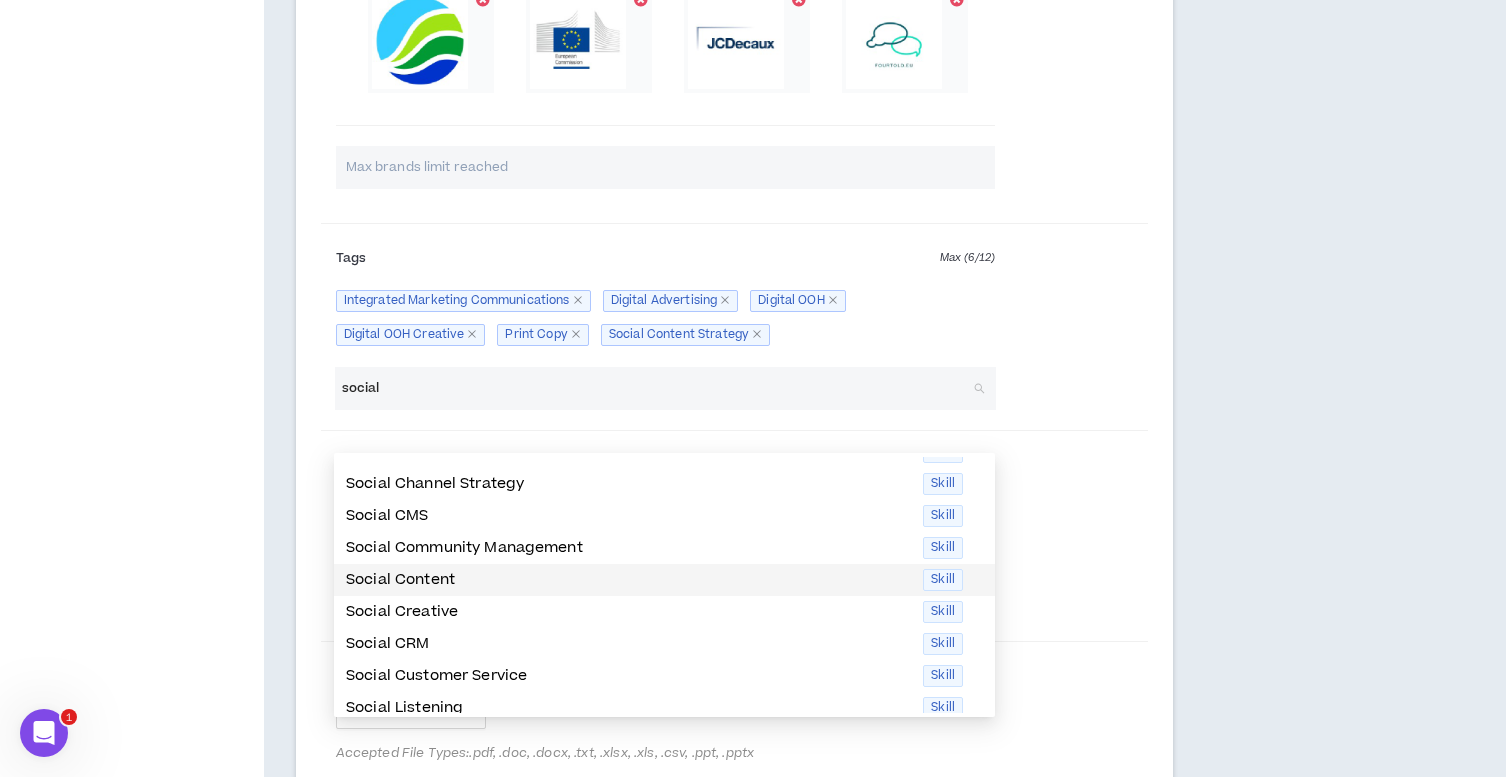 click on "Social Content" at bounding box center [628, 580] 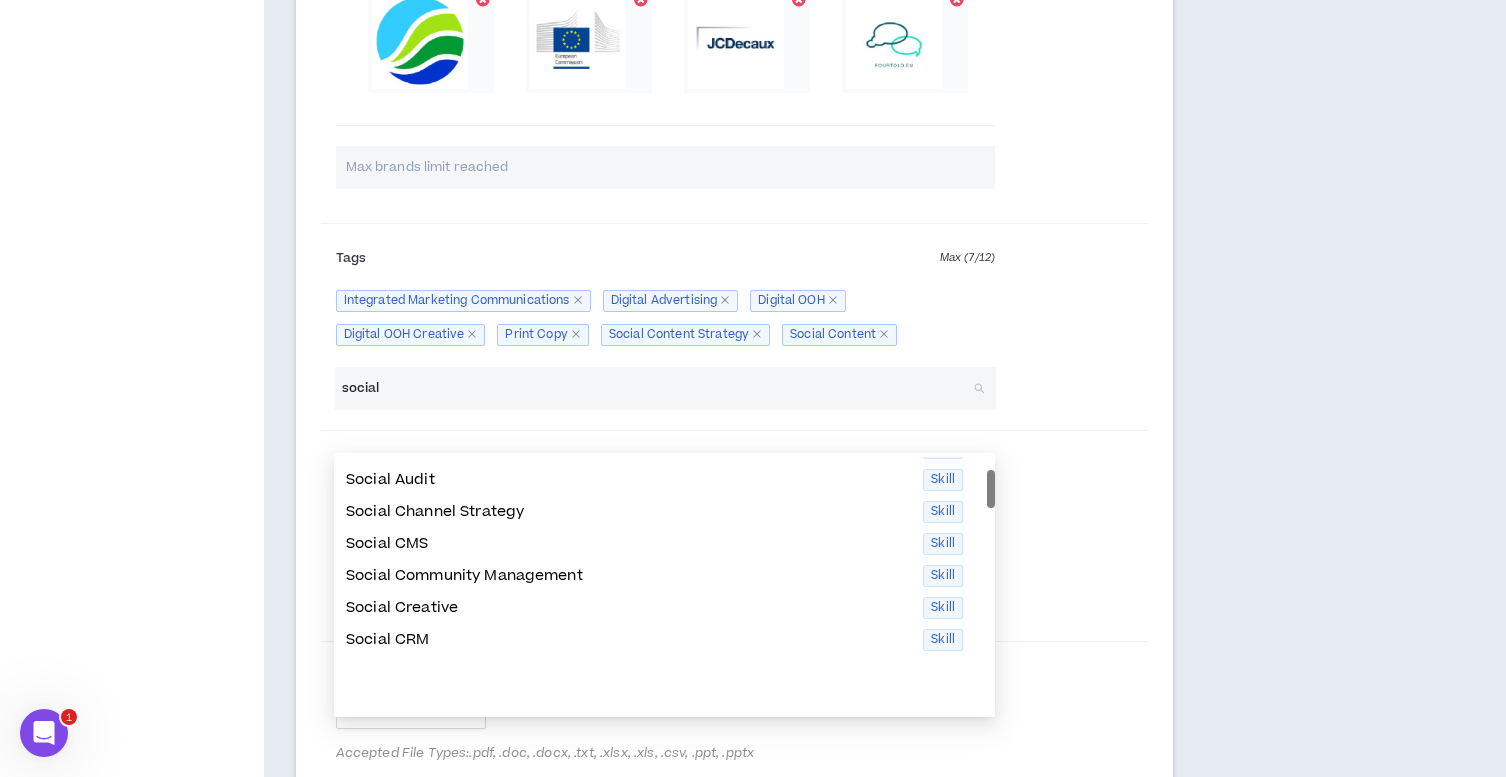 scroll, scrollTop: 0, scrollLeft: 0, axis: both 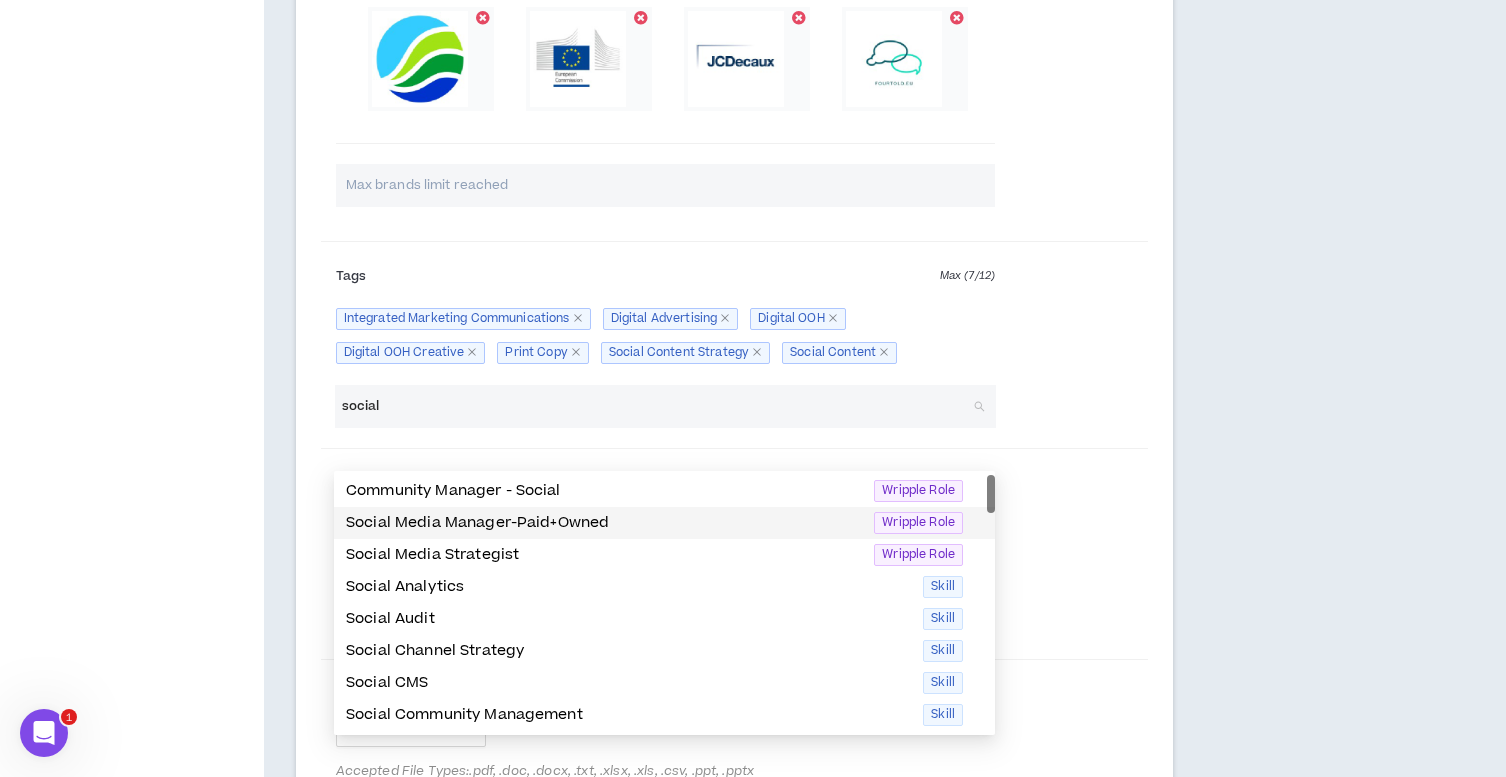 drag, startPoint x: 373, startPoint y: 446, endPoint x: 306, endPoint y: 437, distance: 67.601776 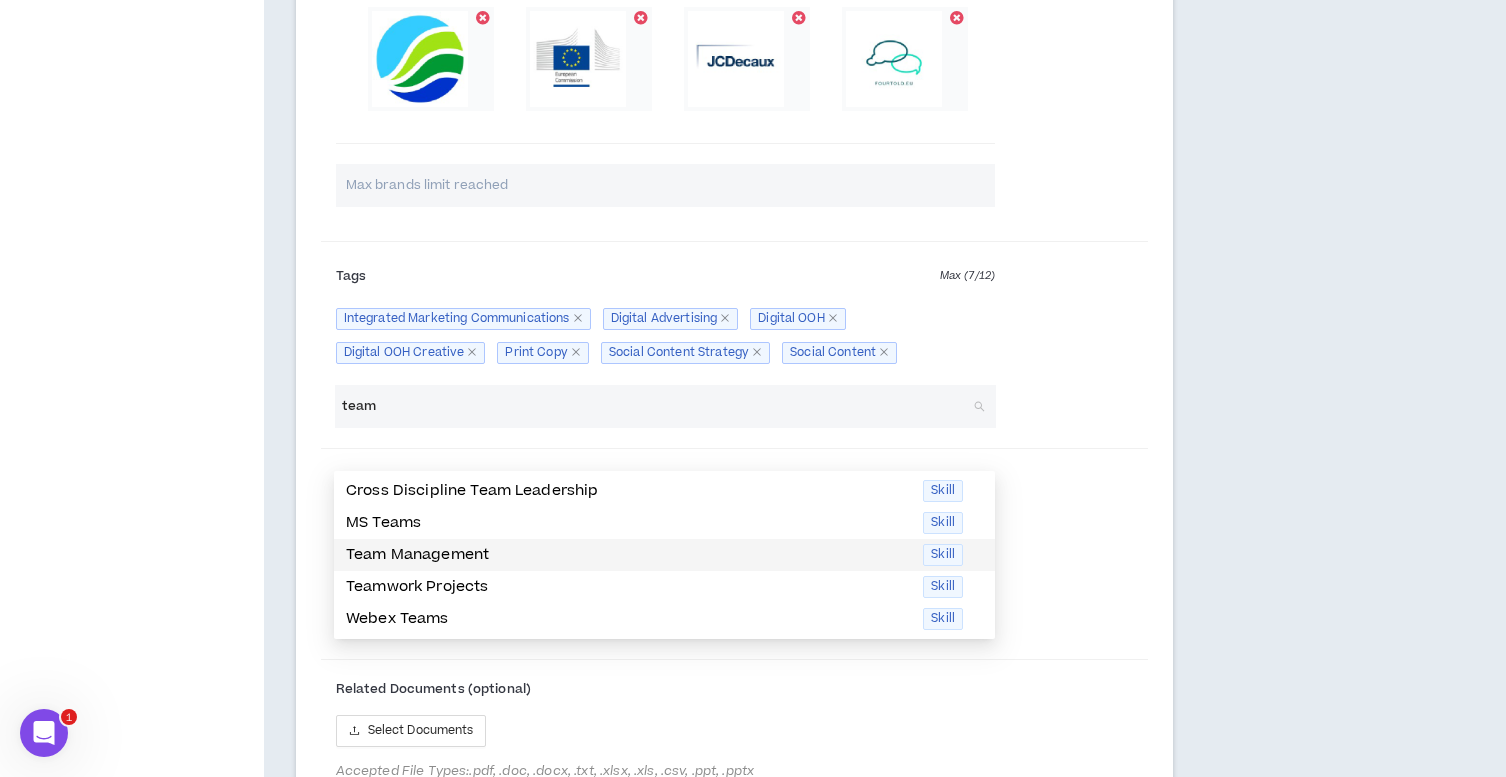 scroll, scrollTop: 1840, scrollLeft: 0, axis: vertical 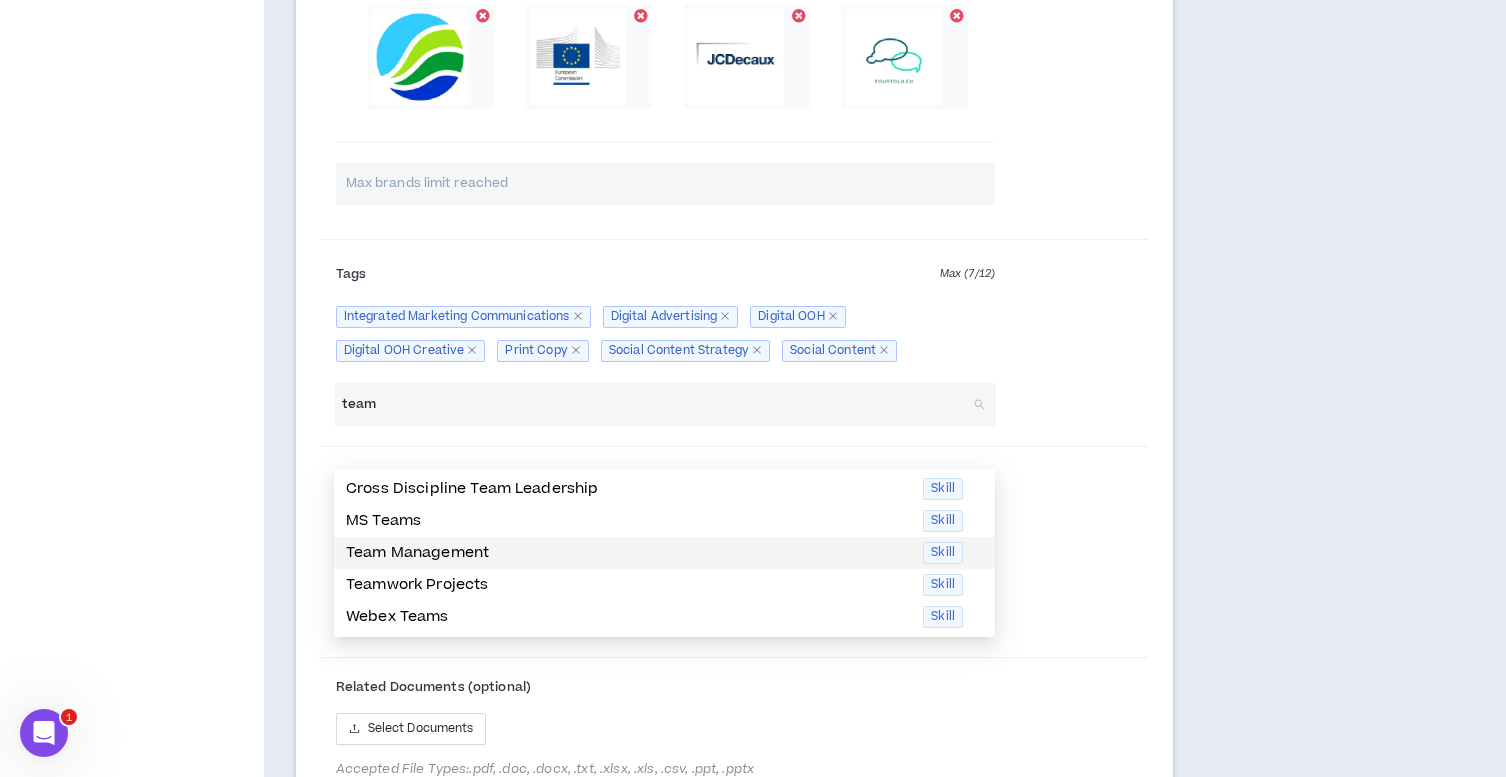 click on "Team Management" at bounding box center (628, 553) 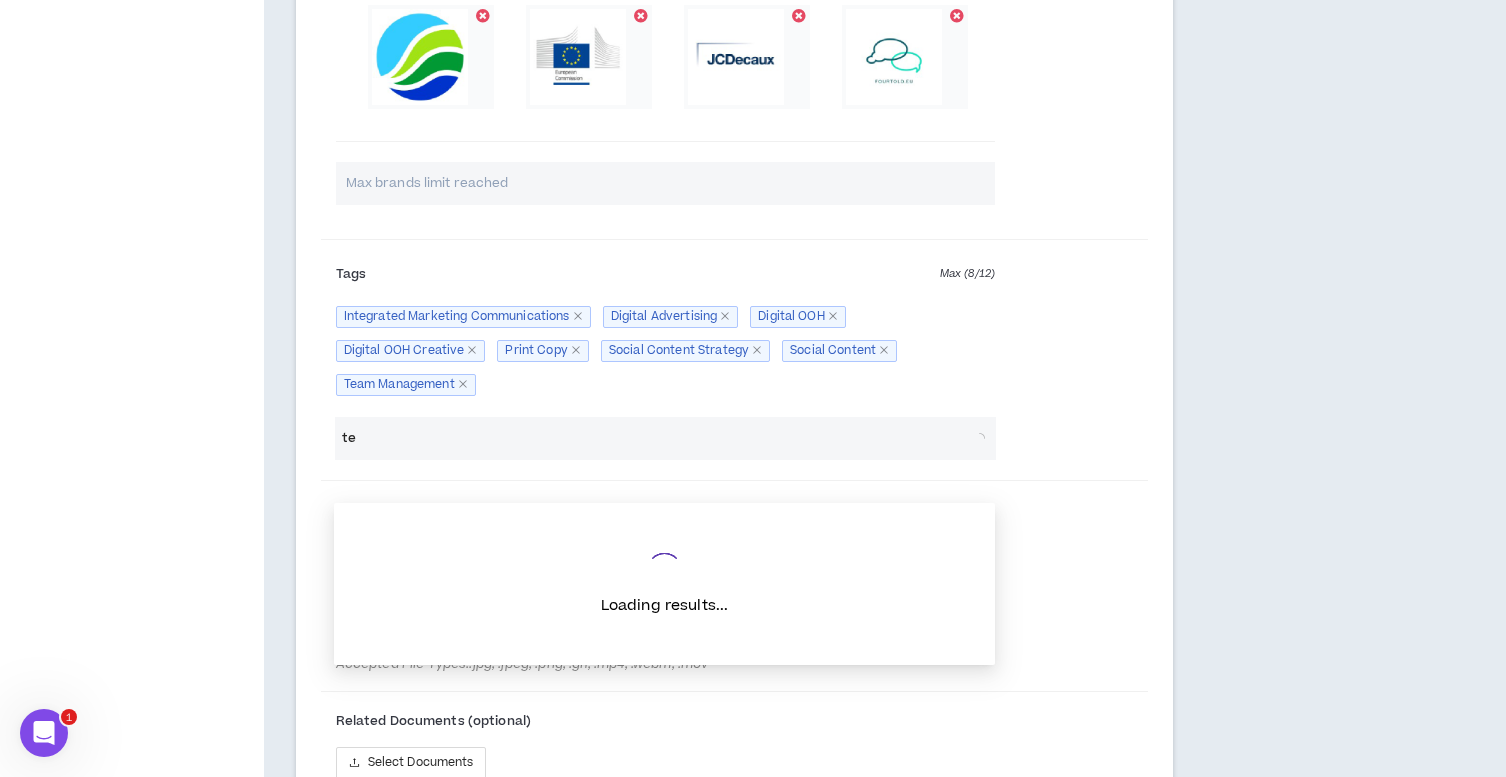 type on "t" 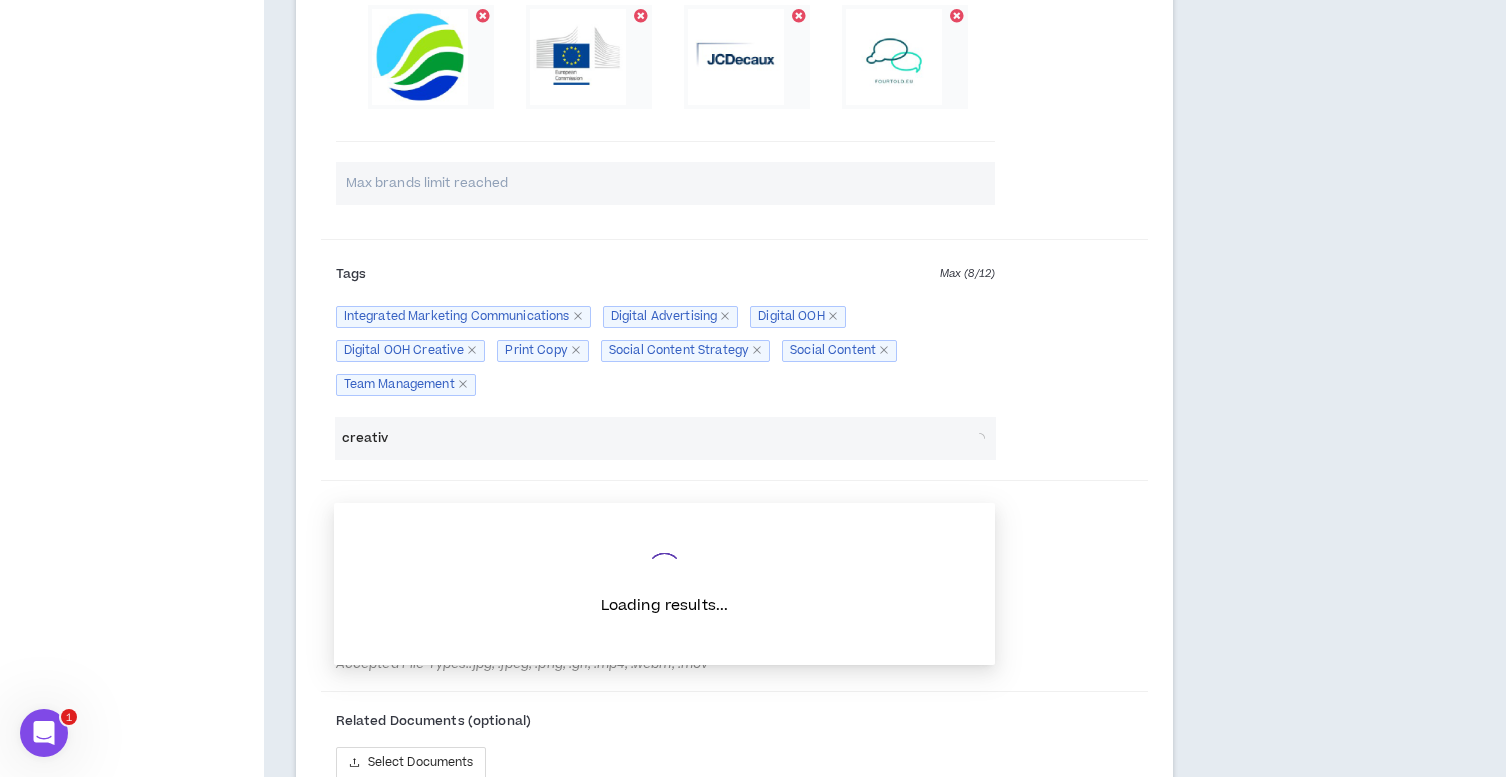 type on "creative" 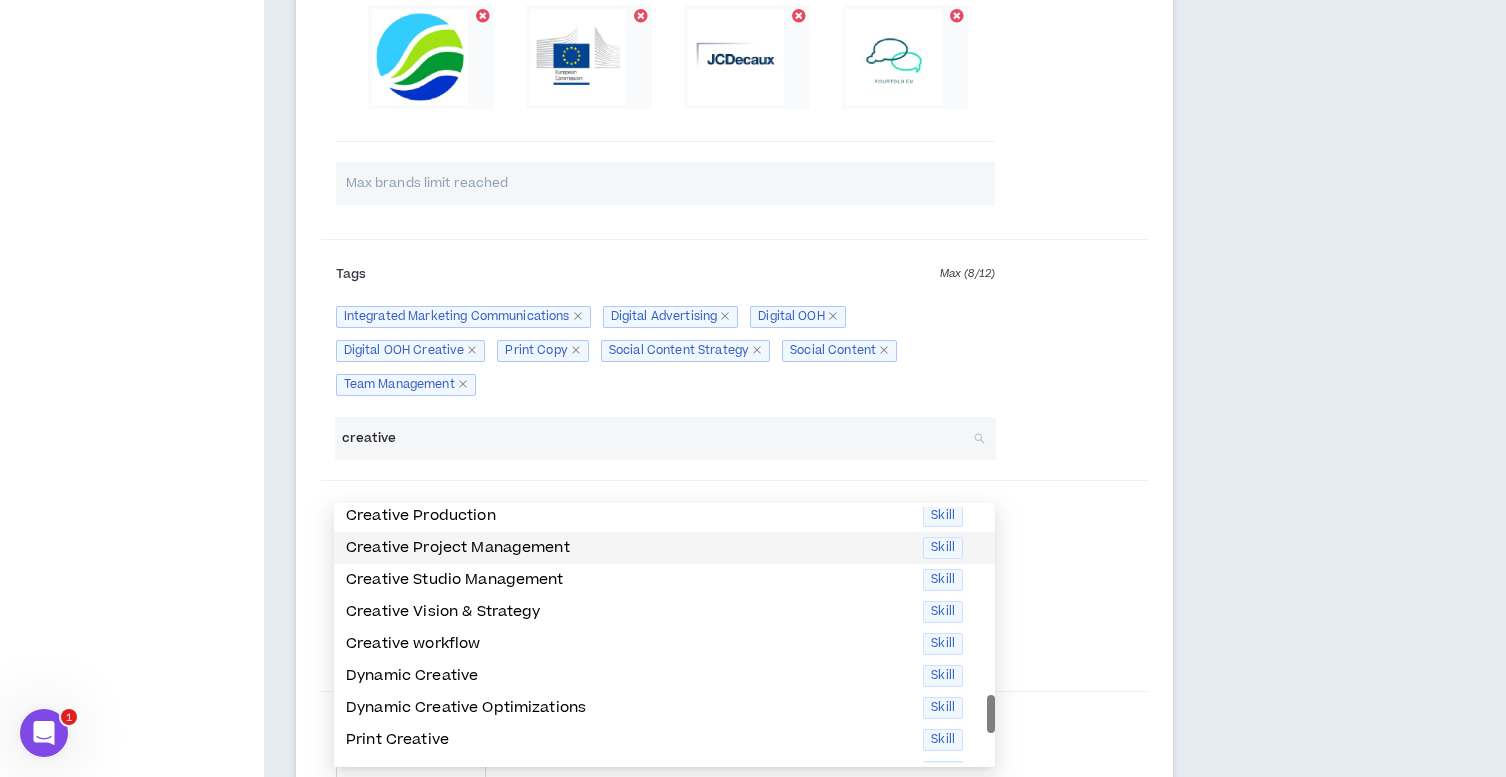 scroll, scrollTop: 358, scrollLeft: 0, axis: vertical 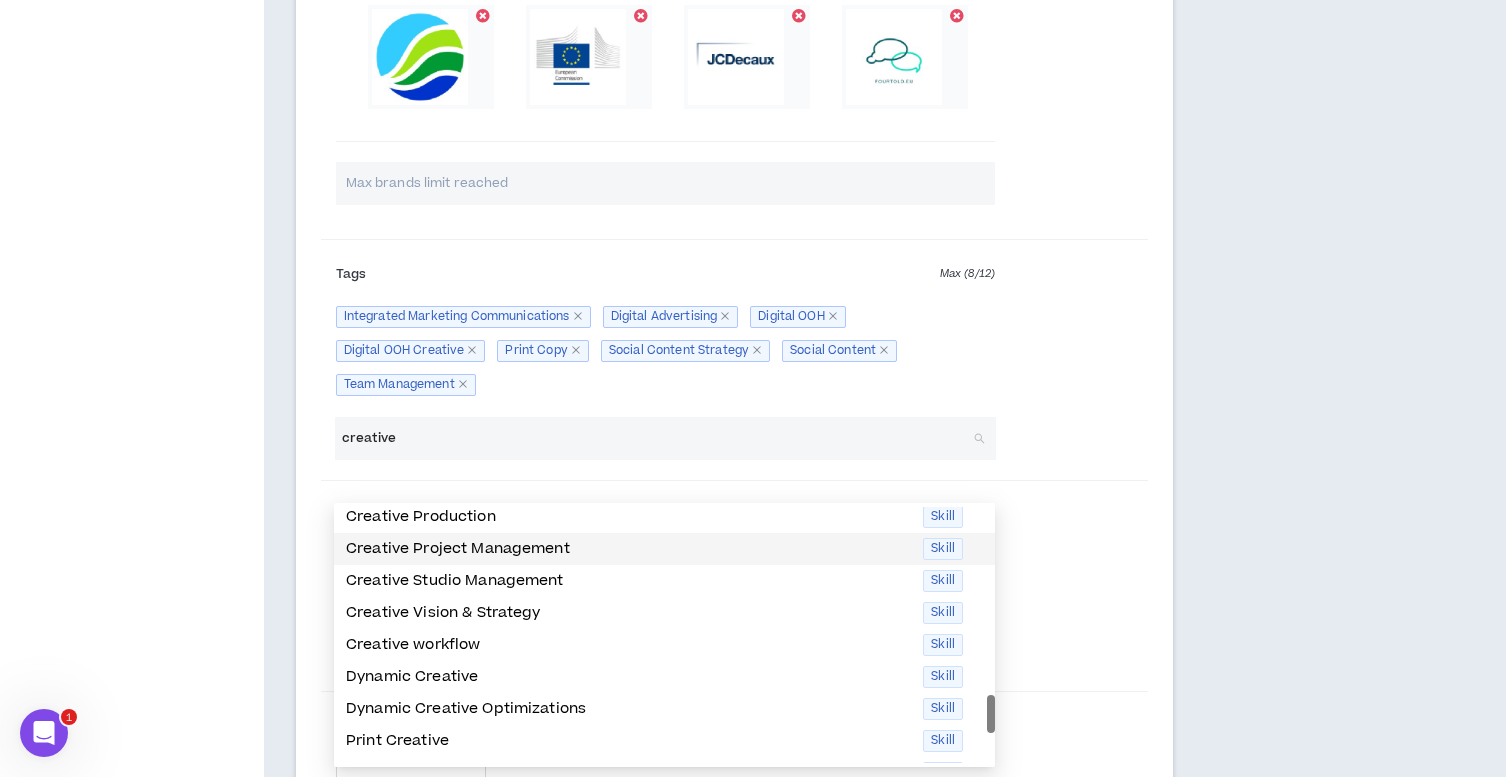 click on "Creative Project Management" at bounding box center [628, 549] 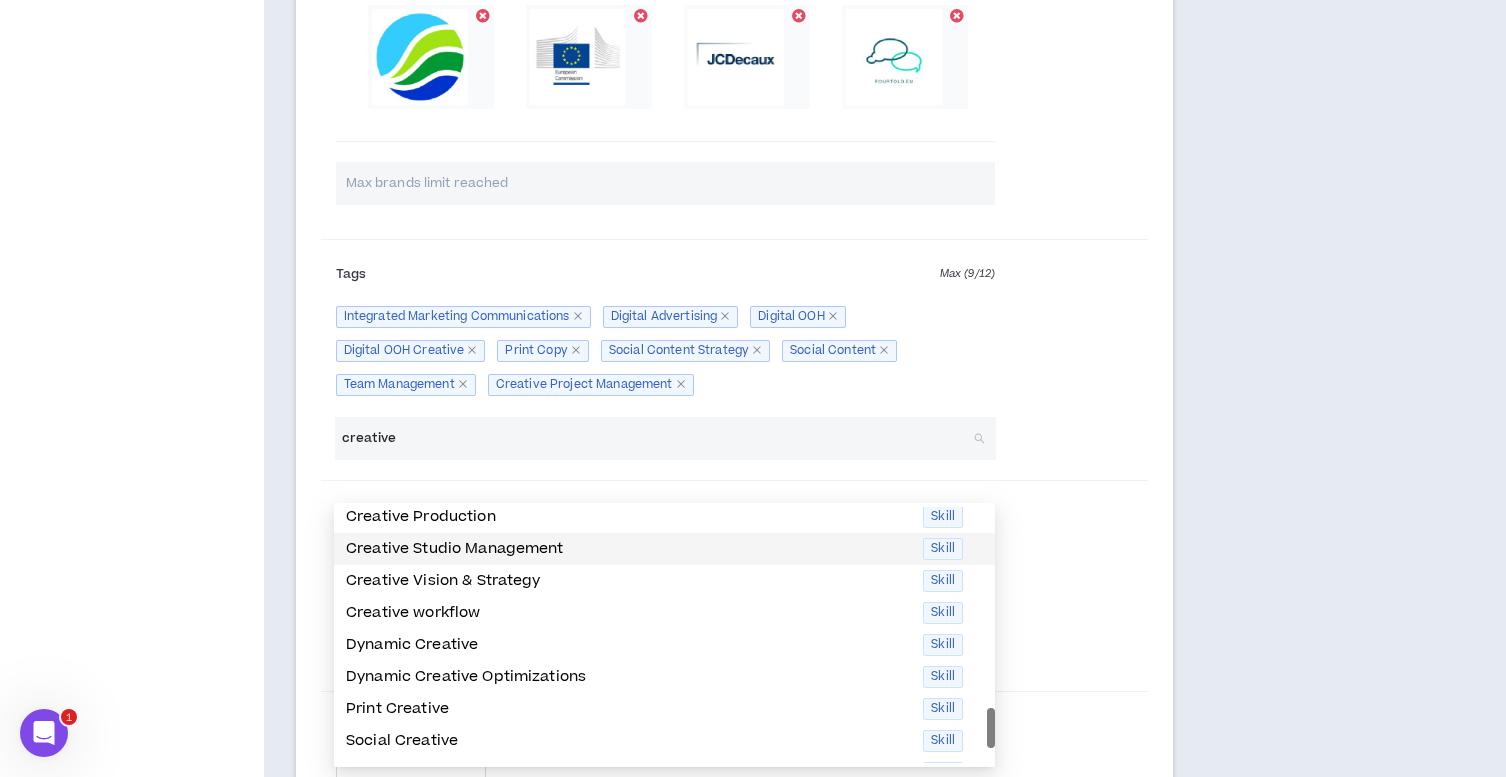 scroll, scrollTop: 352, scrollLeft: 0, axis: vertical 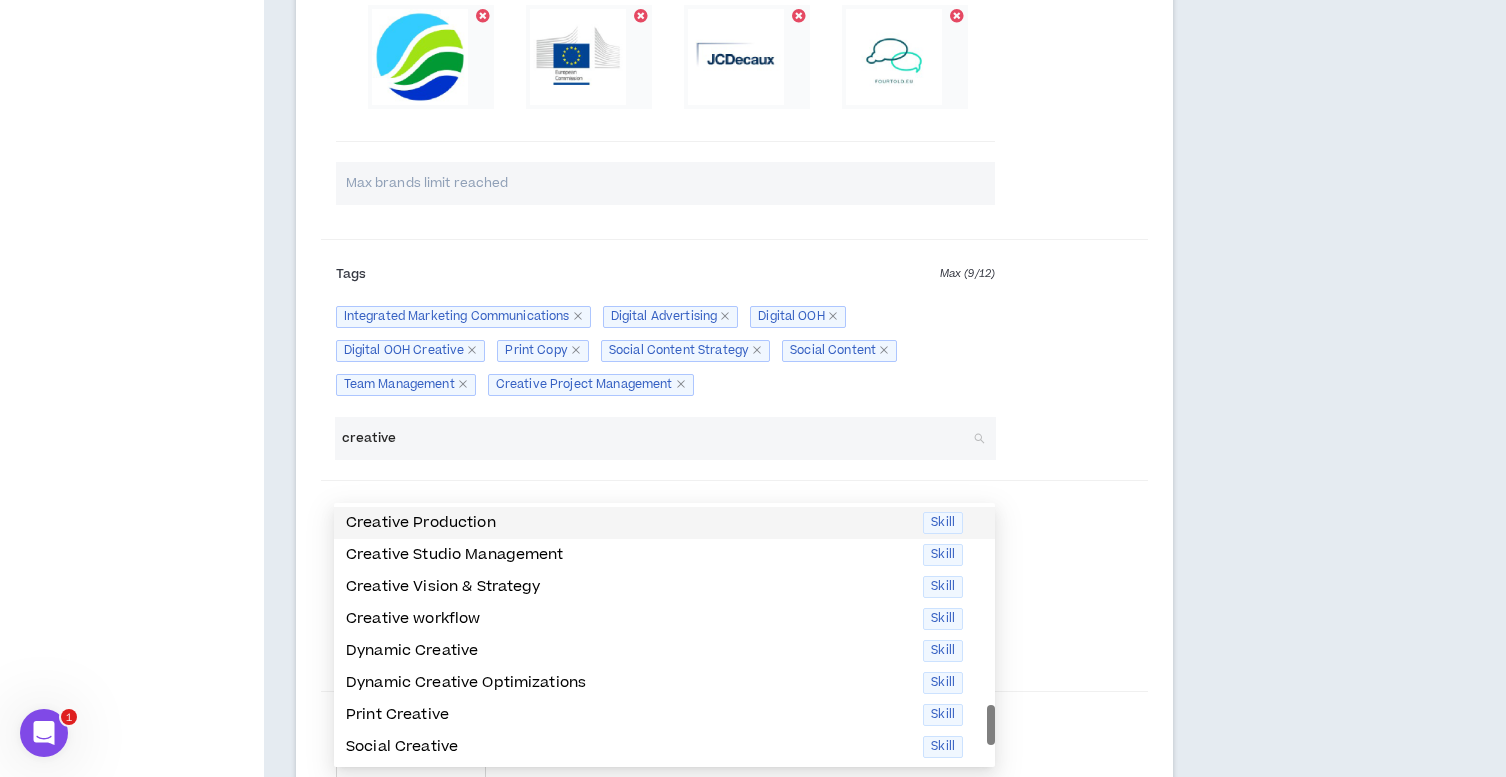 drag, startPoint x: 369, startPoint y: 473, endPoint x: 348, endPoint y: 478, distance: 21.587032 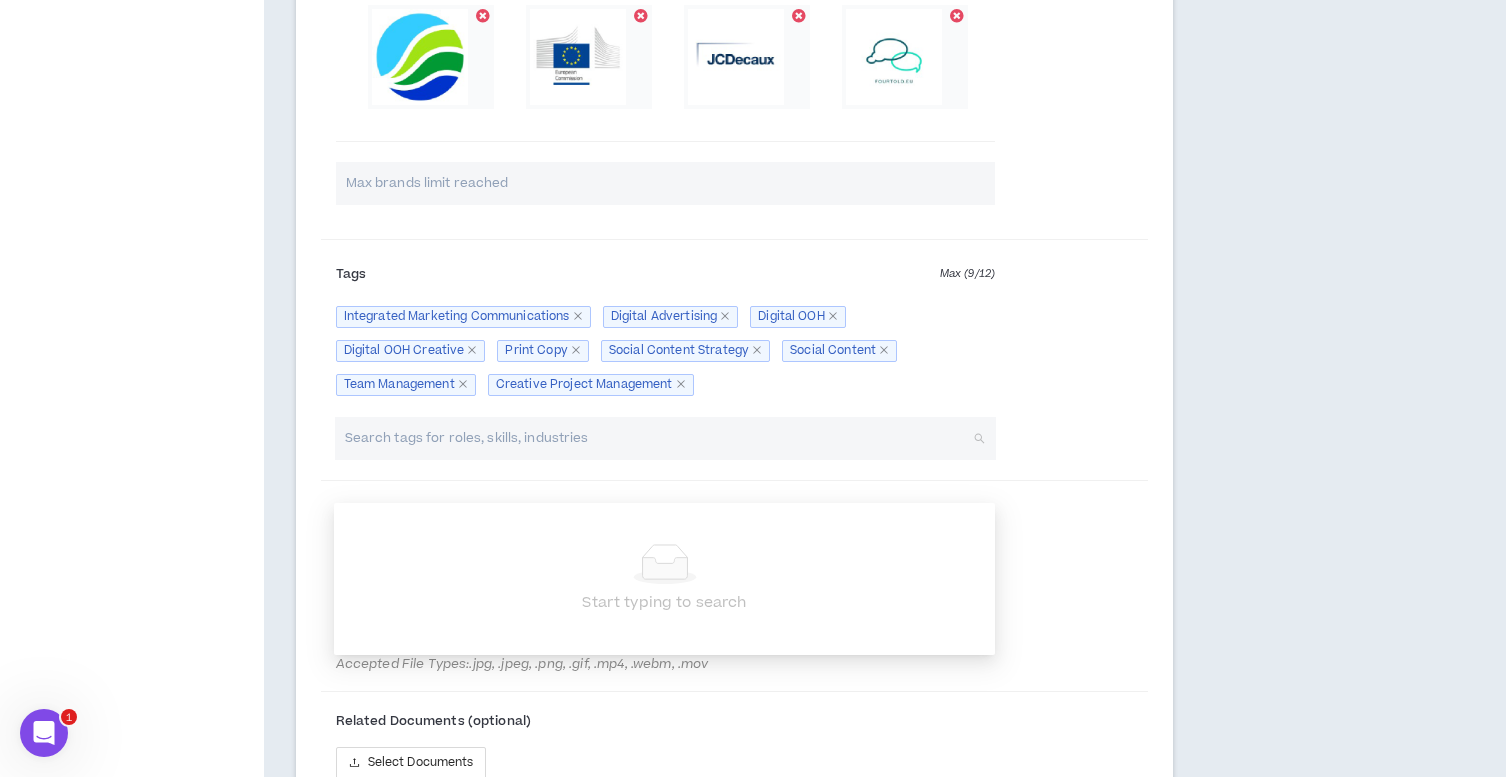 click 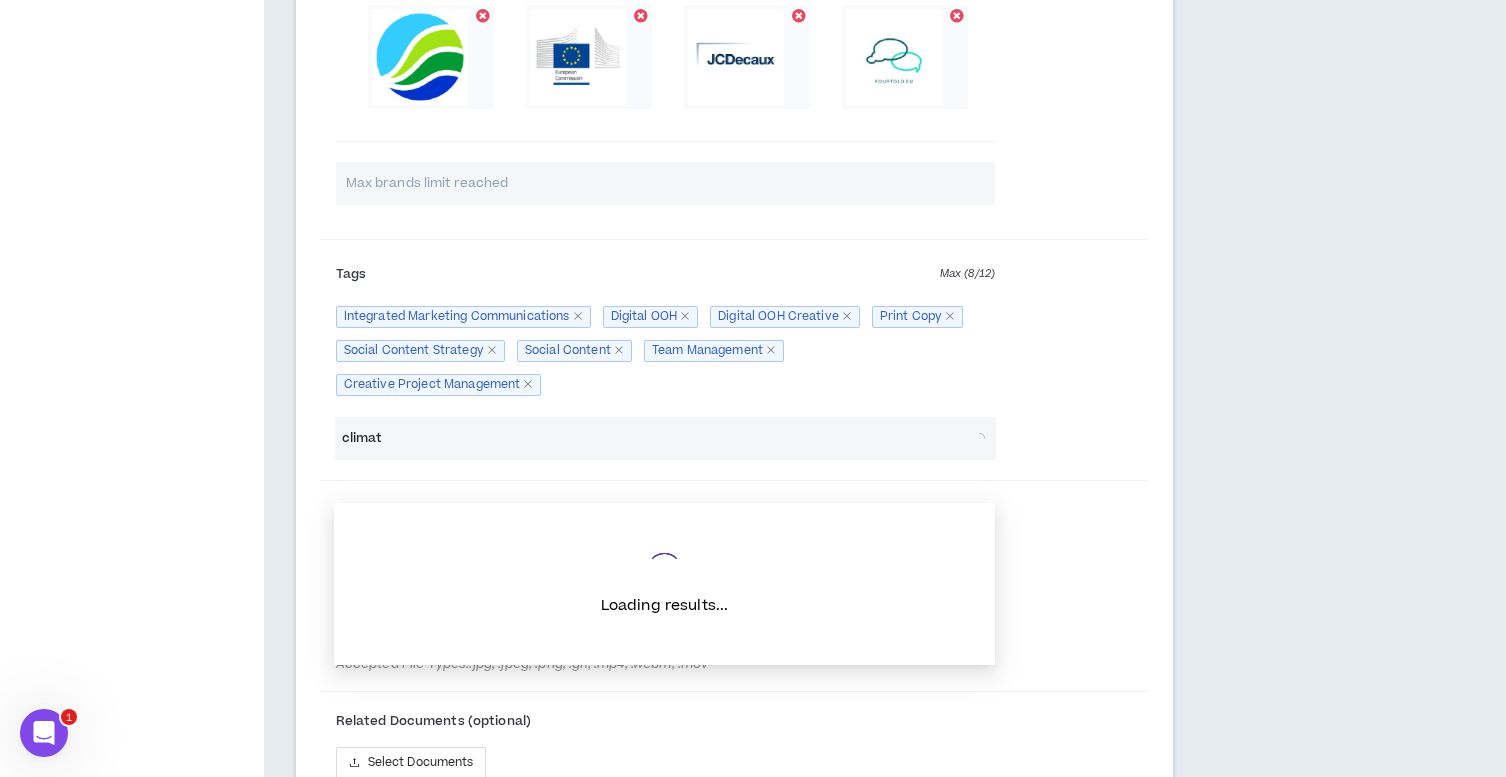 type on "[CLIMATE_TERM]" 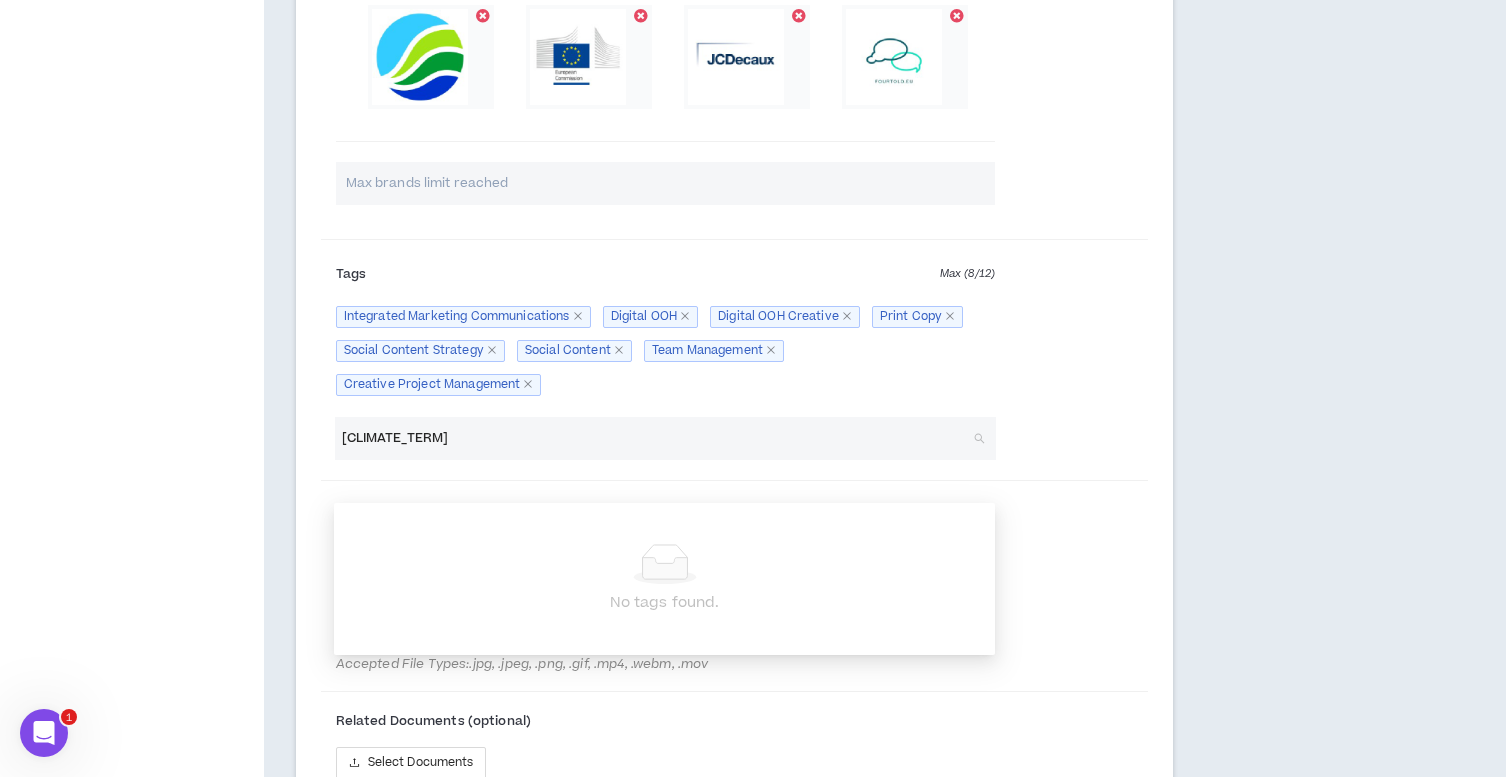 drag, startPoint x: 474, startPoint y: 483, endPoint x: 319, endPoint y: 484, distance: 155.00322 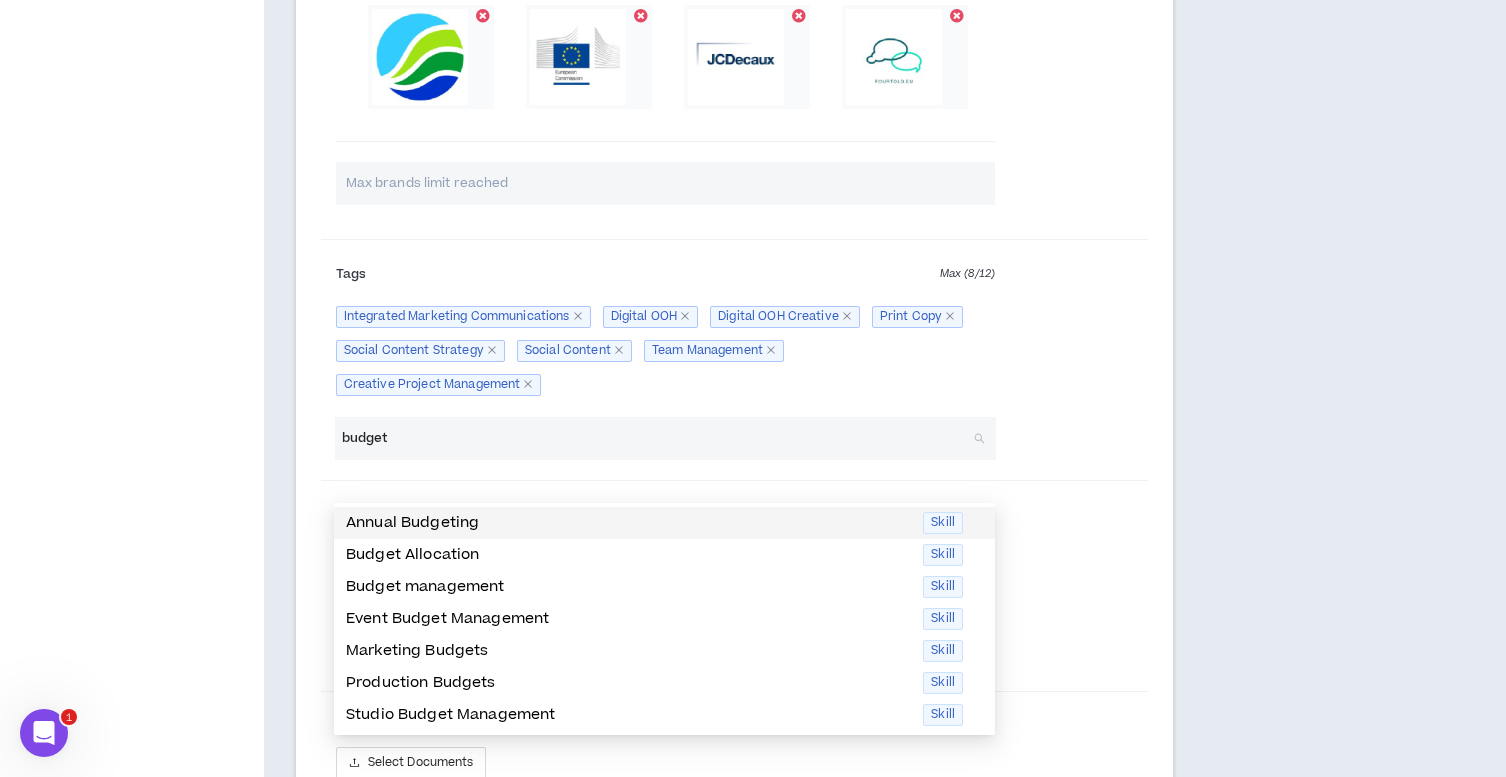scroll, scrollTop: 1848, scrollLeft: 0, axis: vertical 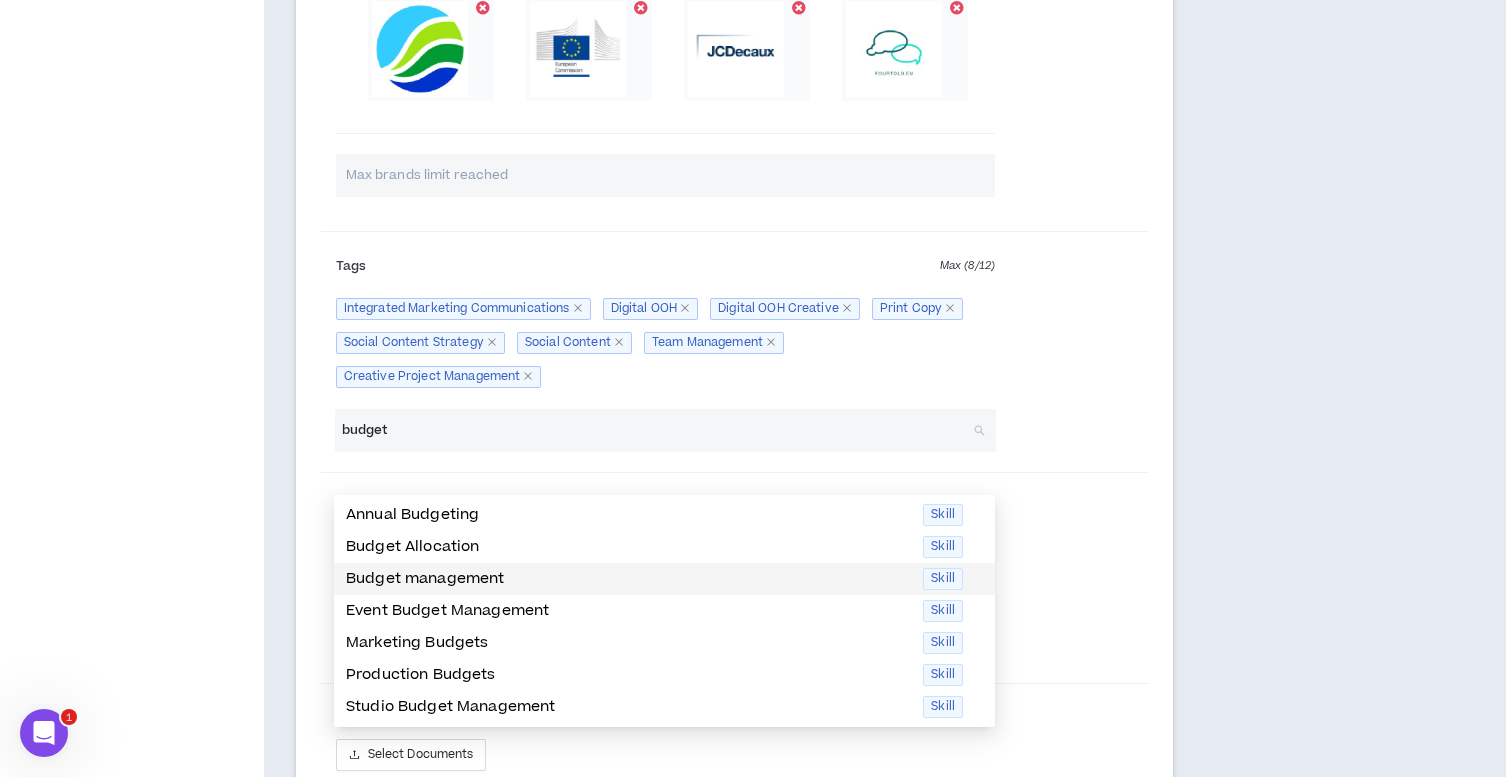 click on "Budget management" at bounding box center [628, 579] 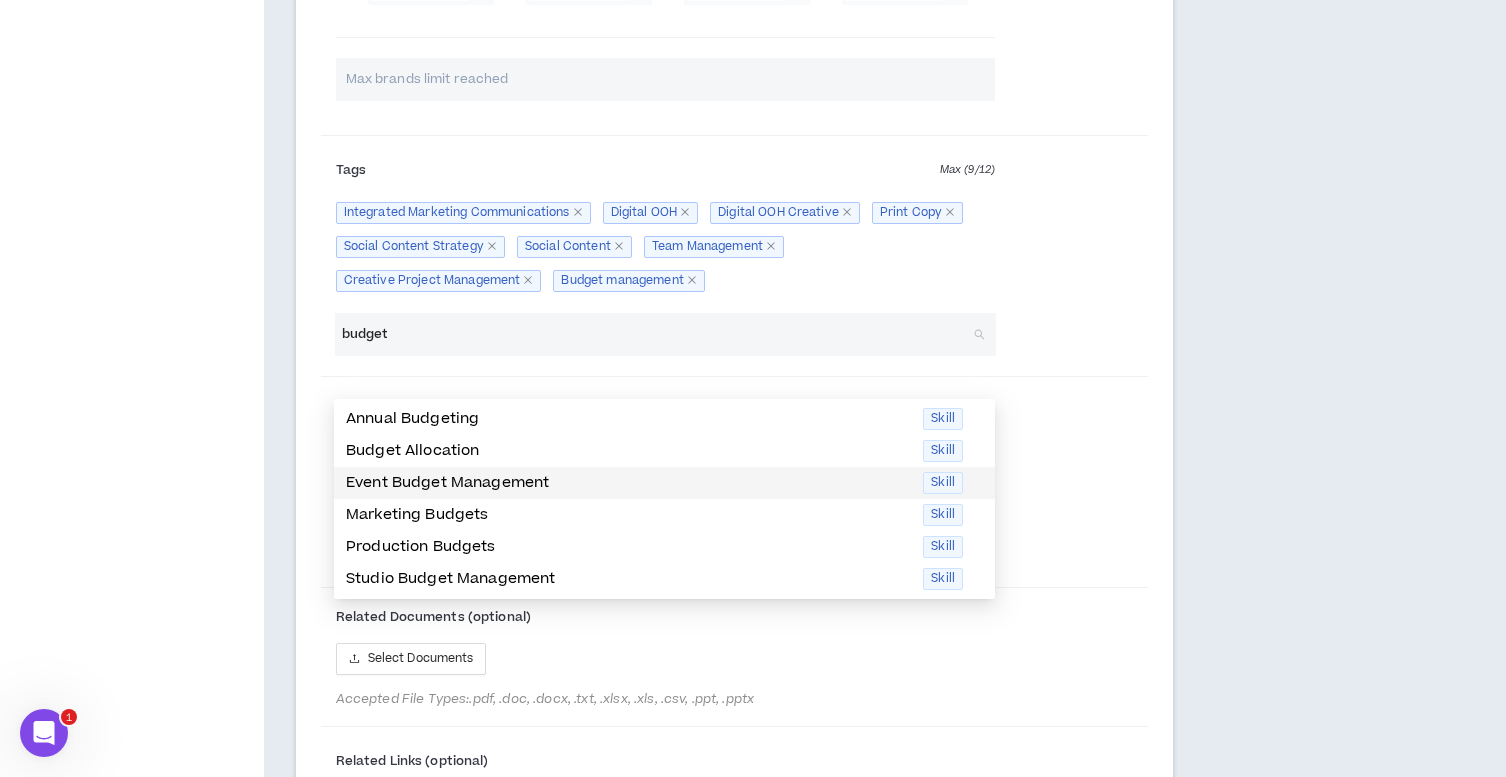 scroll, scrollTop: 1927, scrollLeft: 0, axis: vertical 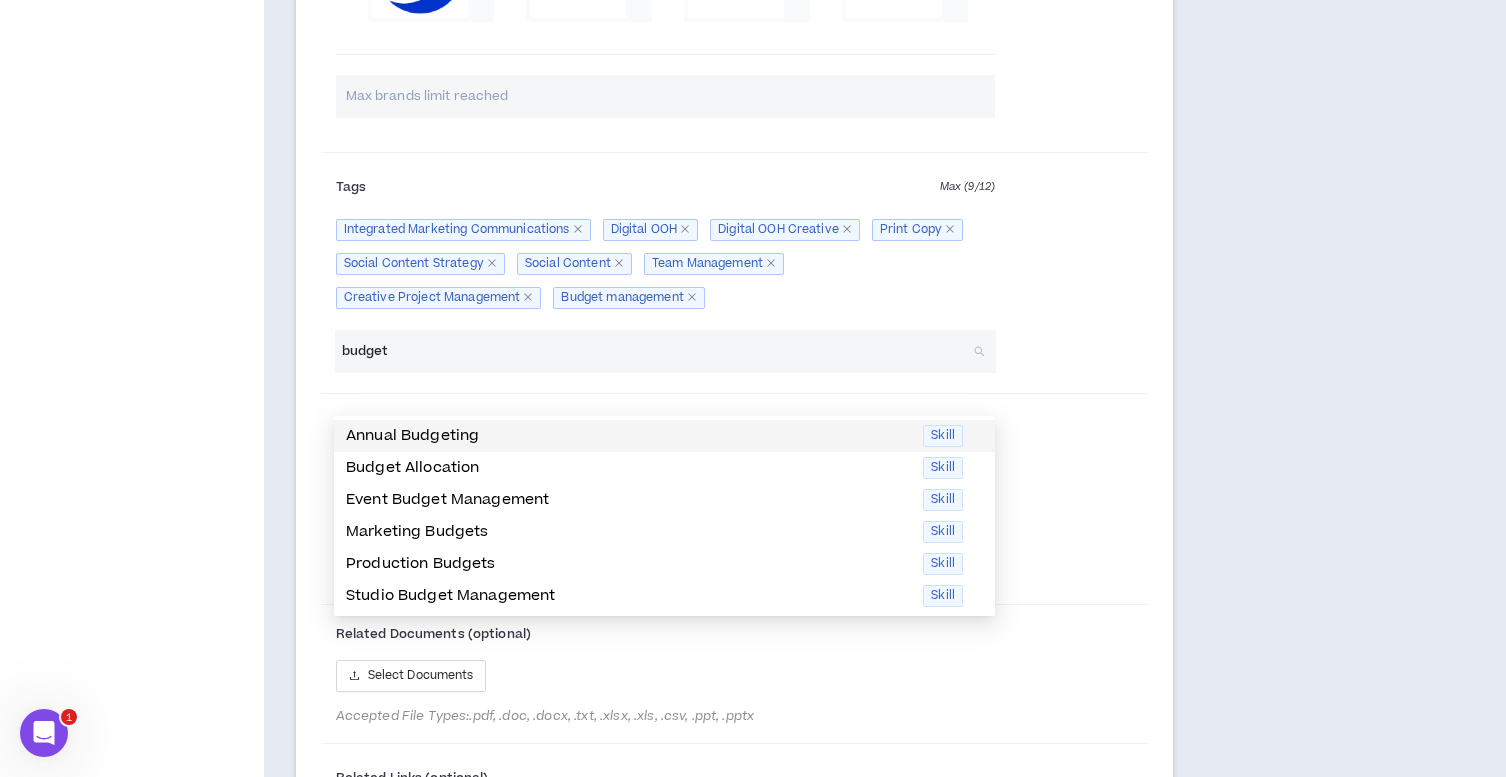 drag, startPoint x: 370, startPoint y: 388, endPoint x: 286, endPoint y: 387, distance: 84.00595 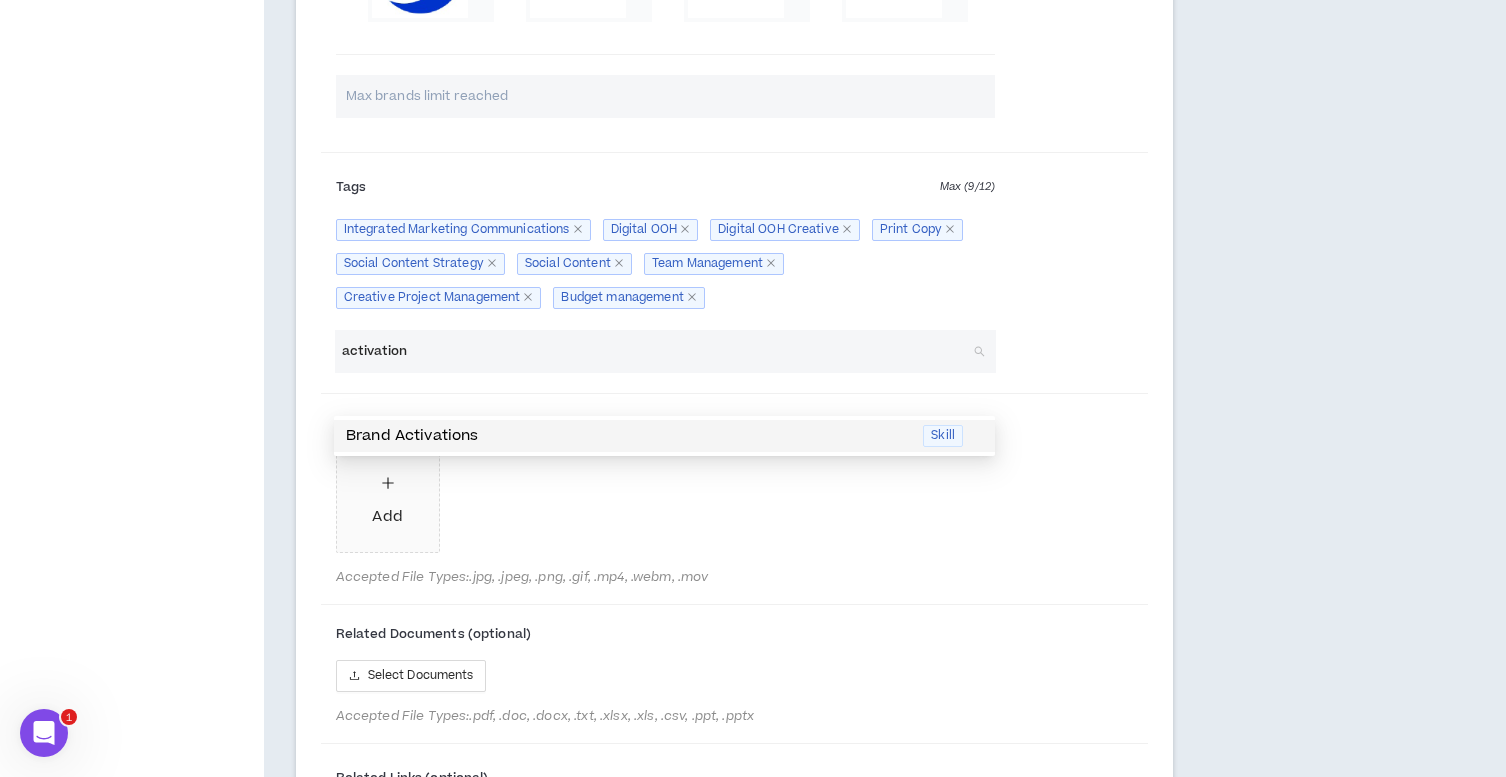 click on "Brand Activations" at bounding box center (628, 436) 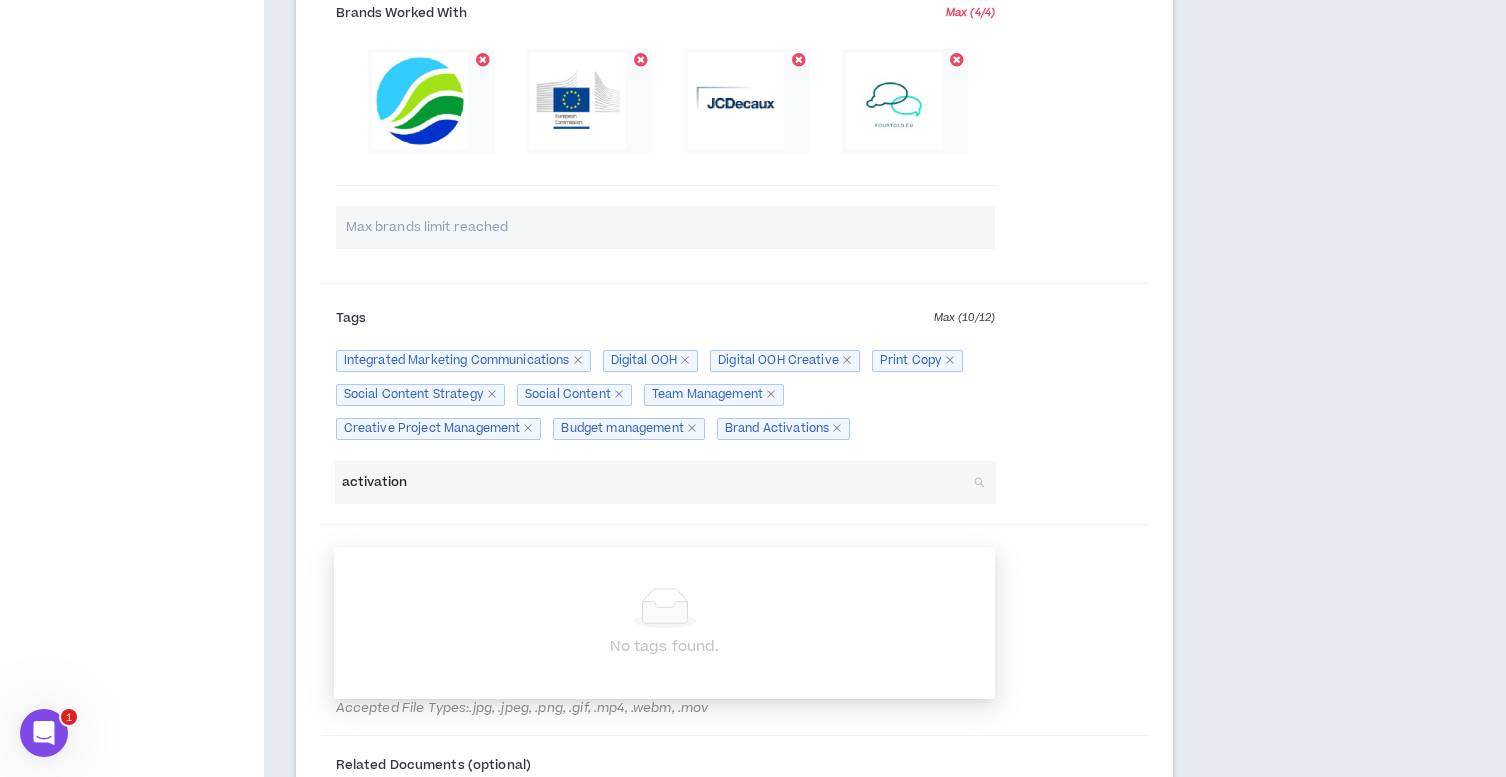 scroll, scrollTop: 1790, scrollLeft: 0, axis: vertical 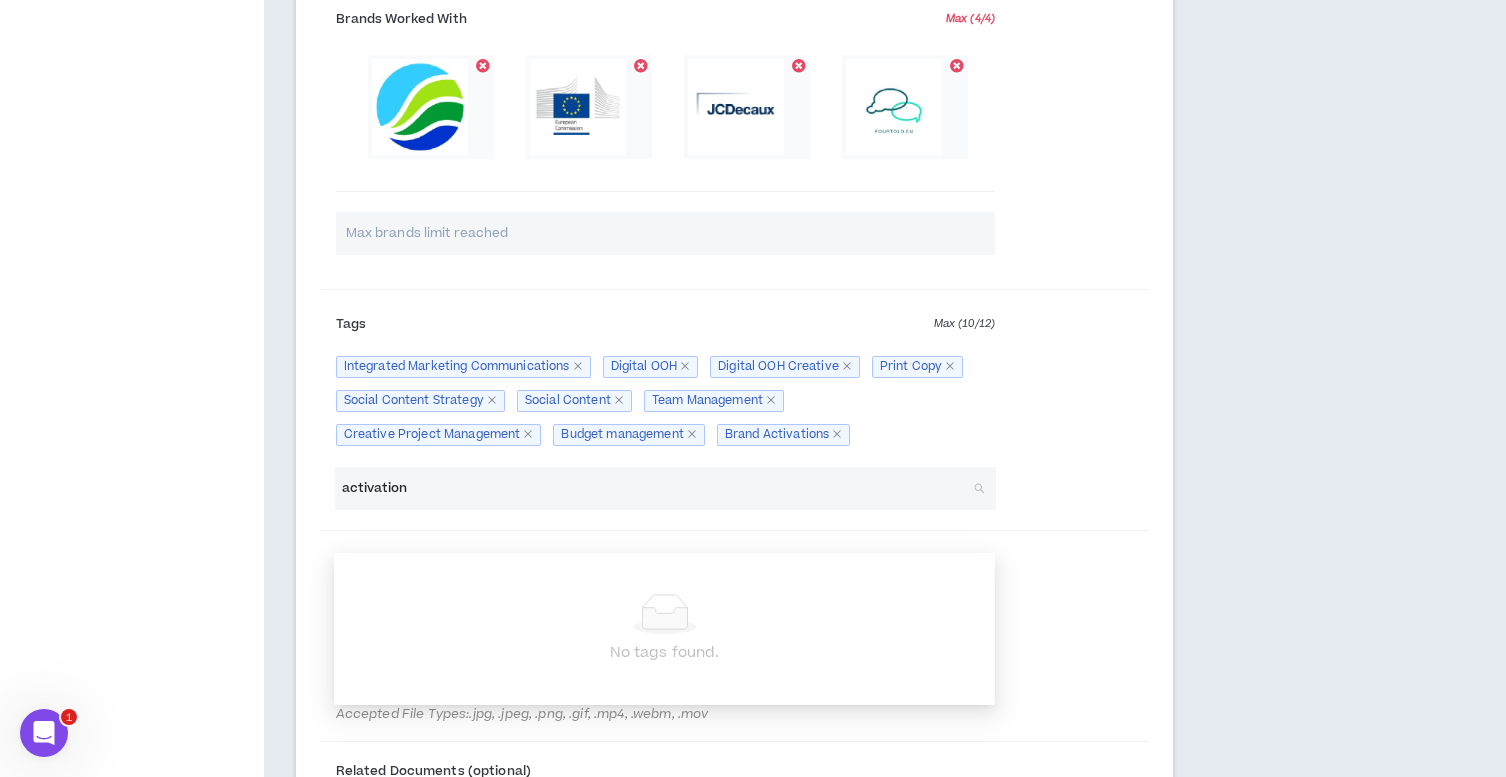 click on "activation" at bounding box center [655, 488] 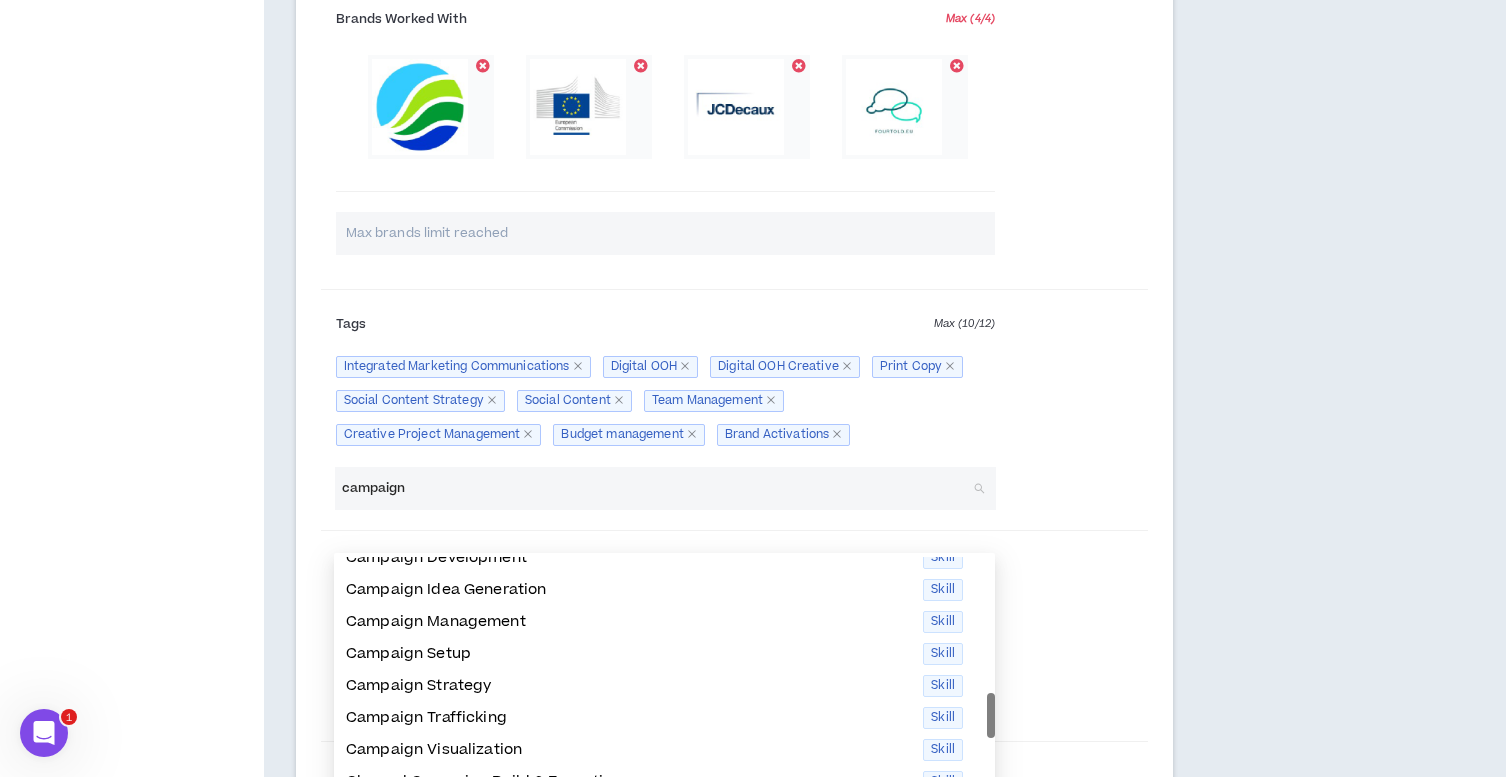 scroll, scrollTop: 214, scrollLeft: 0, axis: vertical 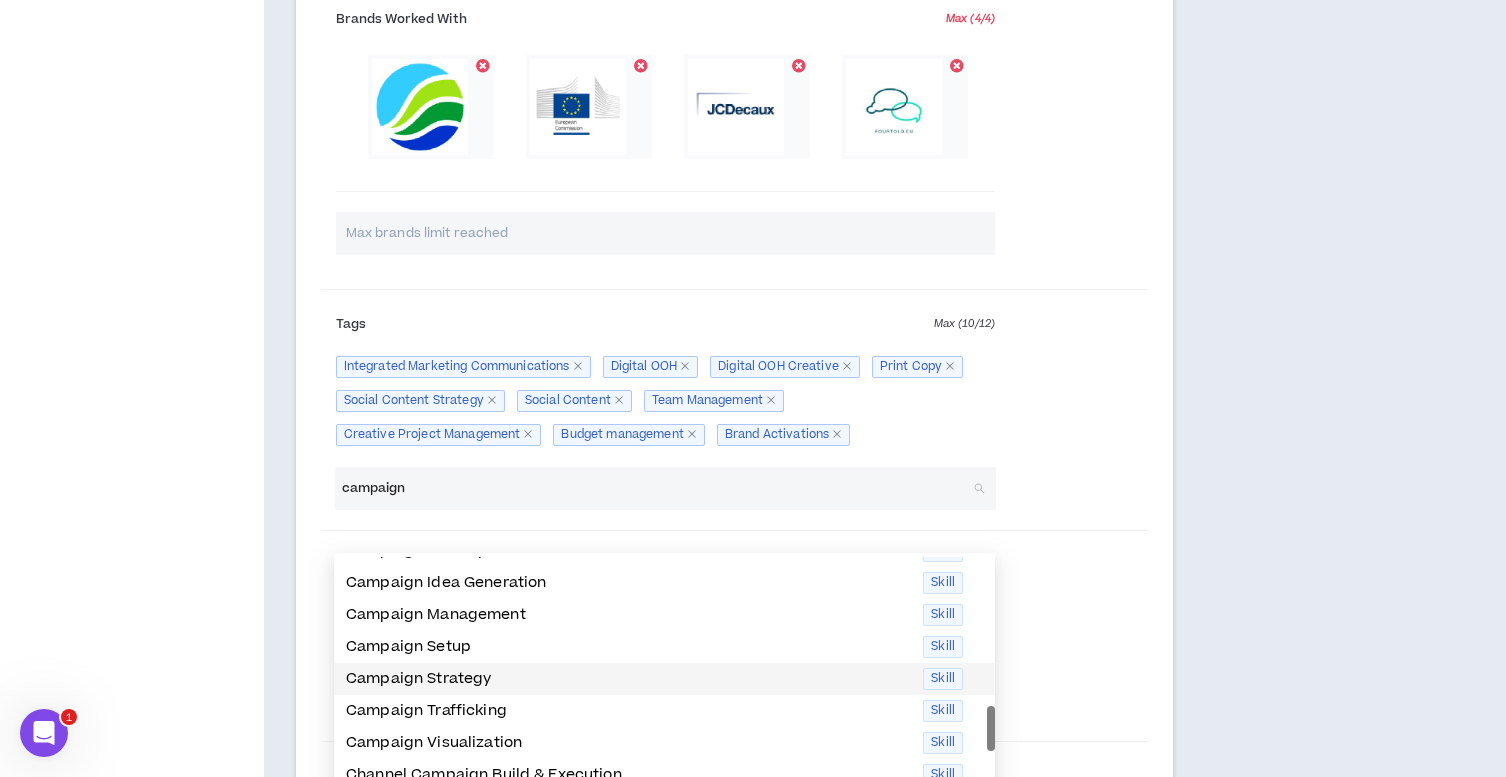 click on "Campaign Strategy" at bounding box center (628, 679) 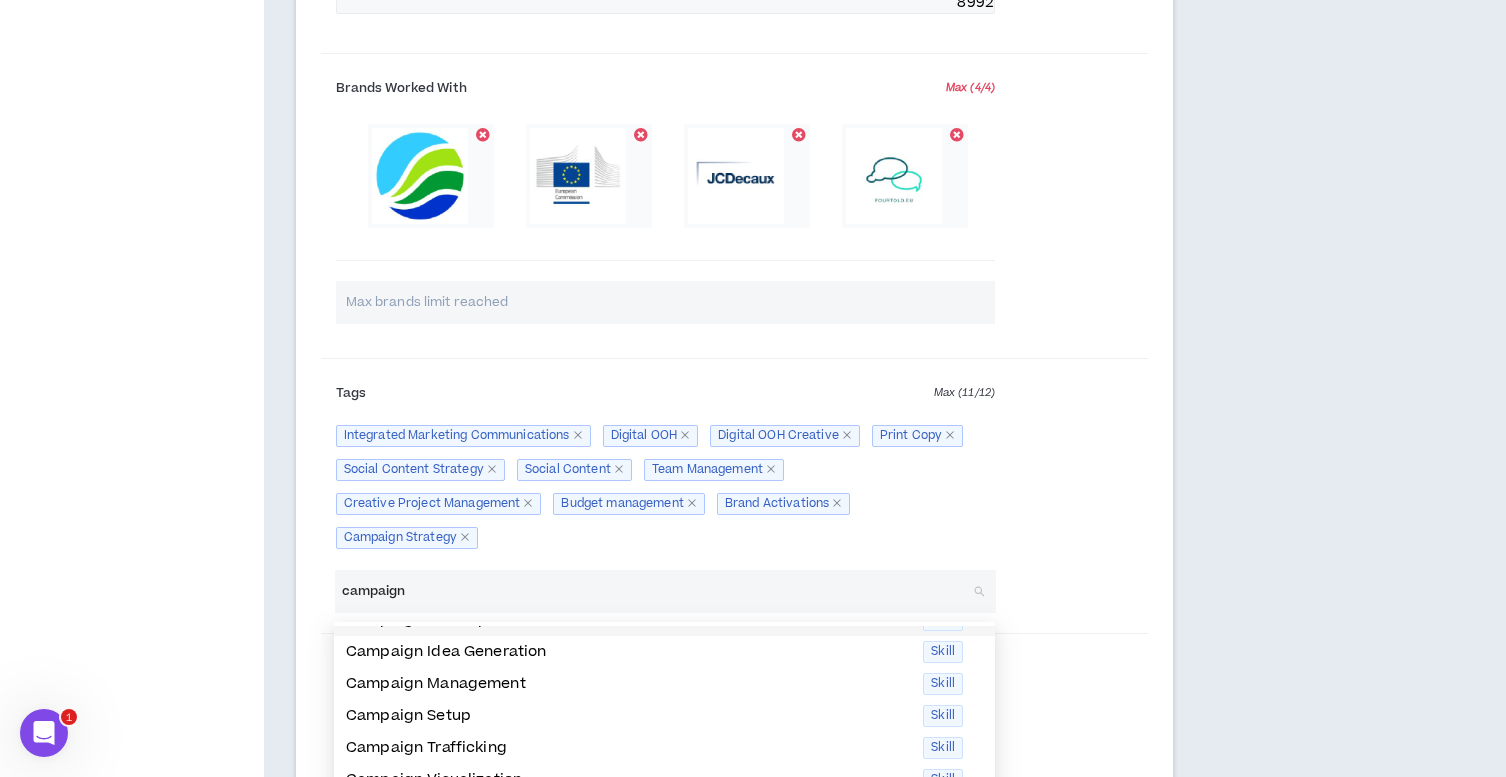 type on "campaign" 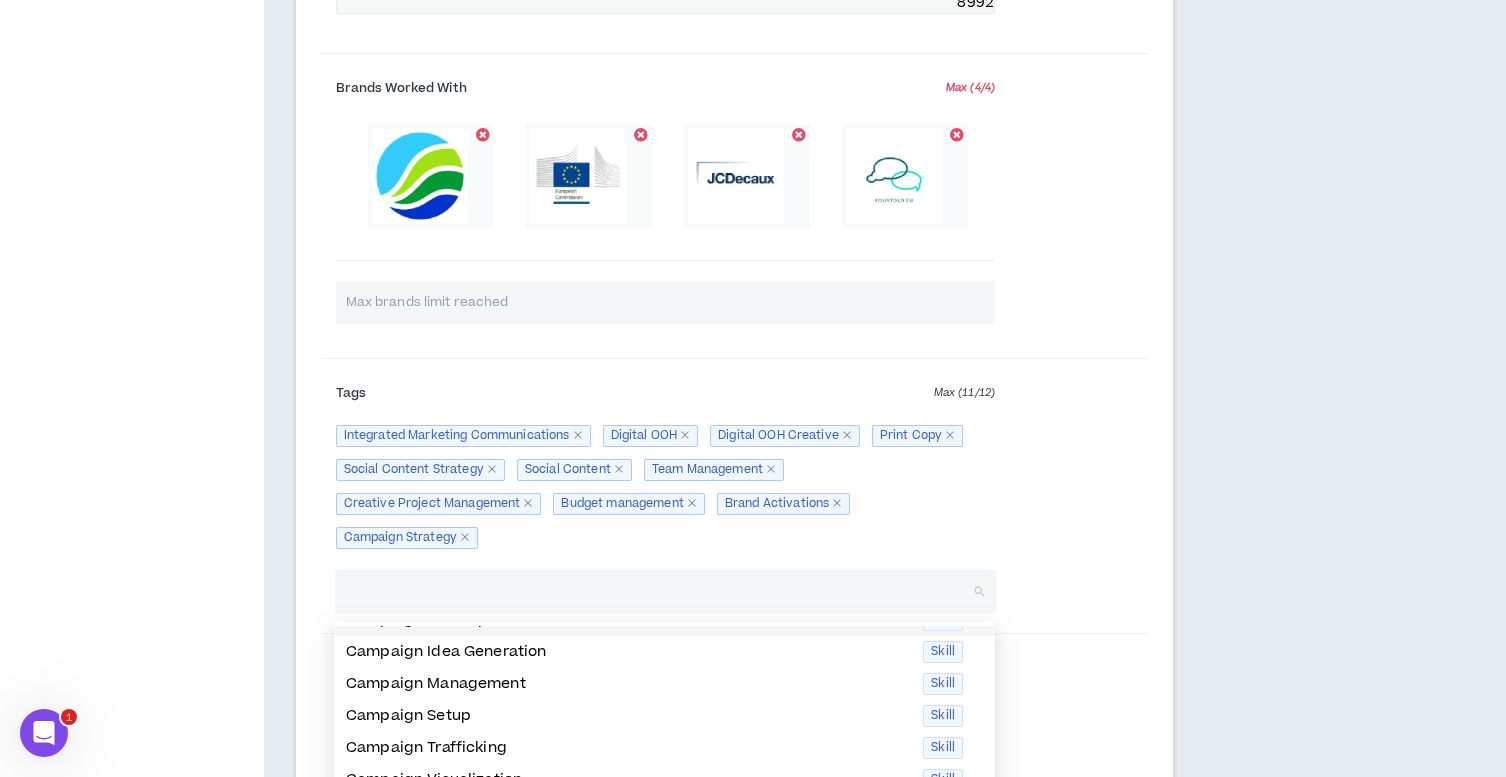 click on "Integrated Marketing Communications Digital Advertising Digital OOH Digital OOH Creative Print Copy Social Content Strategy Social Content Team Management Creative Project Management Budget management Brand Activations Campaign Strategy" at bounding box center [665, 487] 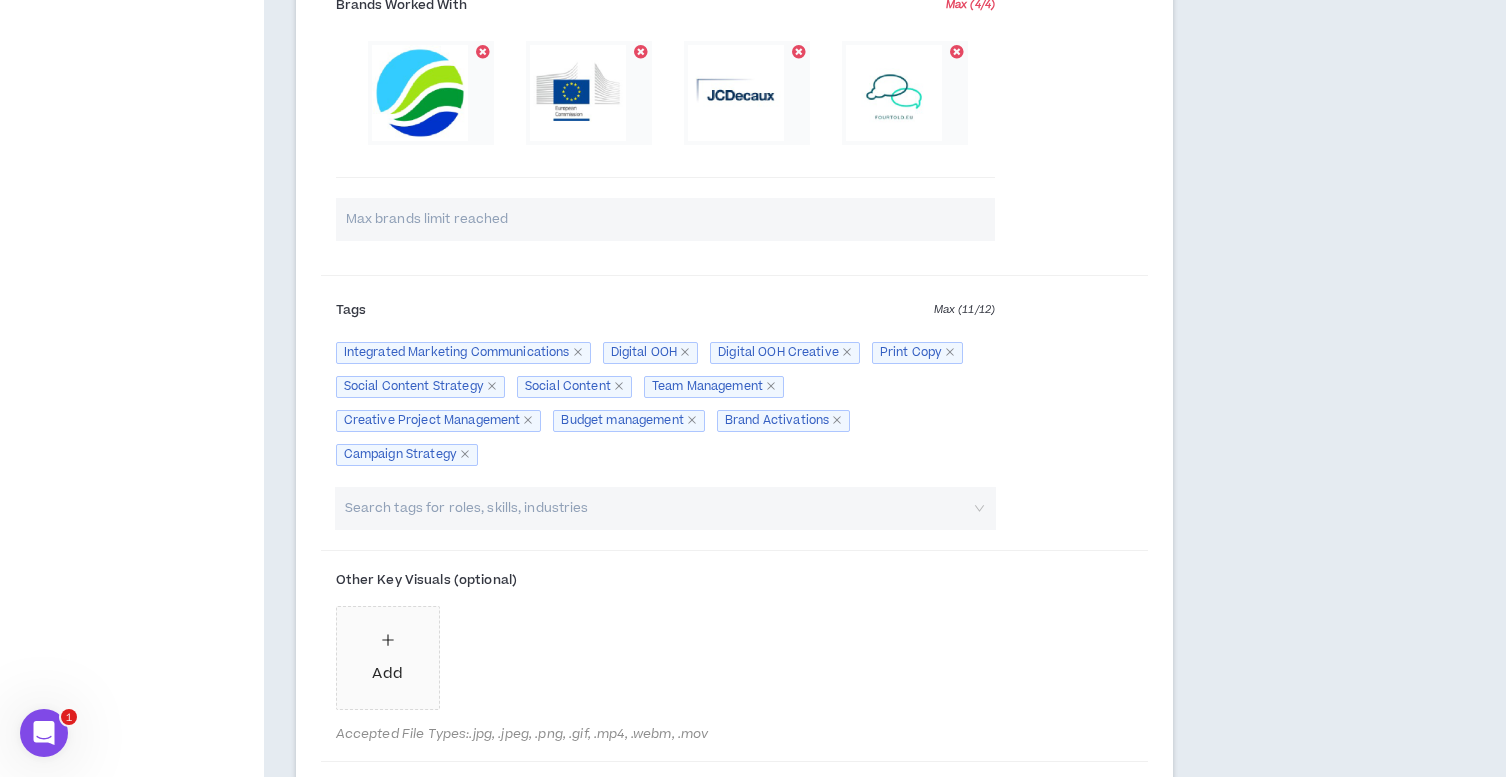 scroll, scrollTop: 1805, scrollLeft: 0, axis: vertical 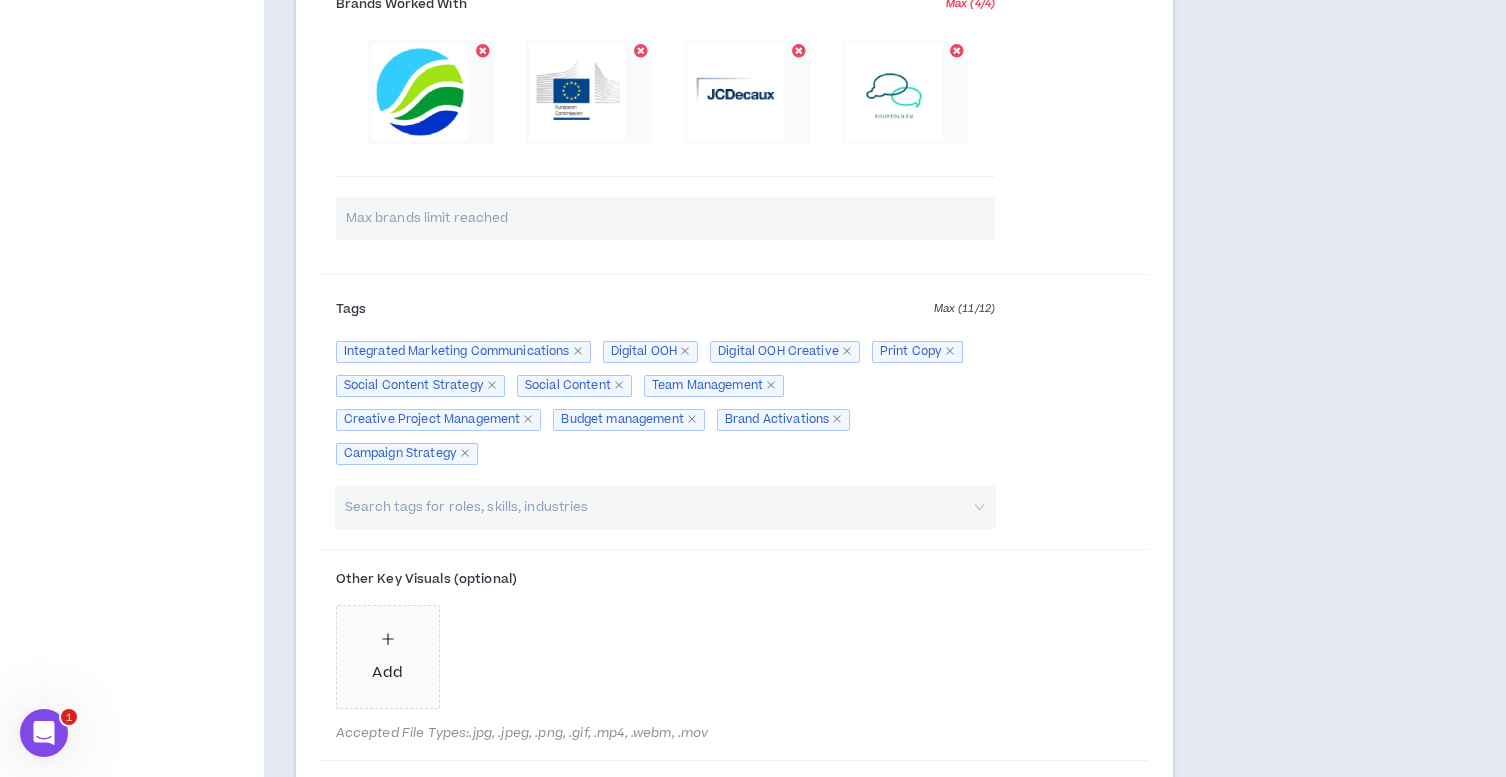 click at bounding box center (655, 507) 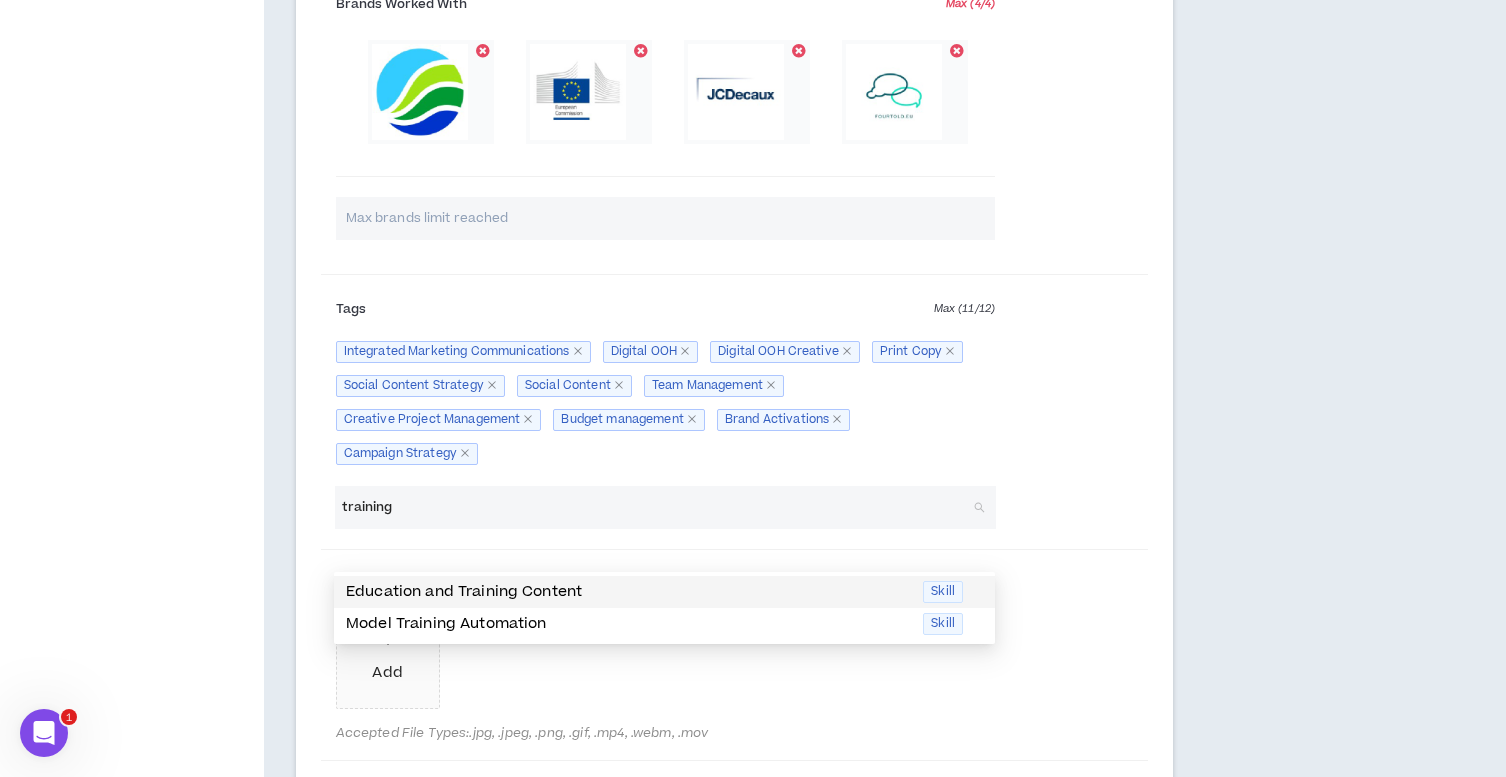 drag, startPoint x: 435, startPoint y: 553, endPoint x: 330, endPoint y: 549, distance: 105.076164 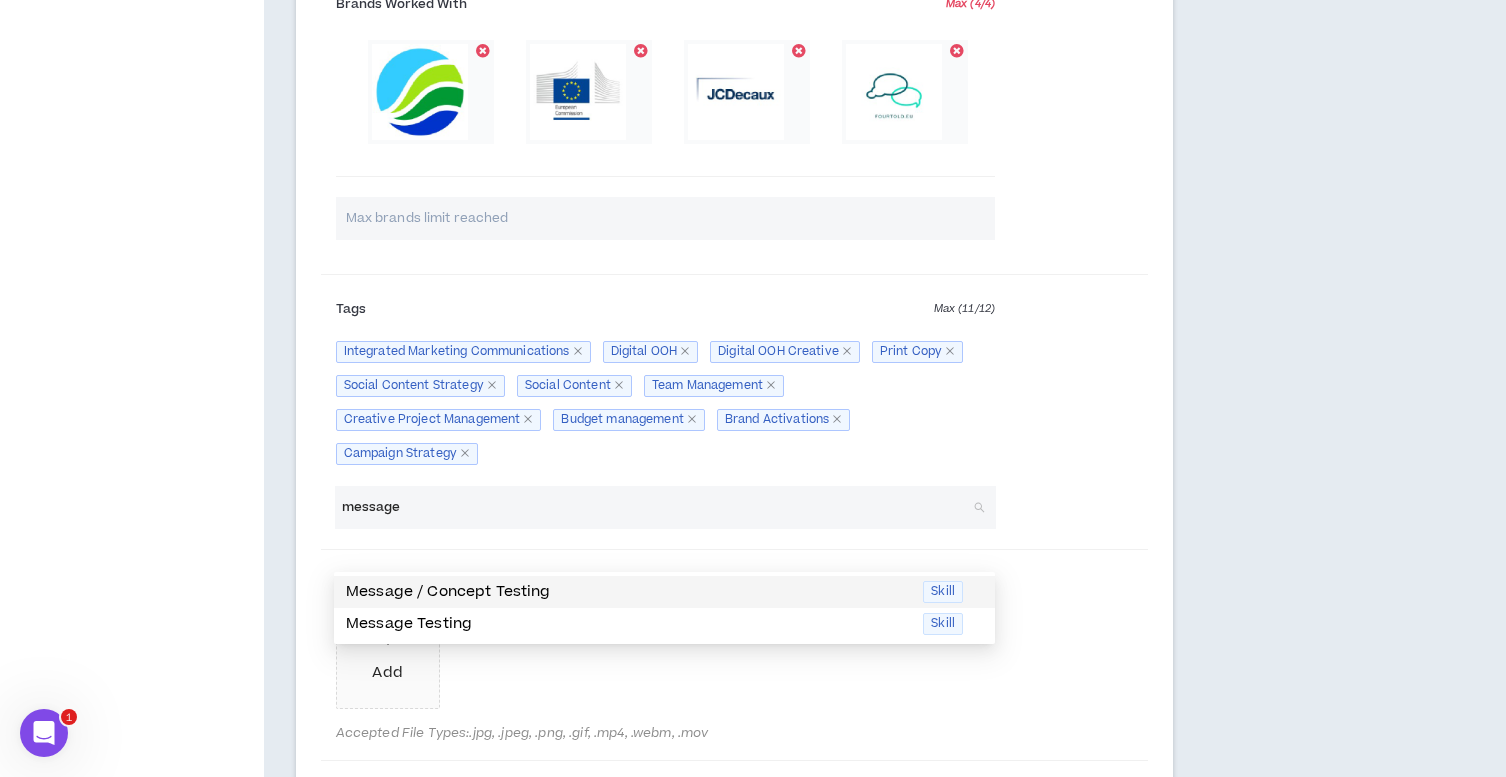 drag, startPoint x: 437, startPoint y: 550, endPoint x: 273, endPoint y: 533, distance: 164.87874 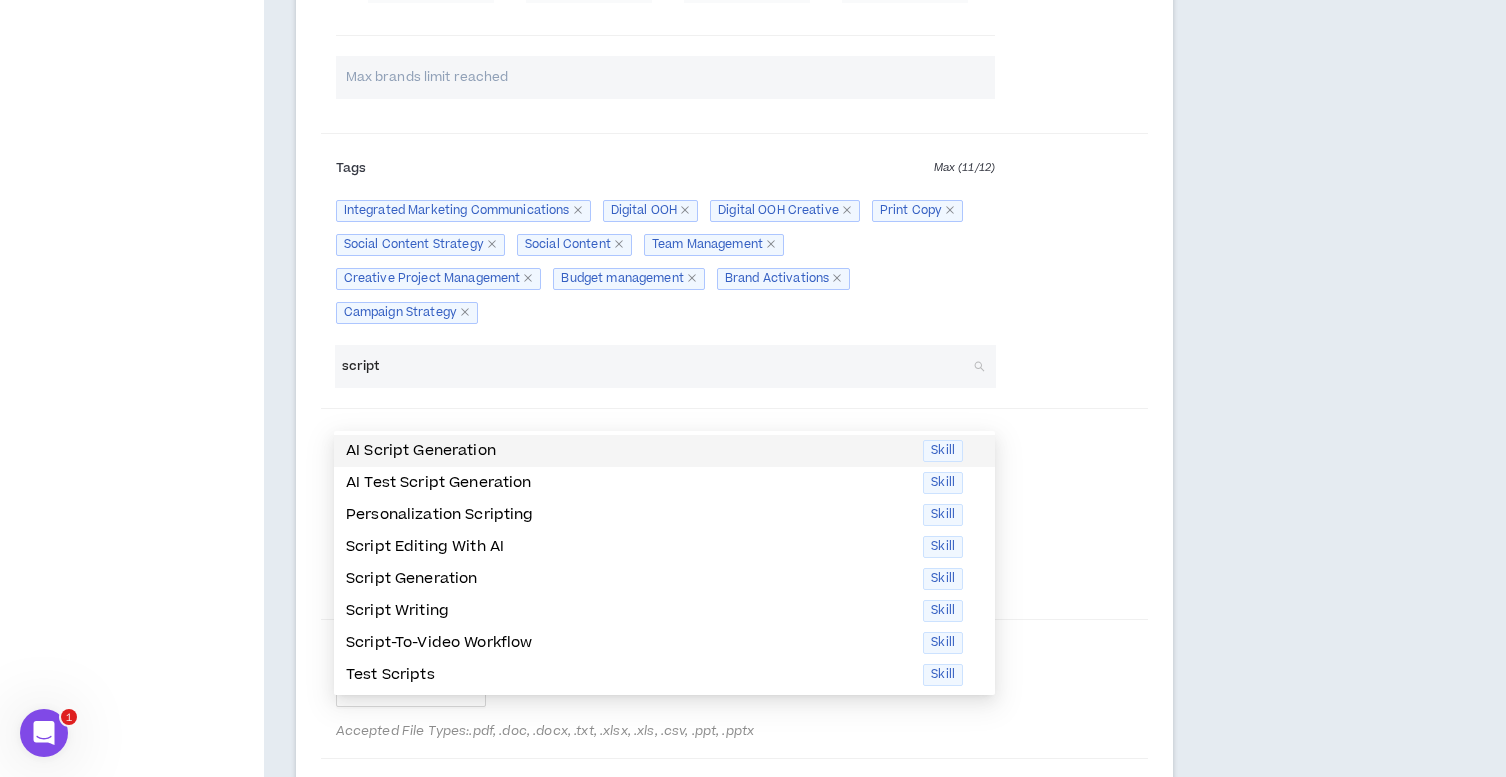 scroll, scrollTop: 1983, scrollLeft: 0, axis: vertical 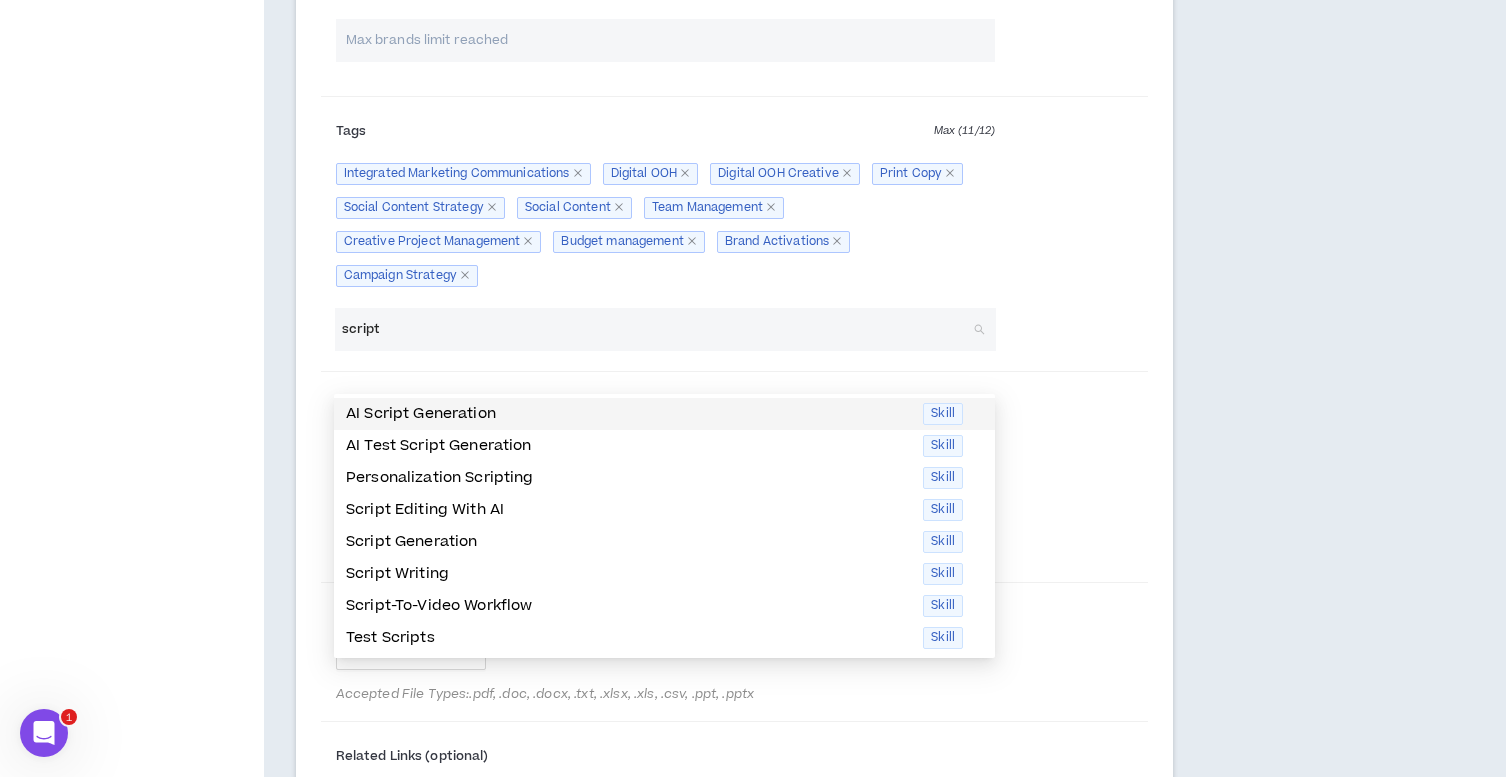 drag, startPoint x: 371, startPoint y: 369, endPoint x: 292, endPoint y: 363, distance: 79.22752 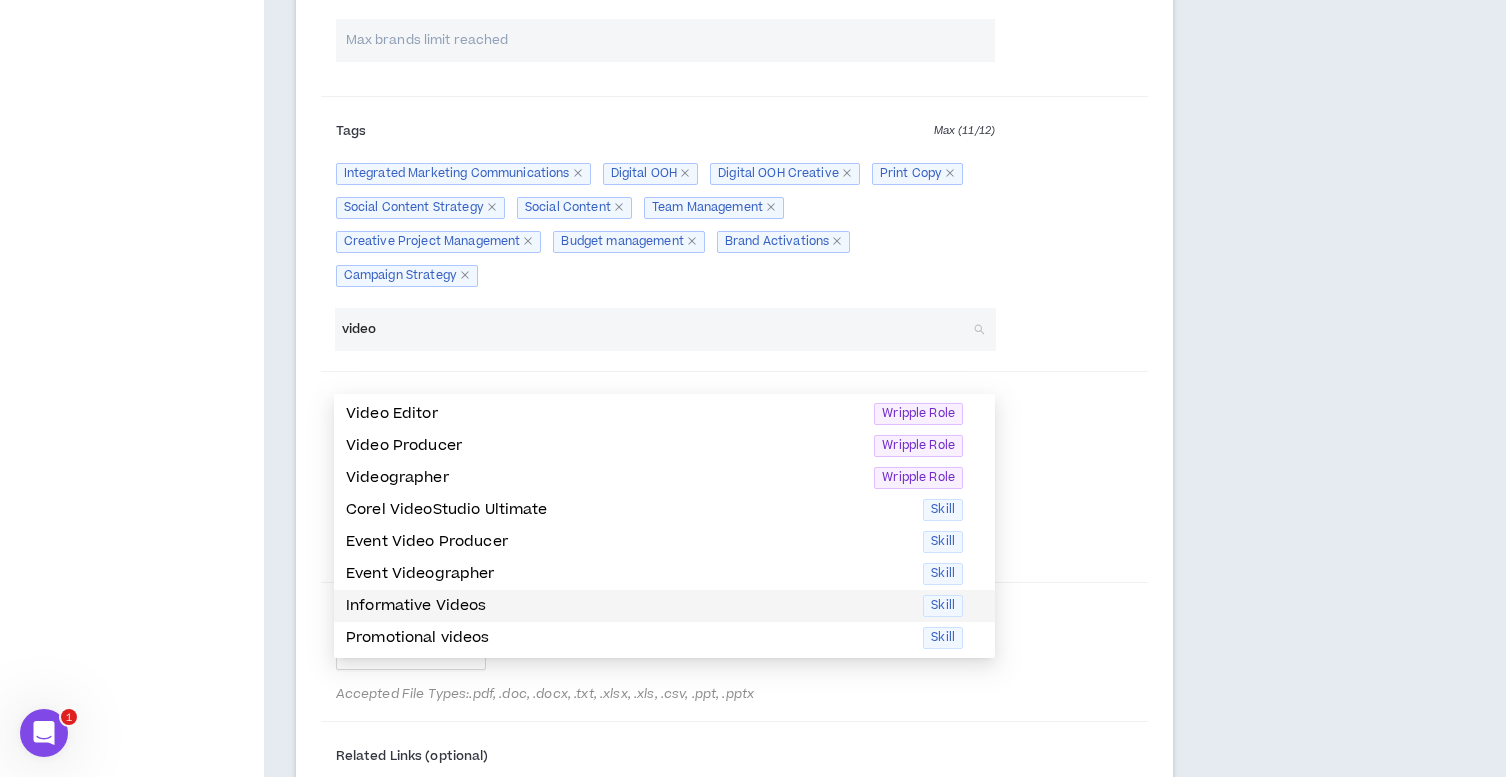 scroll, scrollTop: 1982, scrollLeft: 0, axis: vertical 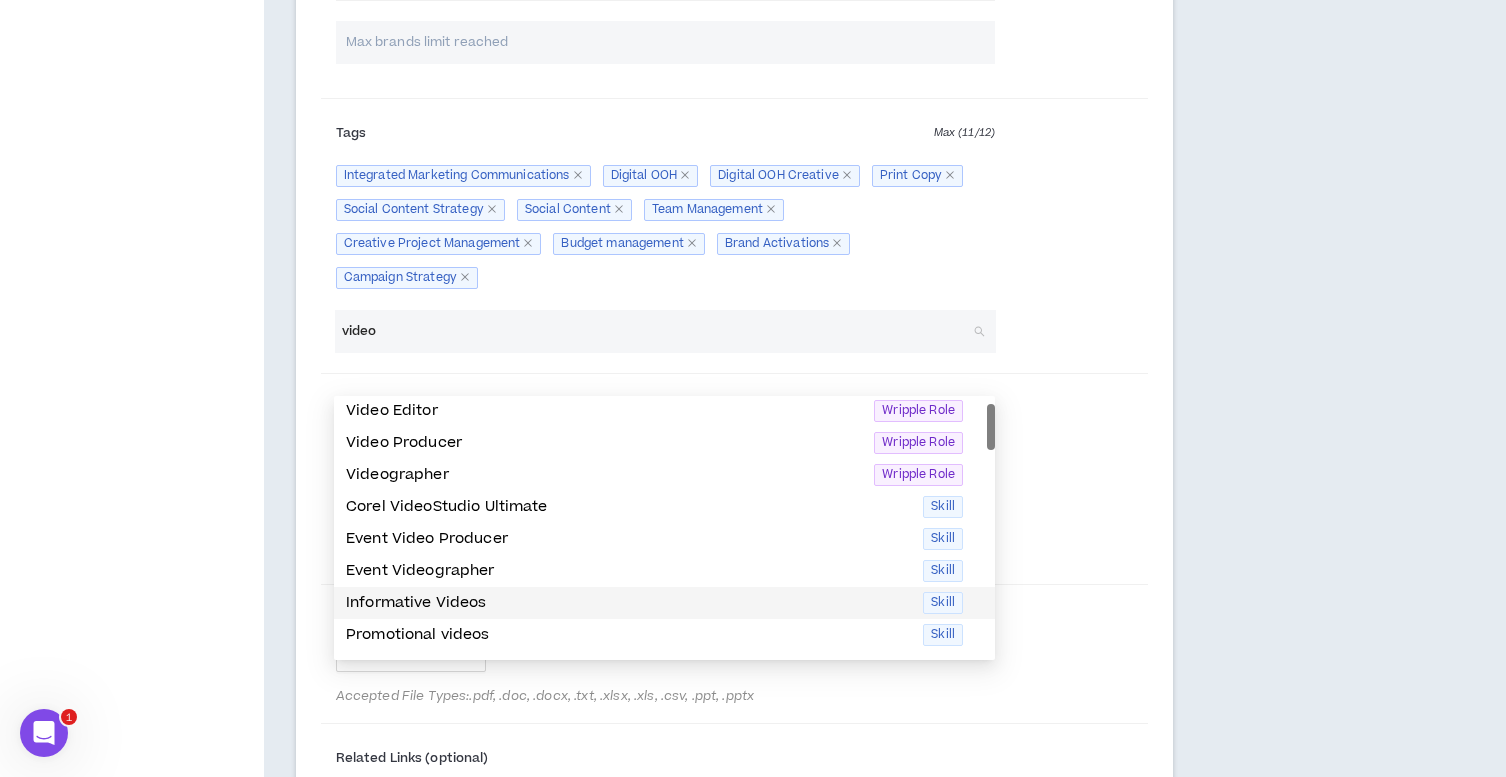 click on "Informative Videos" at bounding box center (628, 603) 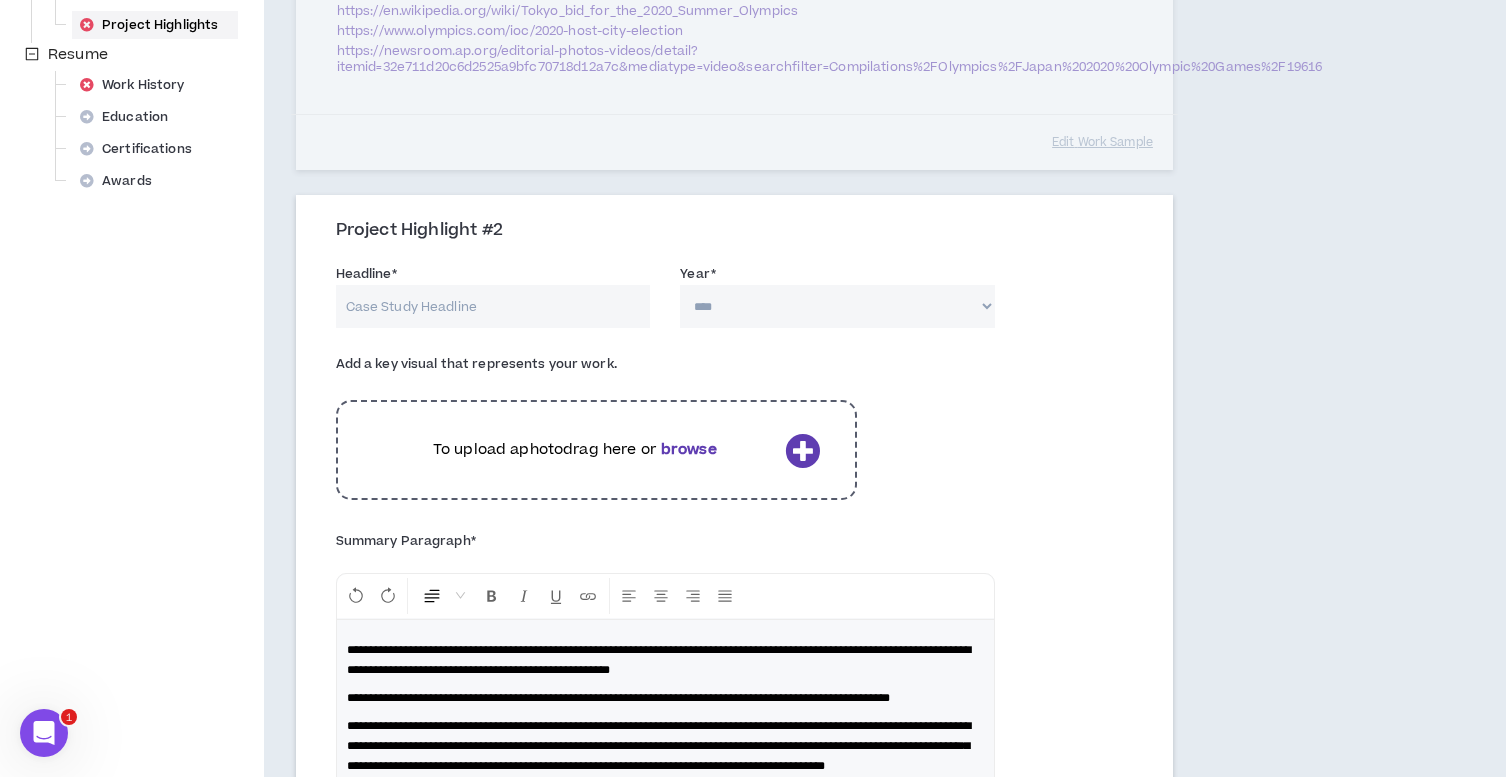 scroll, scrollTop: 747, scrollLeft: 0, axis: vertical 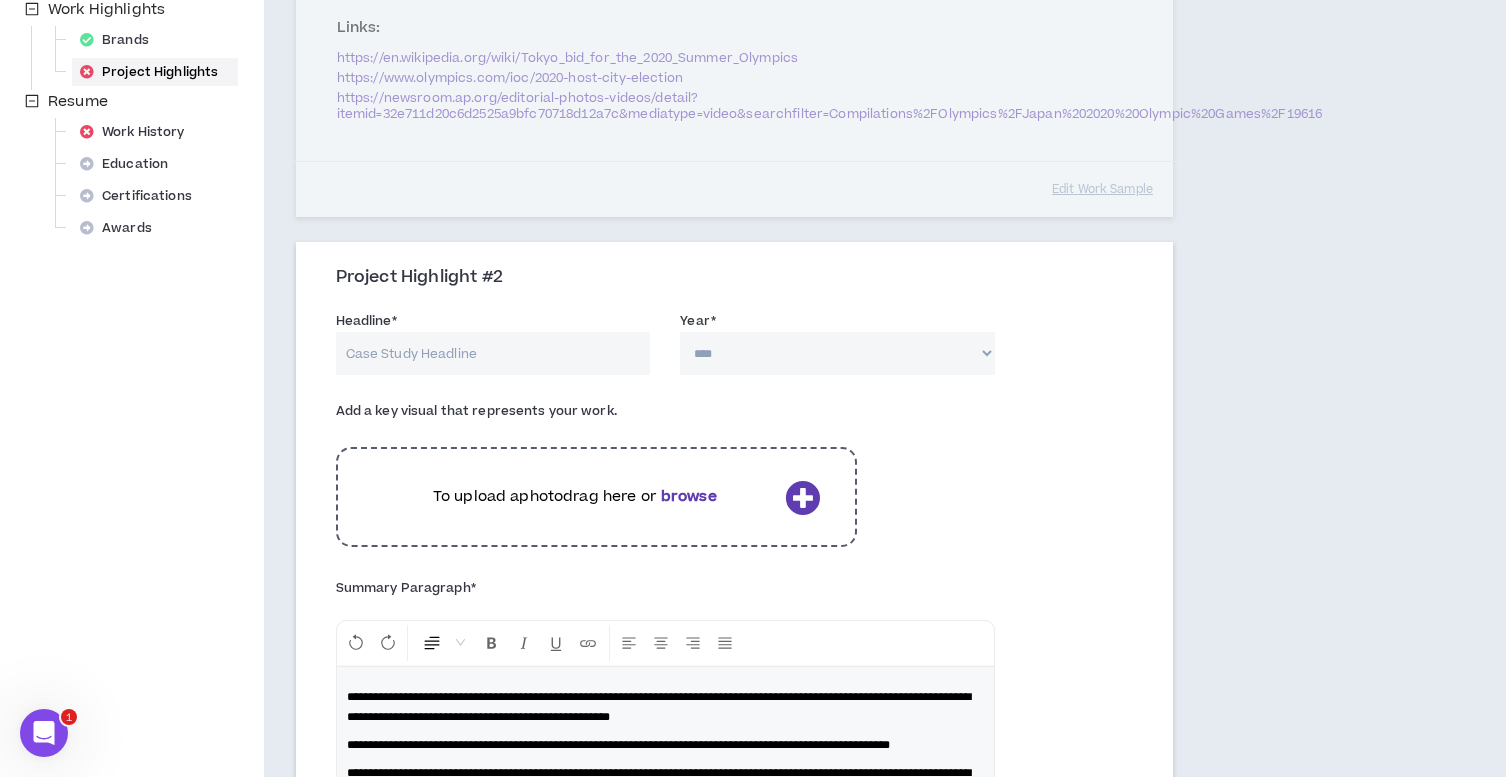 click on "Headline  *" at bounding box center (493, 353) 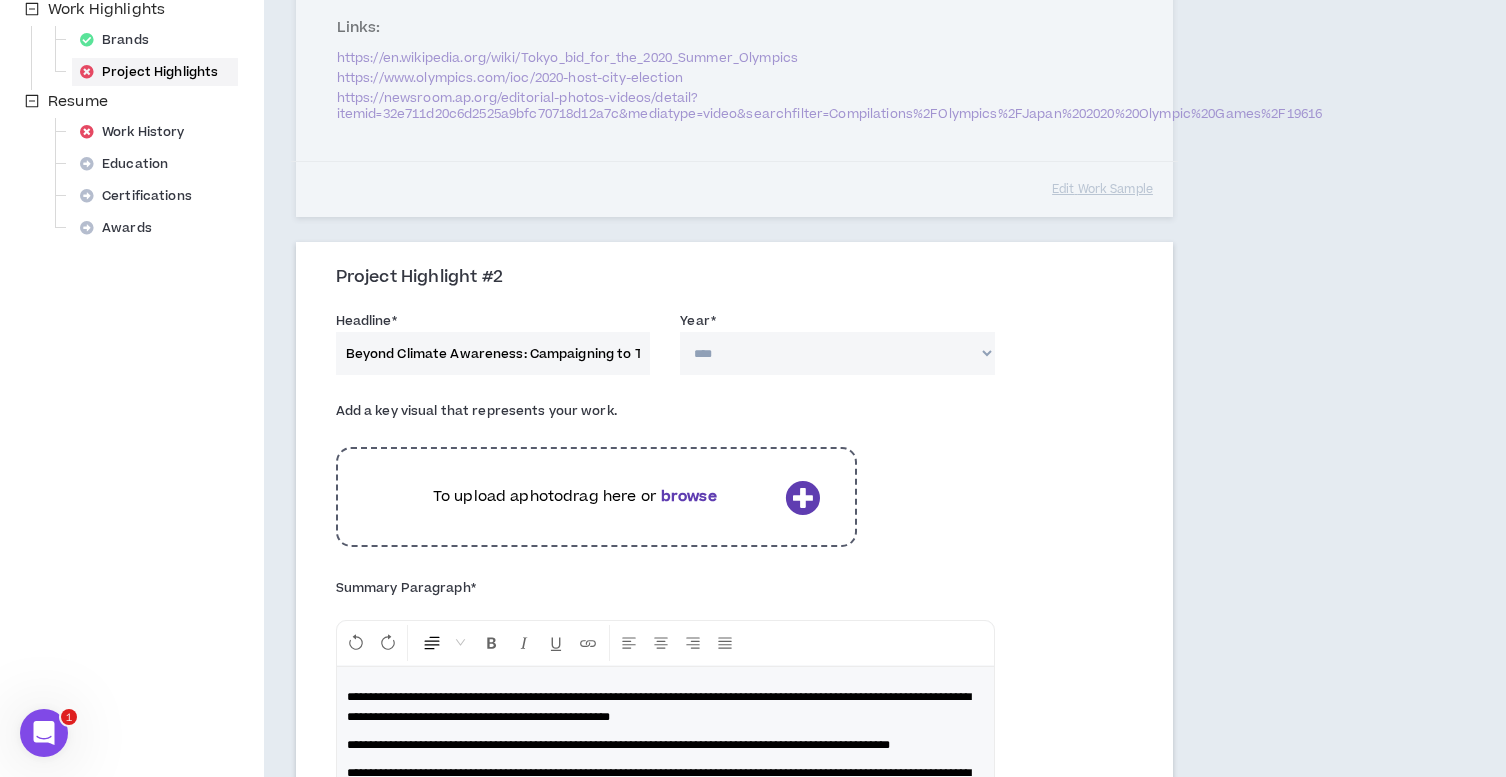 scroll, scrollTop: 0, scrollLeft: 154, axis: horizontal 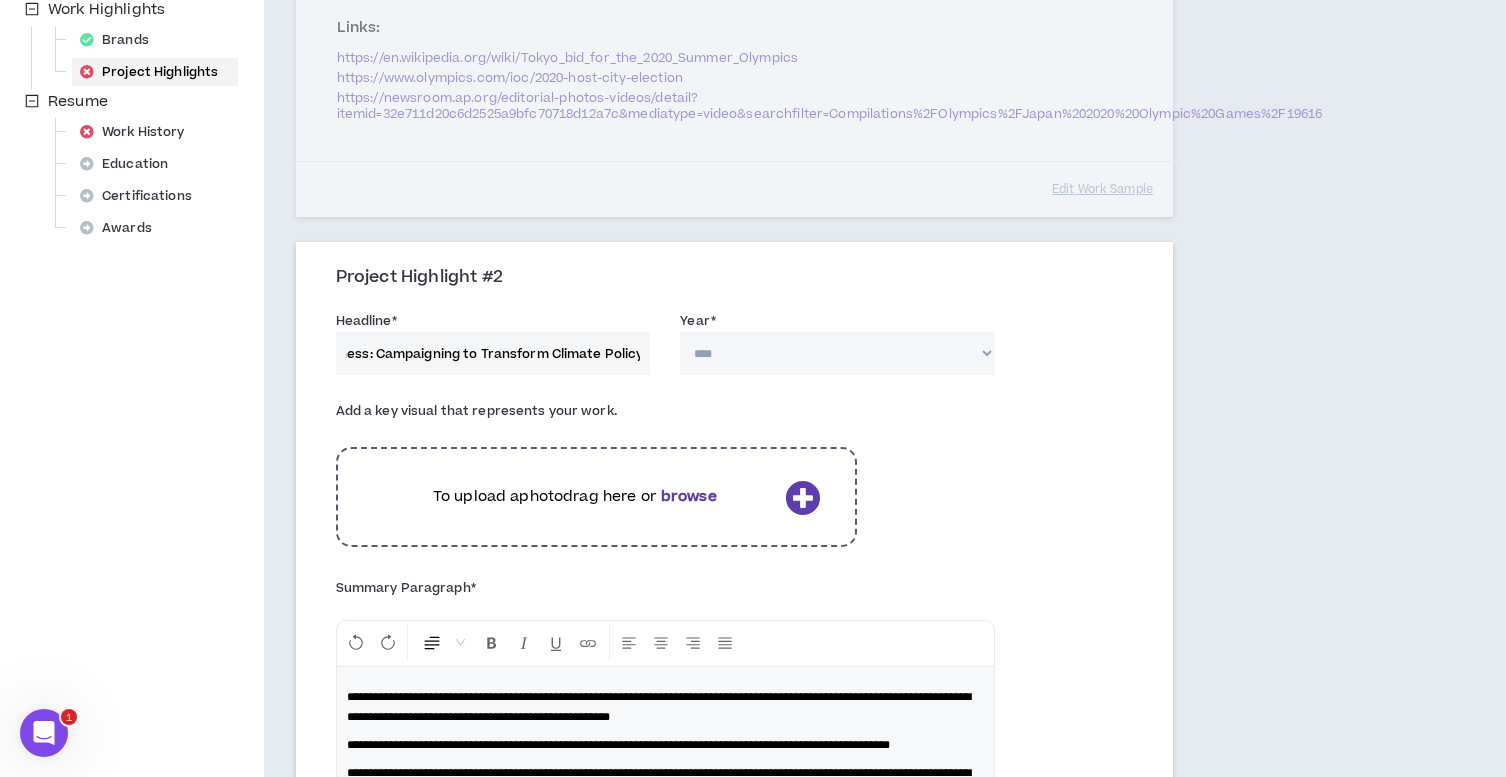 type on "Beyond Climate Awareness: Campaigning to Transform Climate Policy" 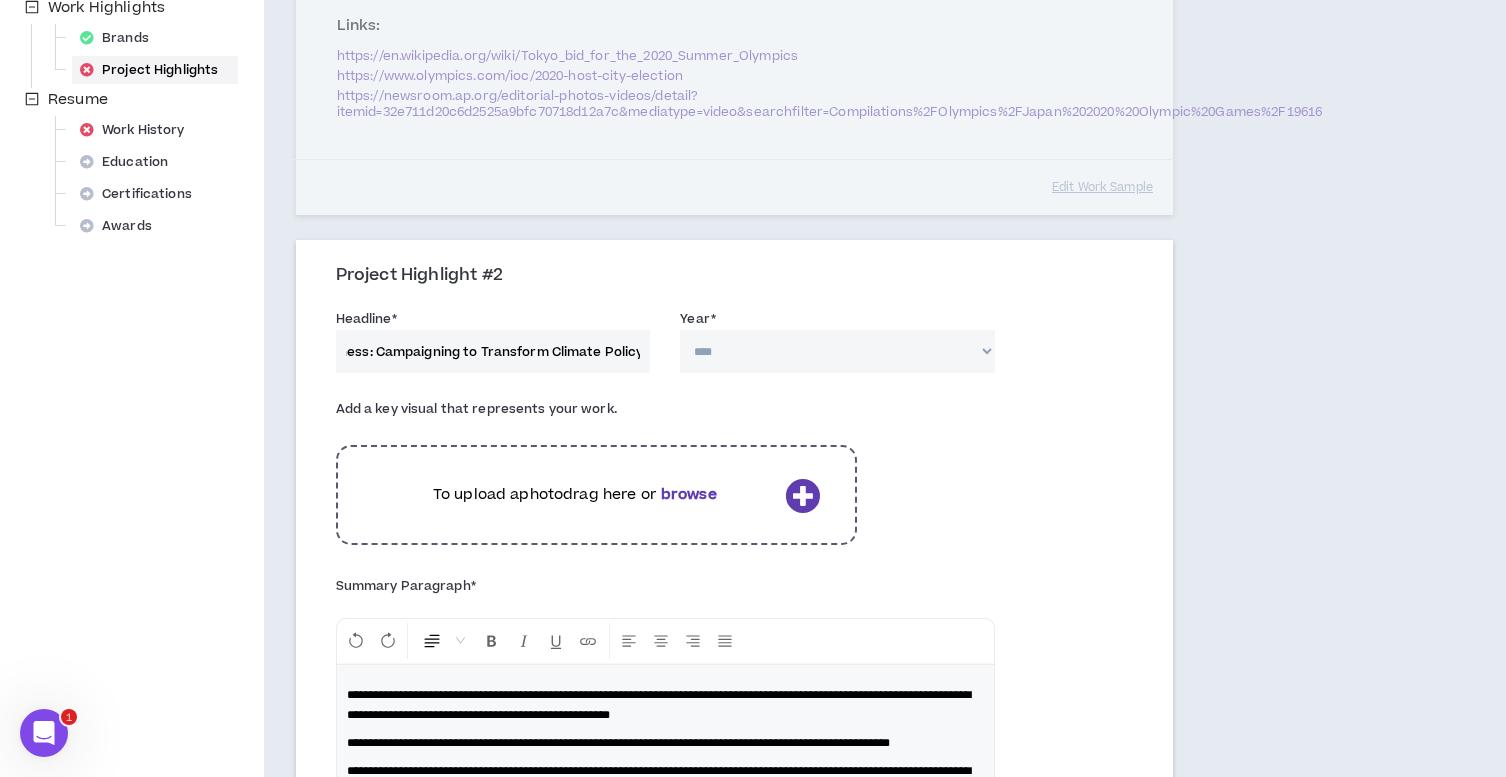 scroll, scrollTop: 0, scrollLeft: 0, axis: both 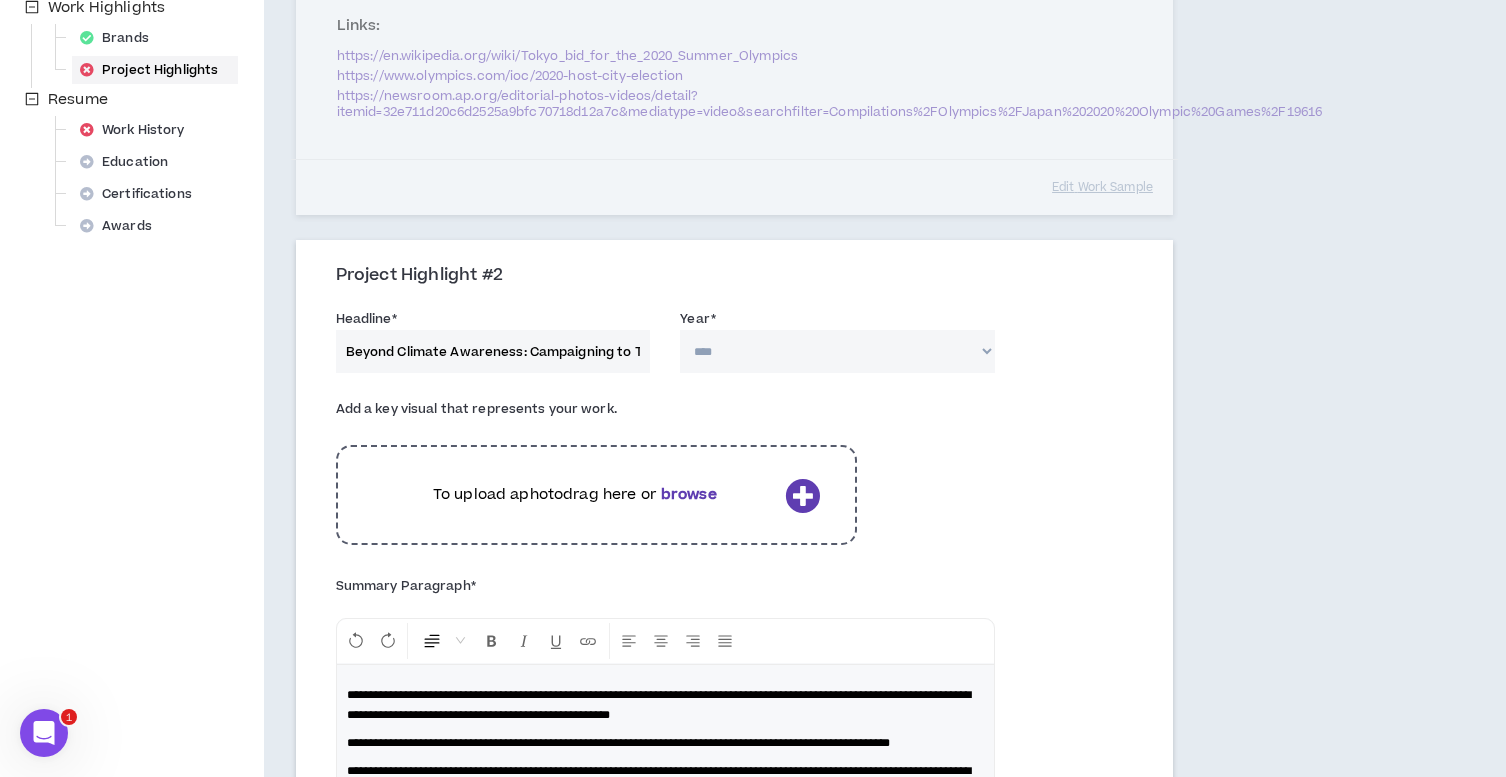 select on "****" 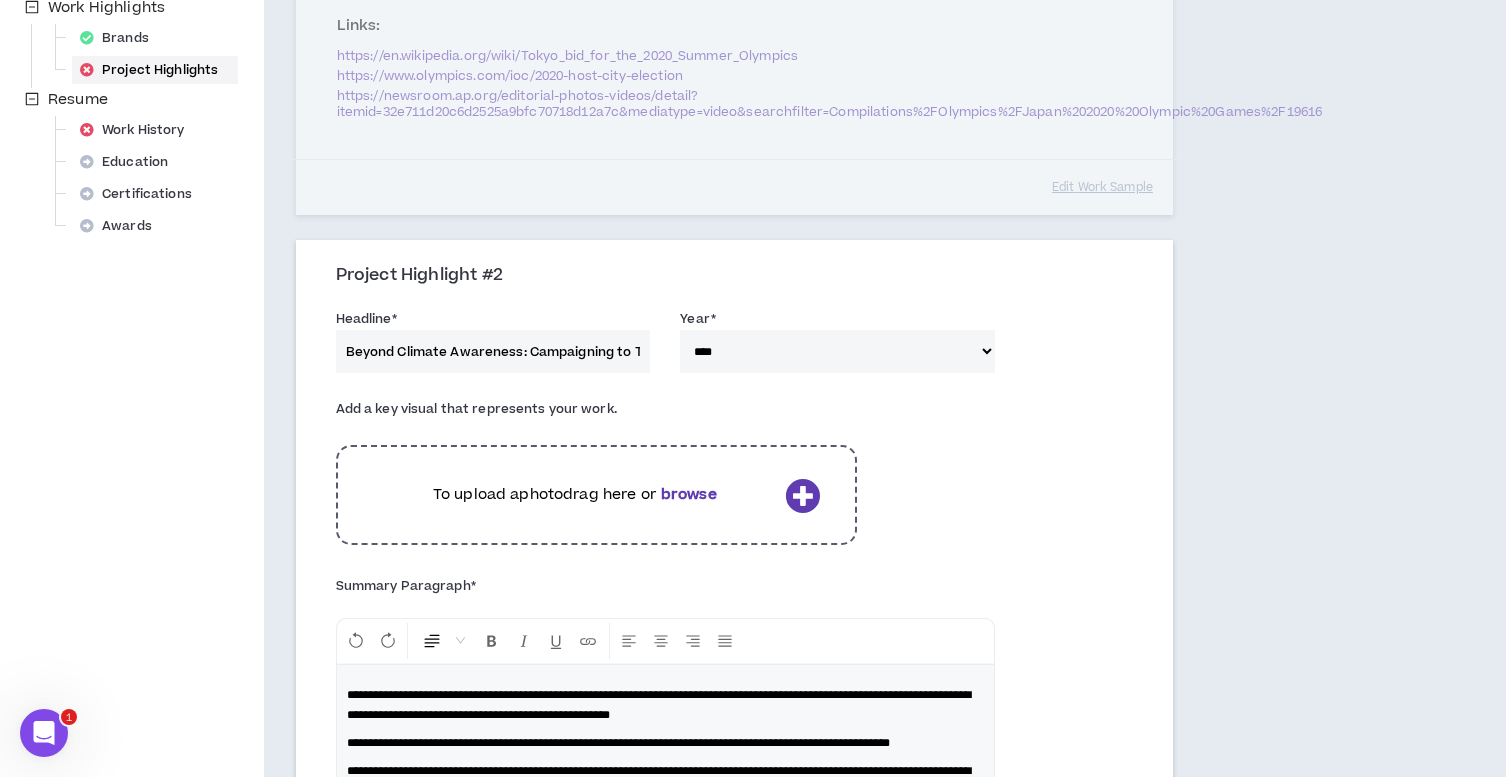 click at bounding box center (802, 495) 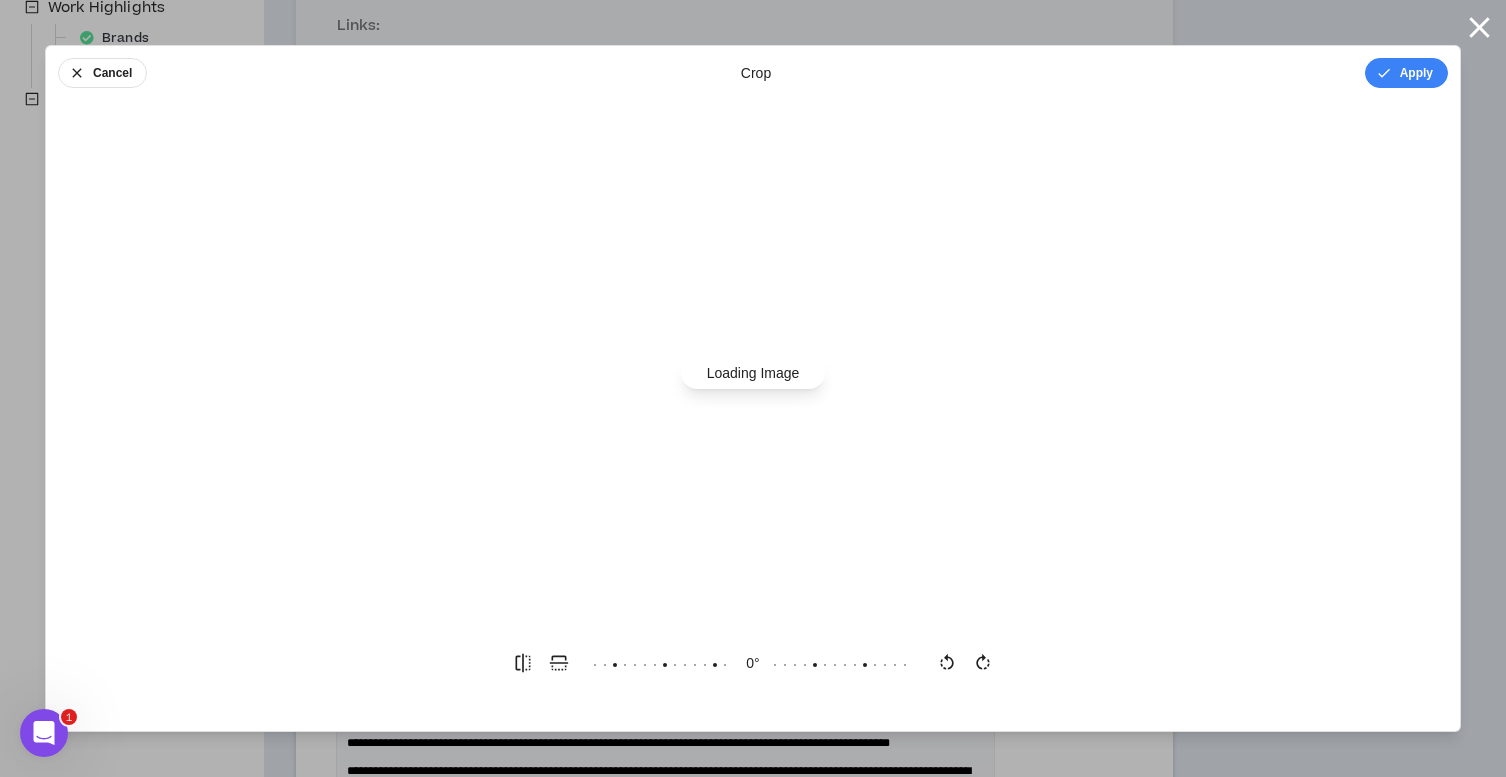 scroll, scrollTop: 0, scrollLeft: 0, axis: both 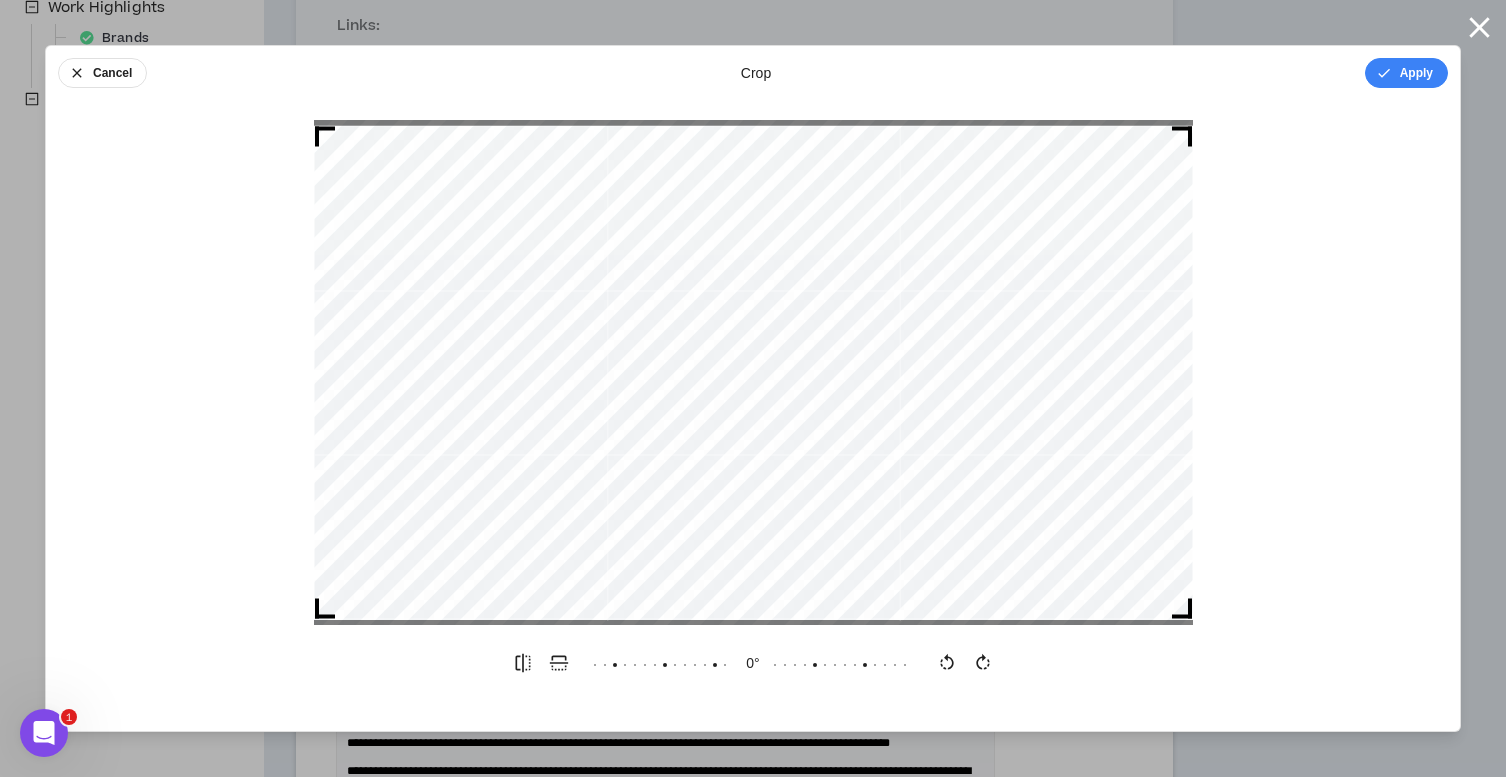 drag, startPoint x: 1414, startPoint y: 72, endPoint x: 1280, endPoint y: 181, distance: 172.7339 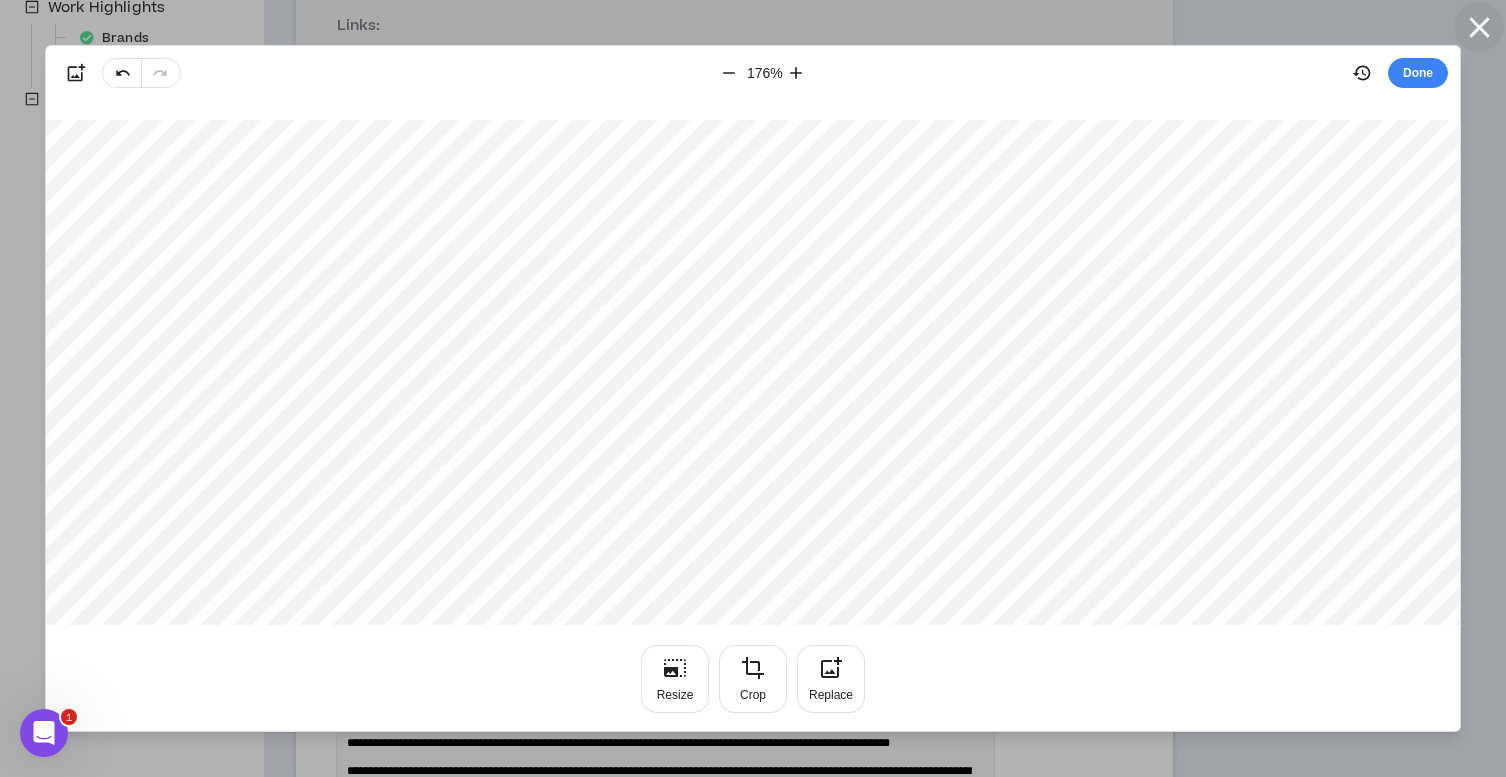click 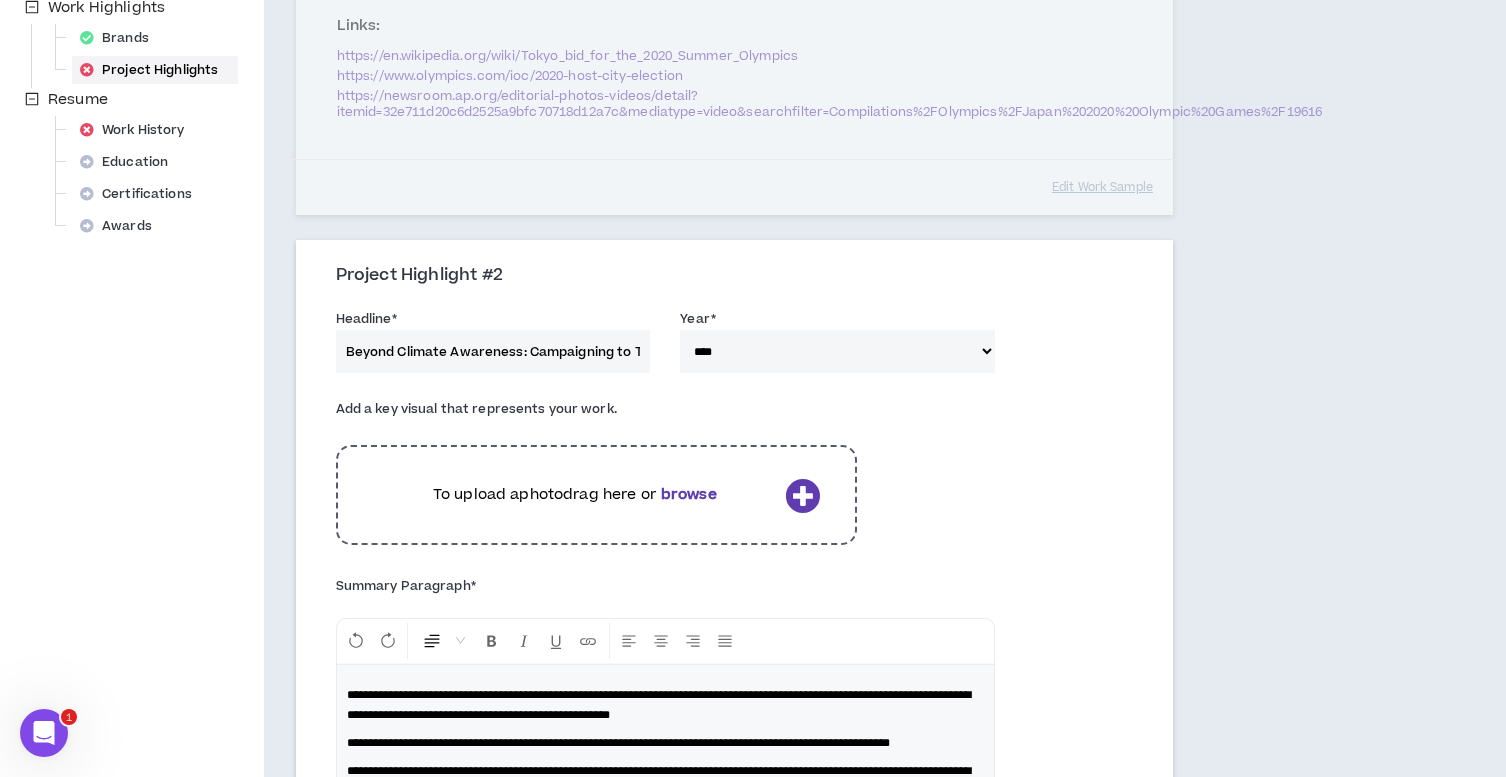 click on "Add a key visual that represents your work. To upload a  photo  drag here or browse" at bounding box center (734, 479) 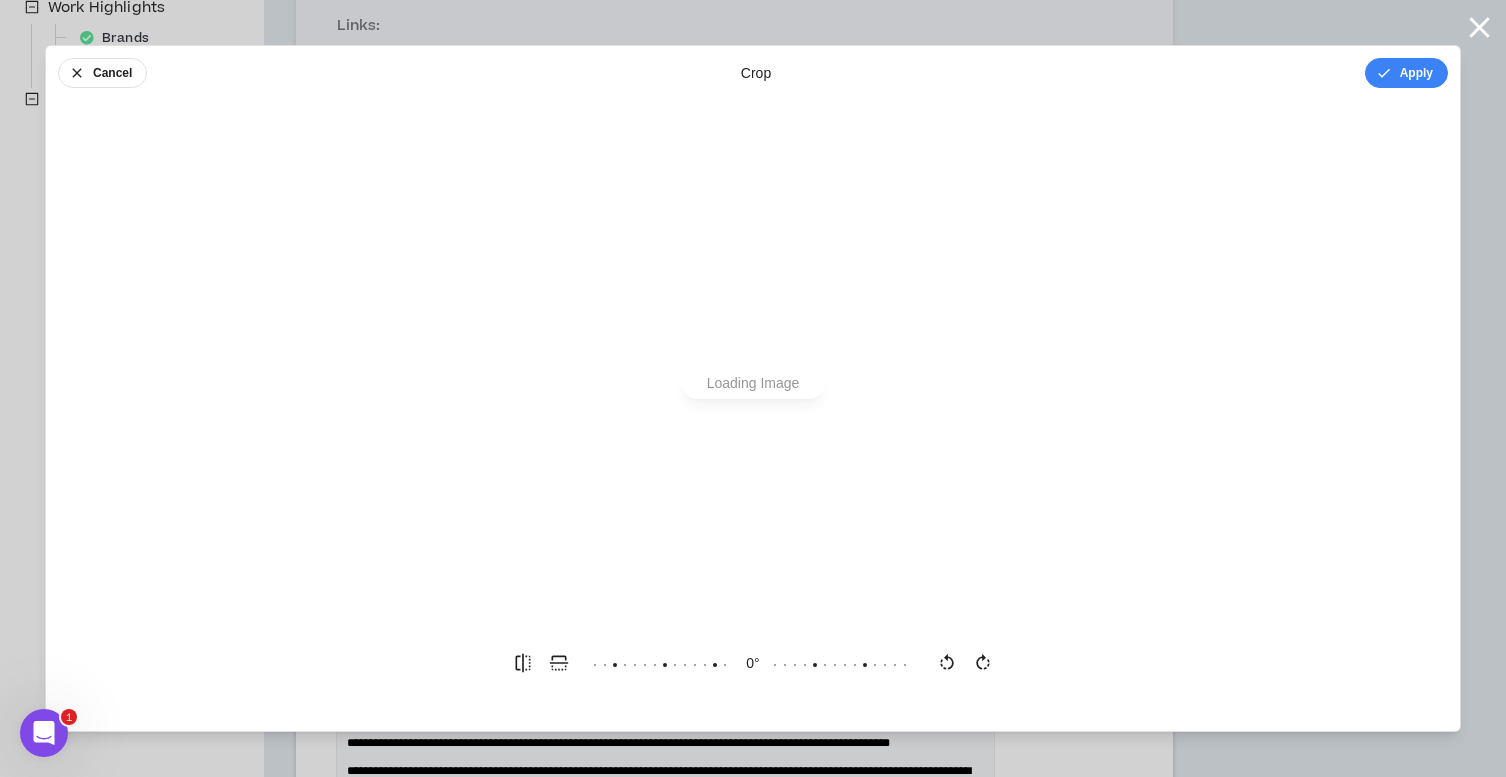 scroll, scrollTop: 0, scrollLeft: 0, axis: both 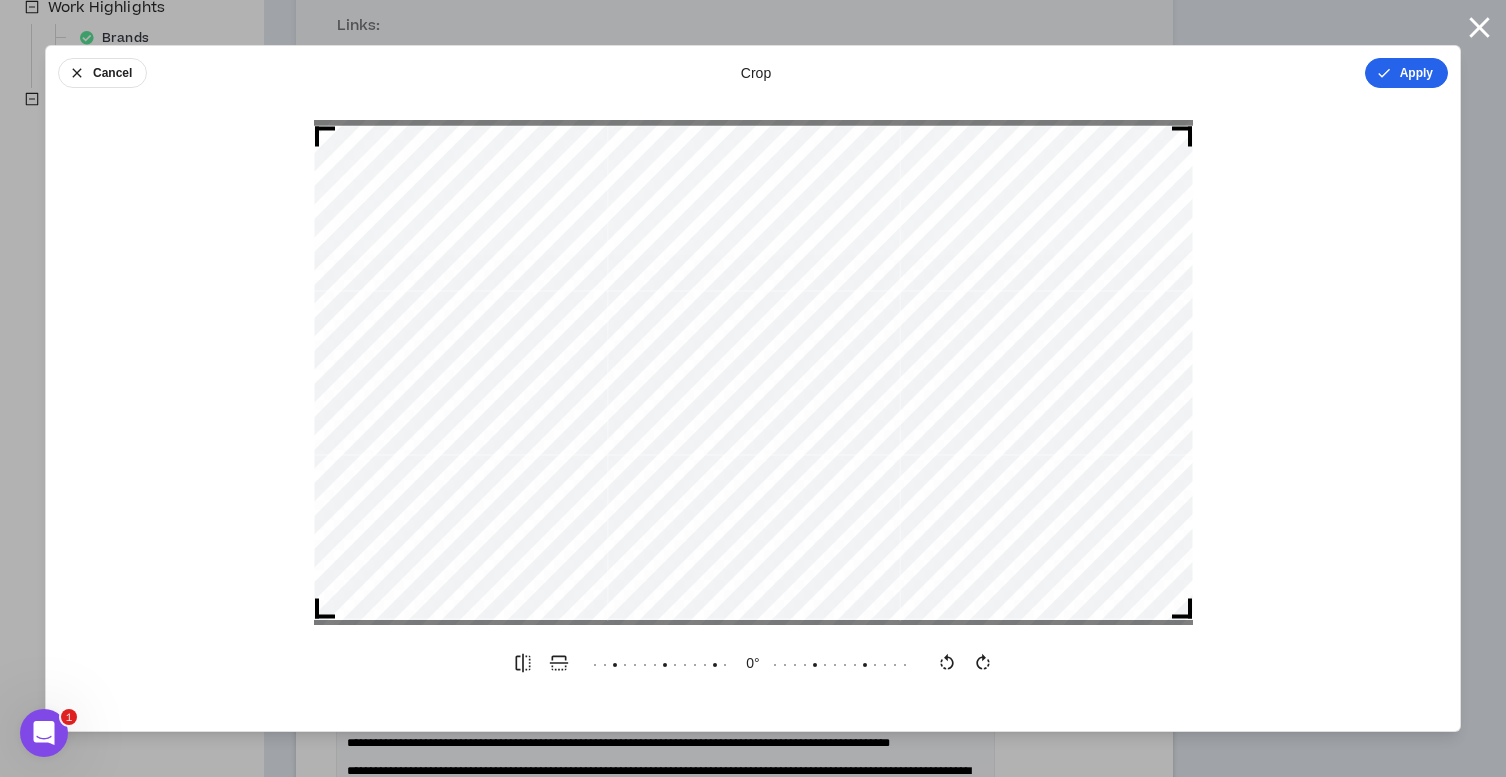 click on "Apply" at bounding box center [1406, 73] 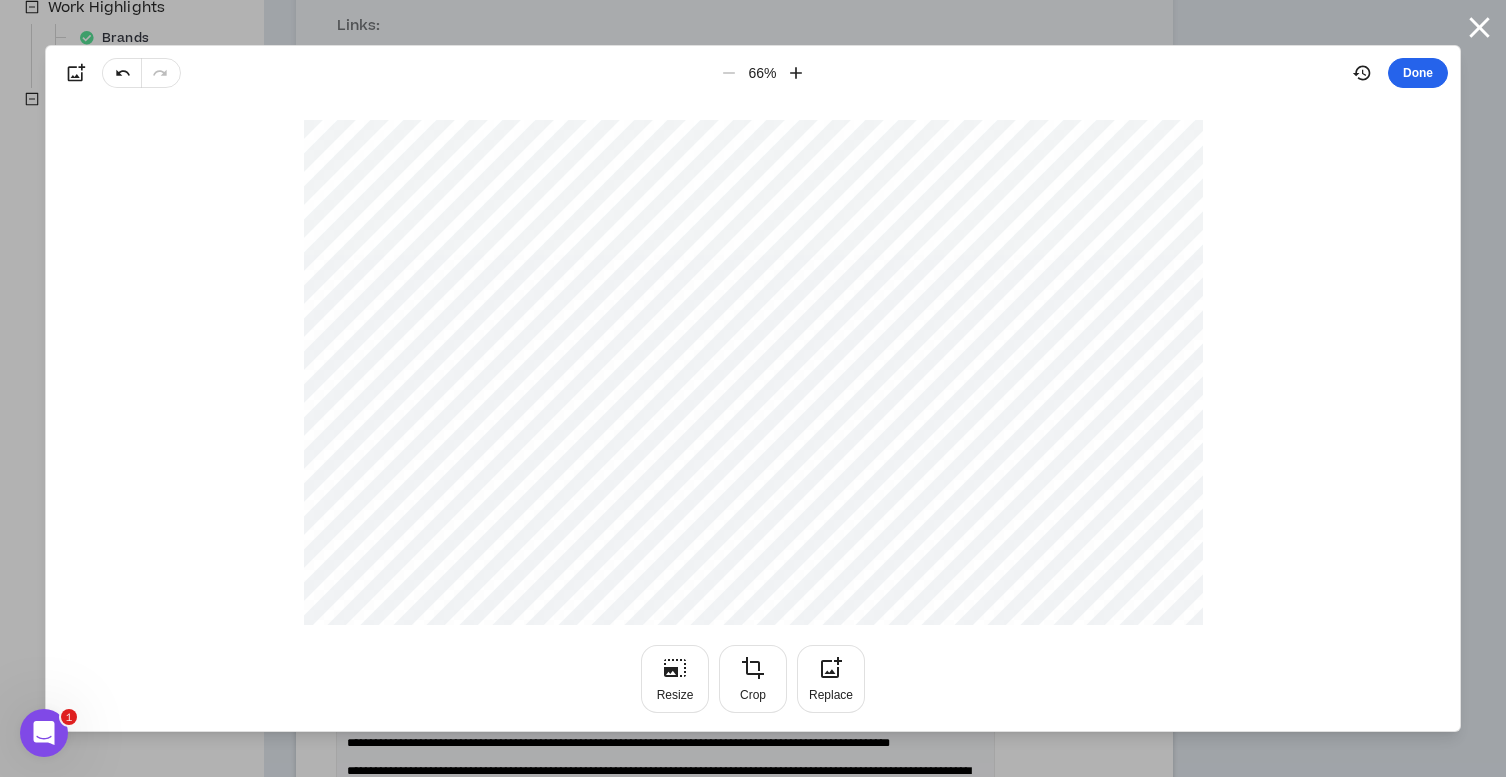 click on "Done" at bounding box center [1418, 73] 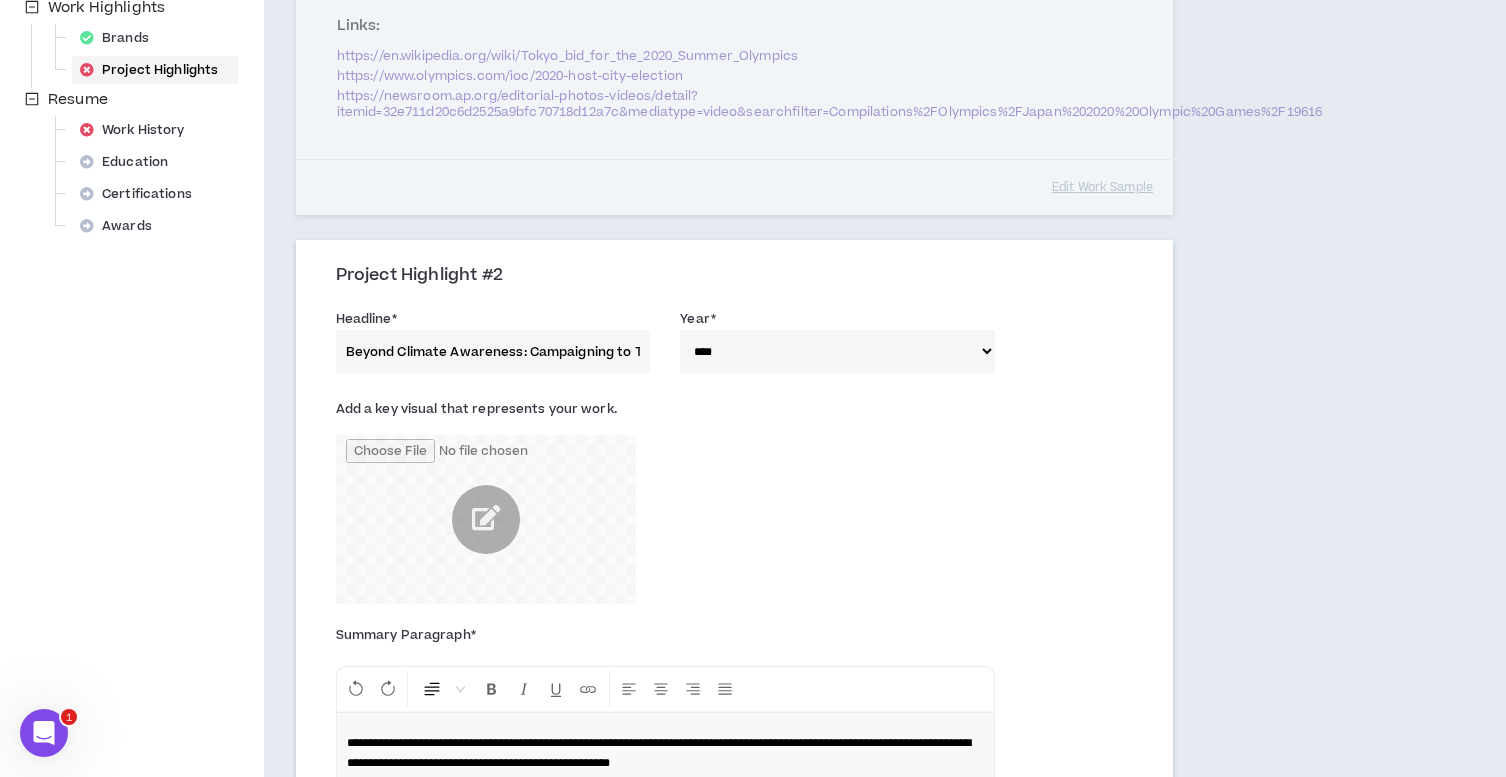 click on "Add a key visual that represents your work." at bounding box center [734, 503] 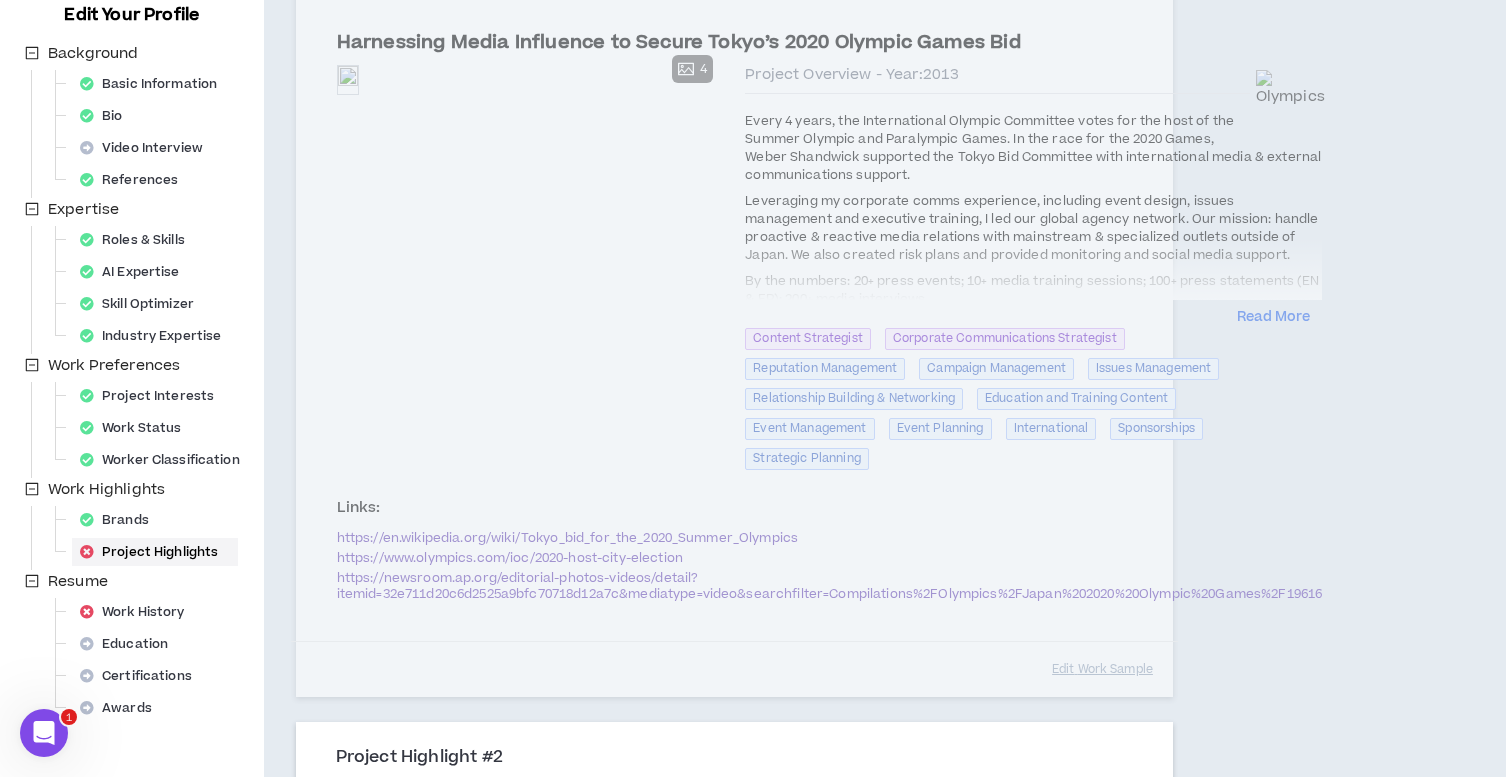 scroll, scrollTop: 0, scrollLeft: 0, axis: both 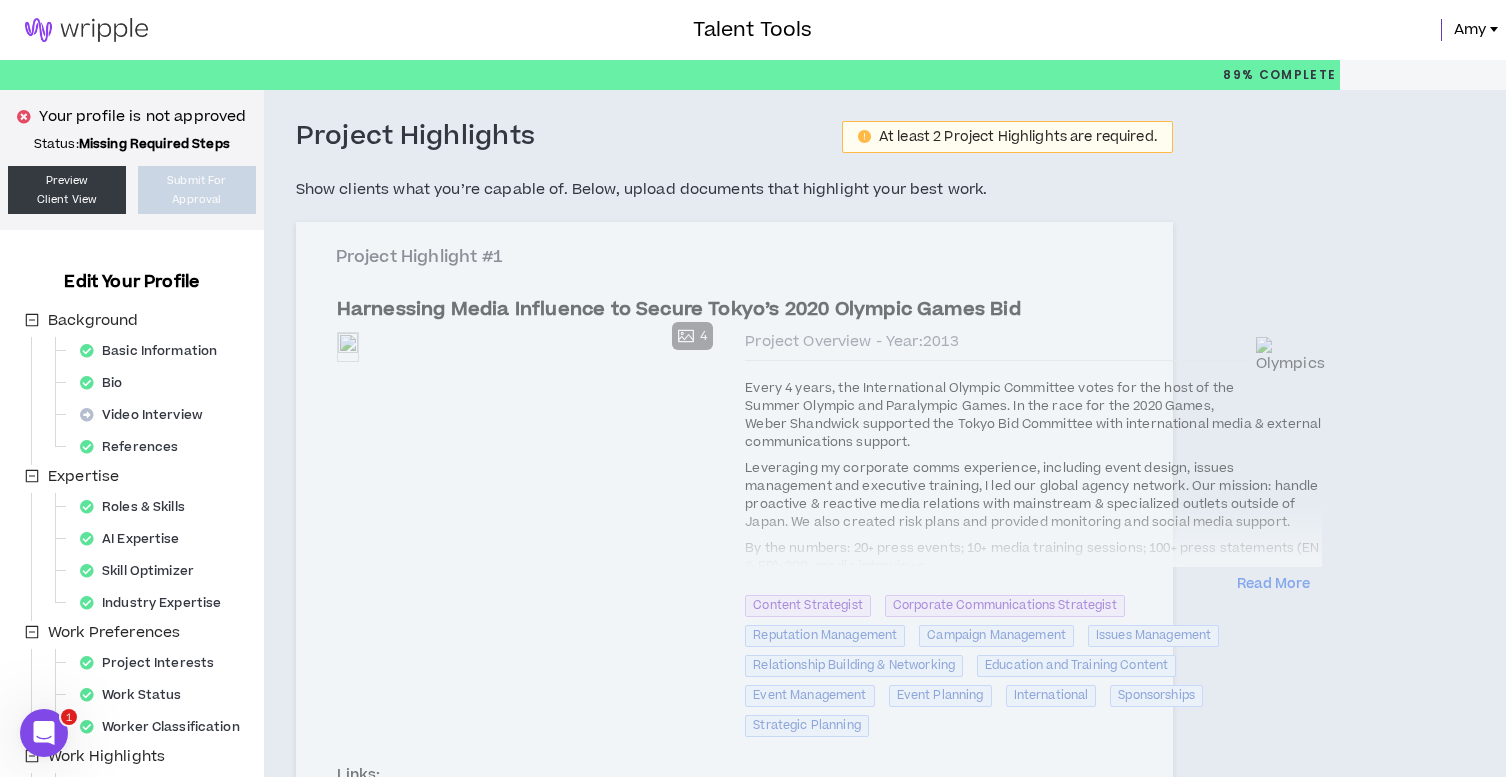 click on "Project Highlight #1 Harnessing Media Influence to Secure Tokyo’s 2020 Olympic Games Bid Preview 4 Preview Preview Preview Preview Project Overview - Year:  2013 Every 4 years, the International Olympic Committee votes for the host of the Summer Olympic and Paralympic Games. In the race for the 2020 Games, Weber Shandwick supported the Tokyo Bid Committee with international media & external communications support.
Leveraging my corporate comms experience, including event design, issues management and executive training, I led our global agency network. Our mission: handle proactive & reactive media relations with mainstream & specialized outlets outside of Japan. We also created risk plans and provided monitoring and social media support.
By the numbers: 20+ press events; 10+ media training sessions; 100+ press statements (EN & FR); 200+ media interviews.
Olympics olympics.com Weber Shandwick webershandwick.com Tokyo tokyo.lg.jp Read More Content Strategist Corporate Communications Strategist Edit" at bounding box center [734, 593] 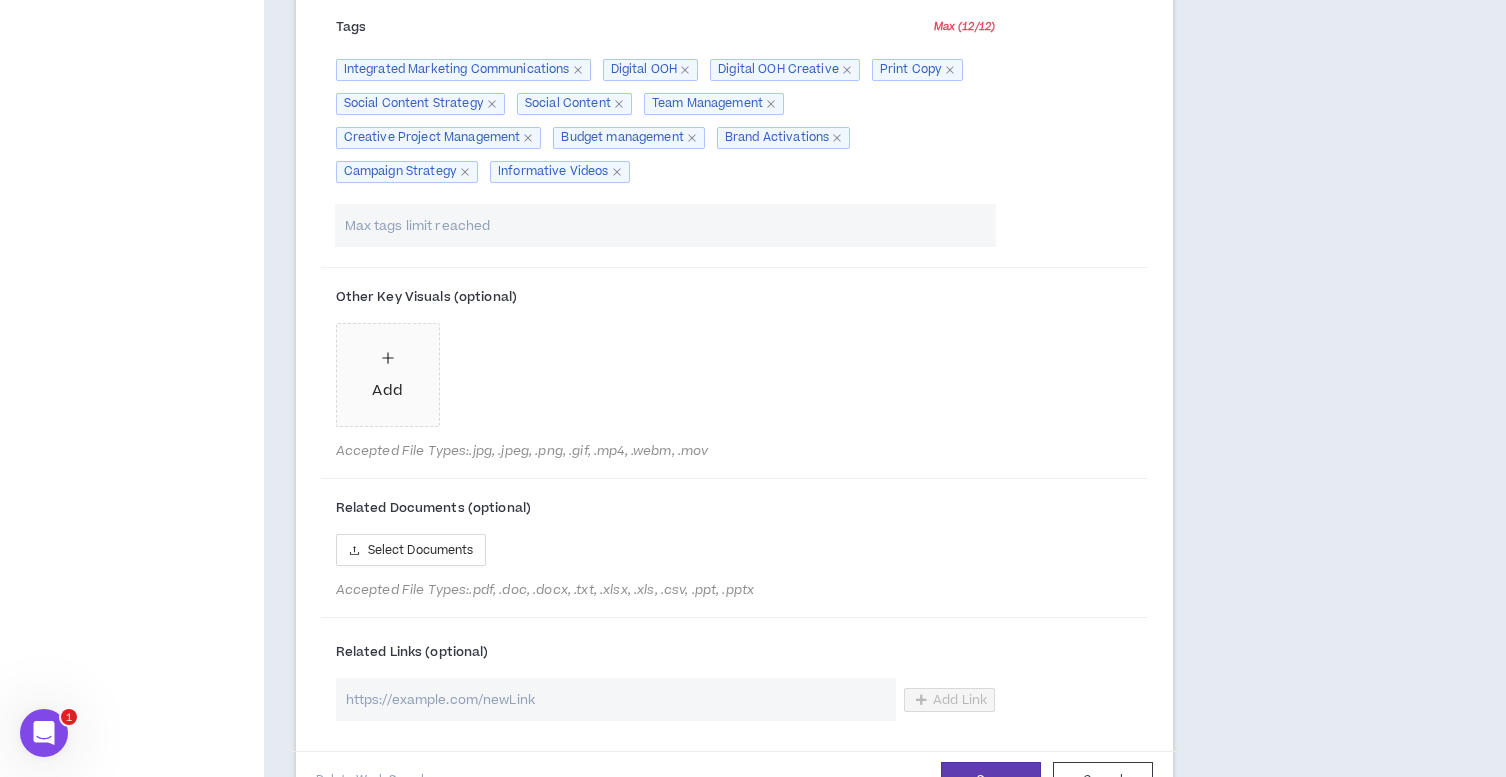 scroll, scrollTop: 2136, scrollLeft: 0, axis: vertical 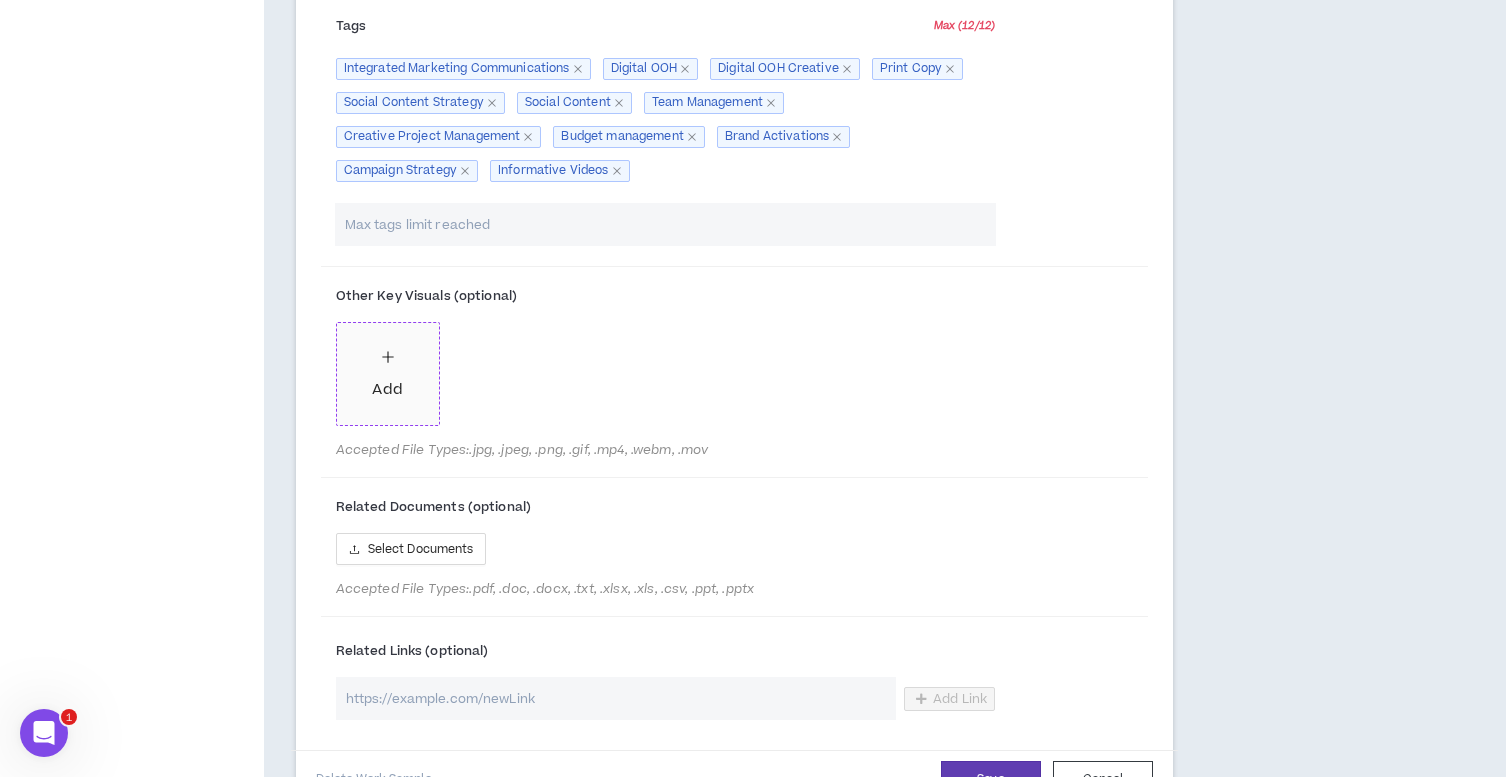 click on "Add" at bounding box center [387, 374] 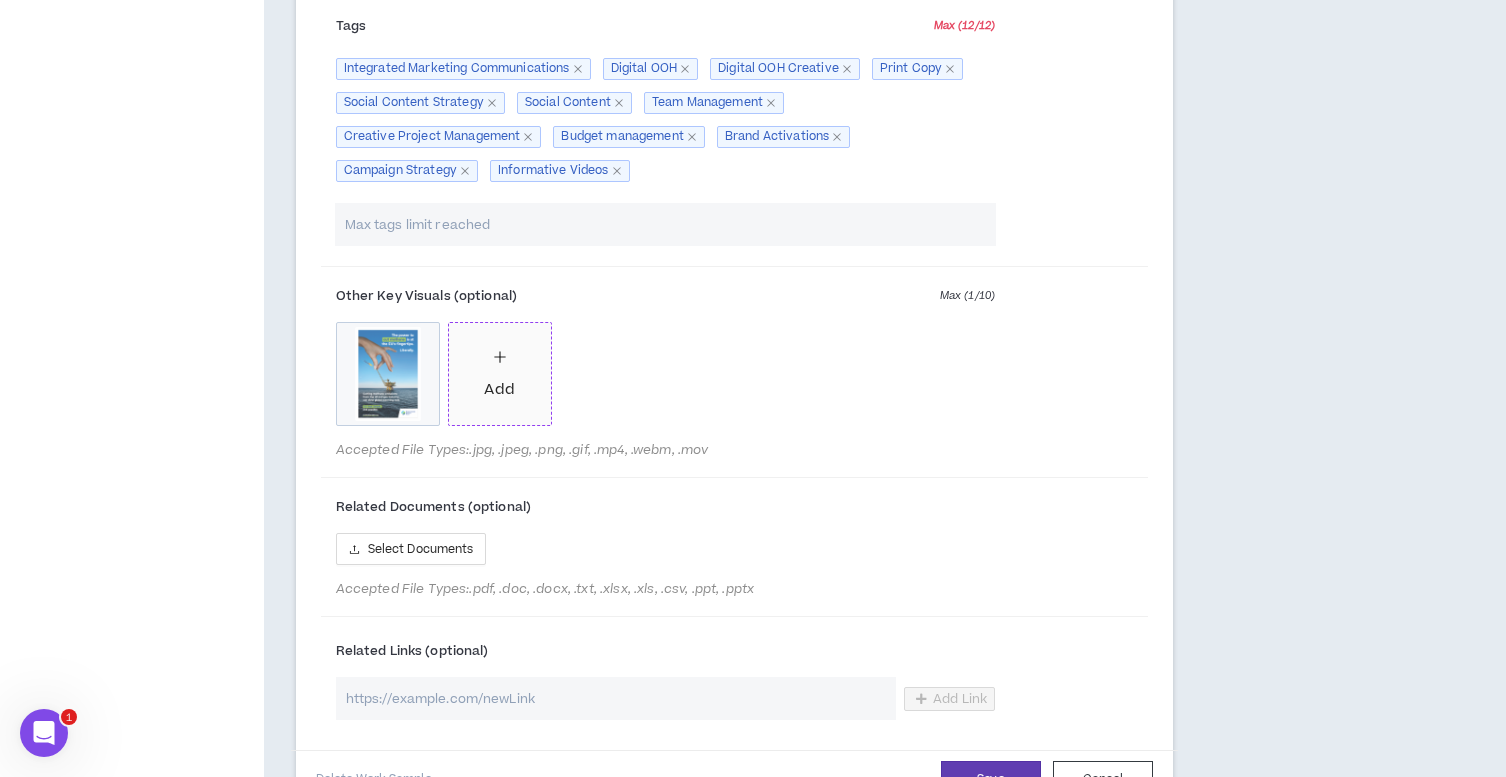 click on "Add" at bounding box center (500, 374) 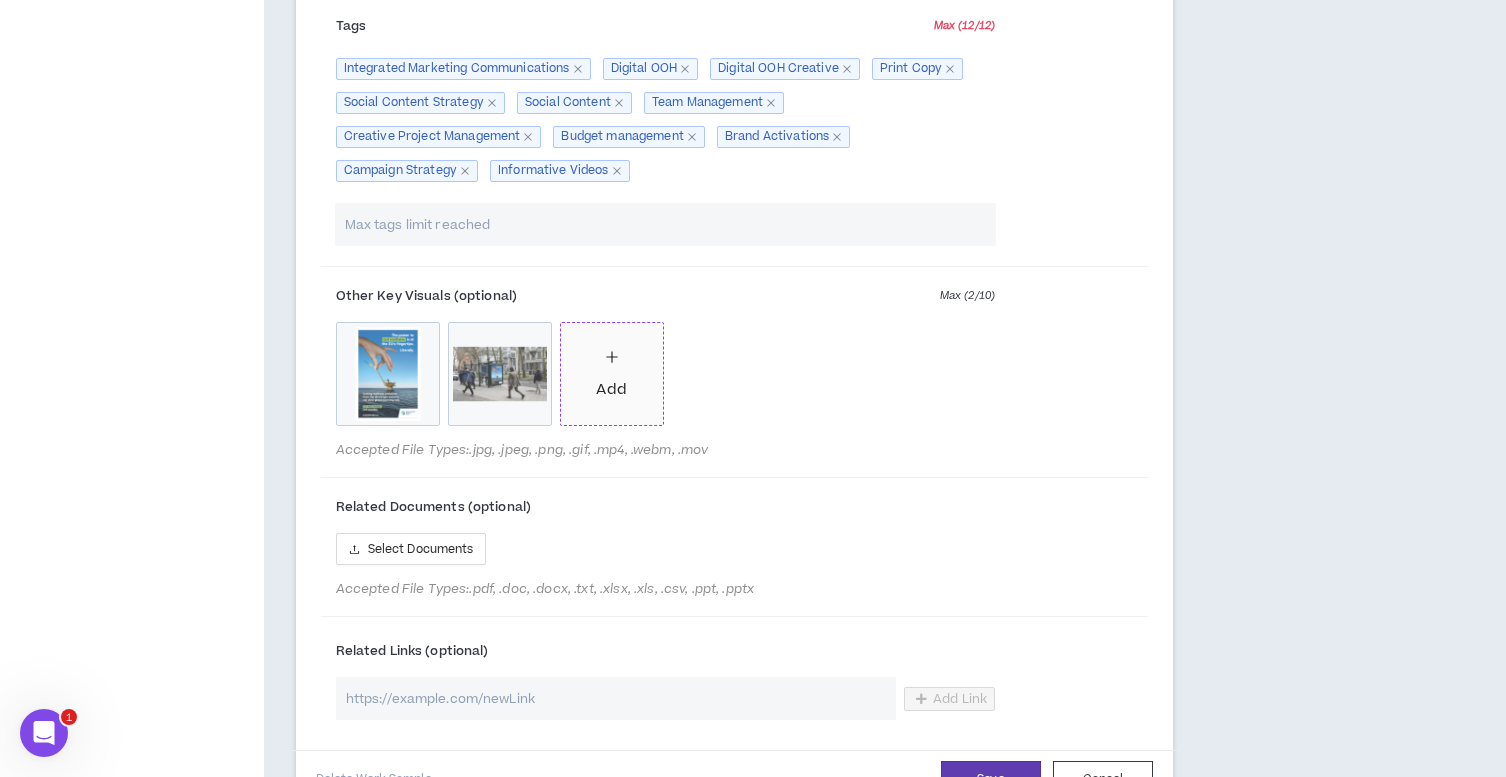 click on "Add" at bounding box center [611, 374] 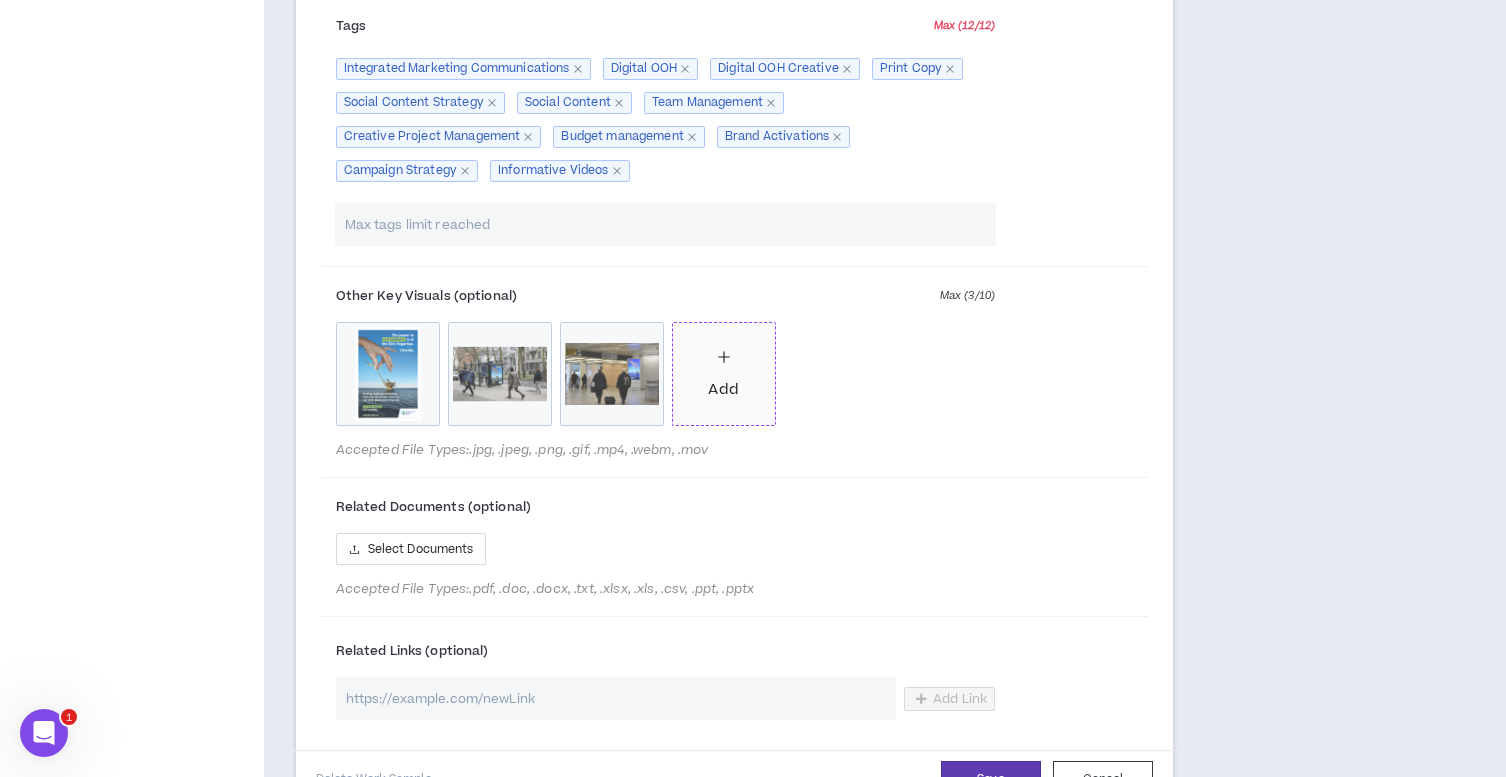click on "Add" at bounding box center (724, 374) 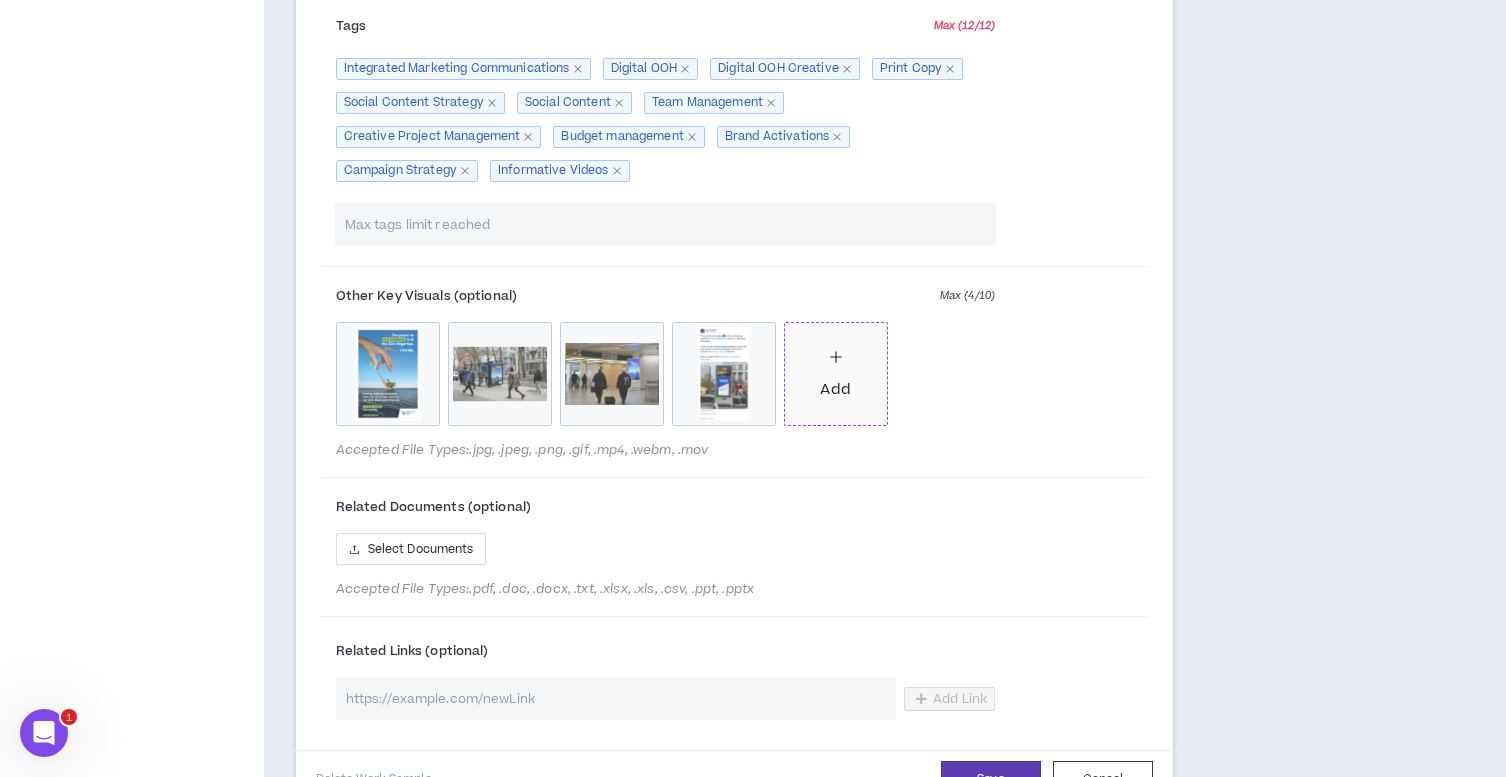 click 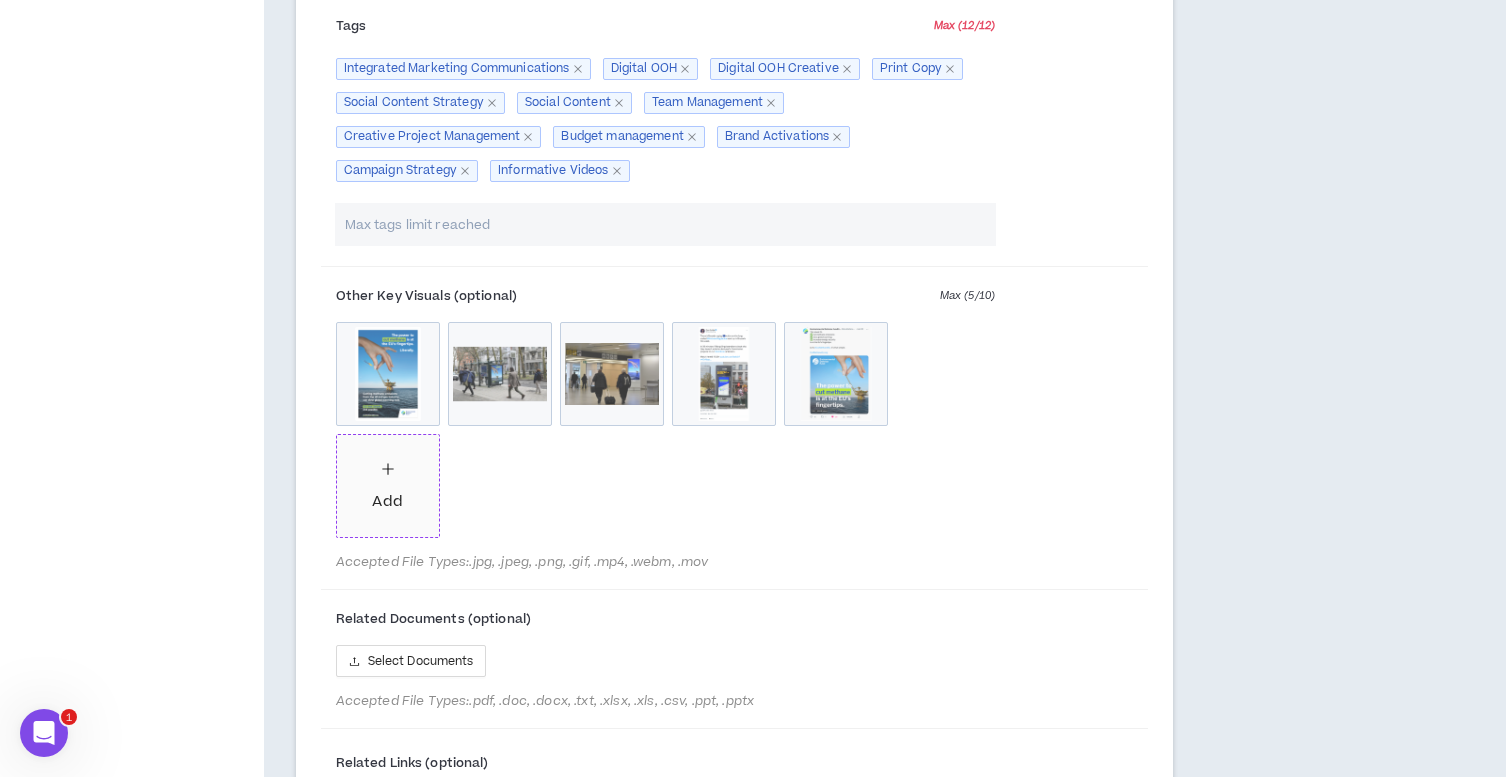 scroll, scrollTop: 2137, scrollLeft: 0, axis: vertical 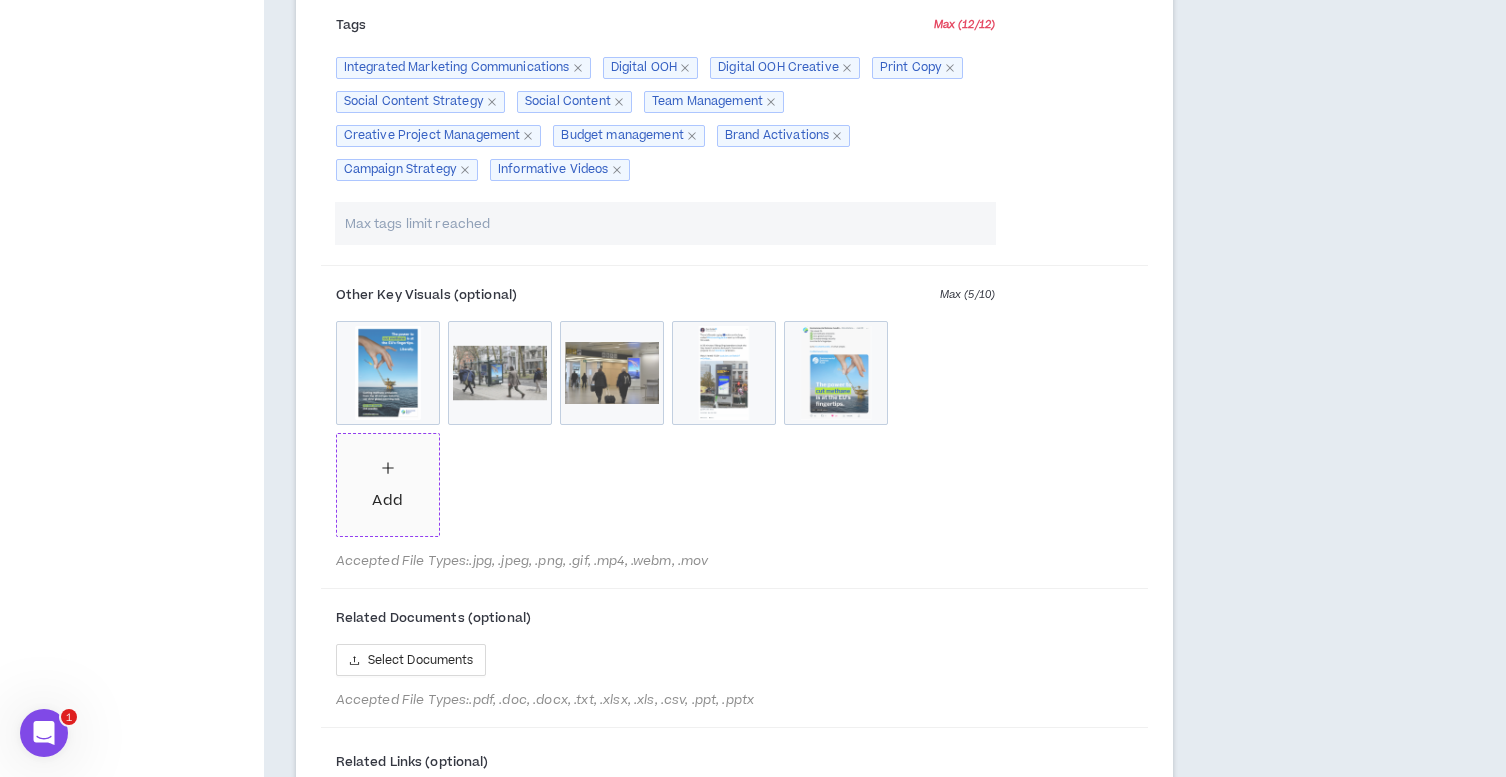 click on "Add" at bounding box center [387, 501] 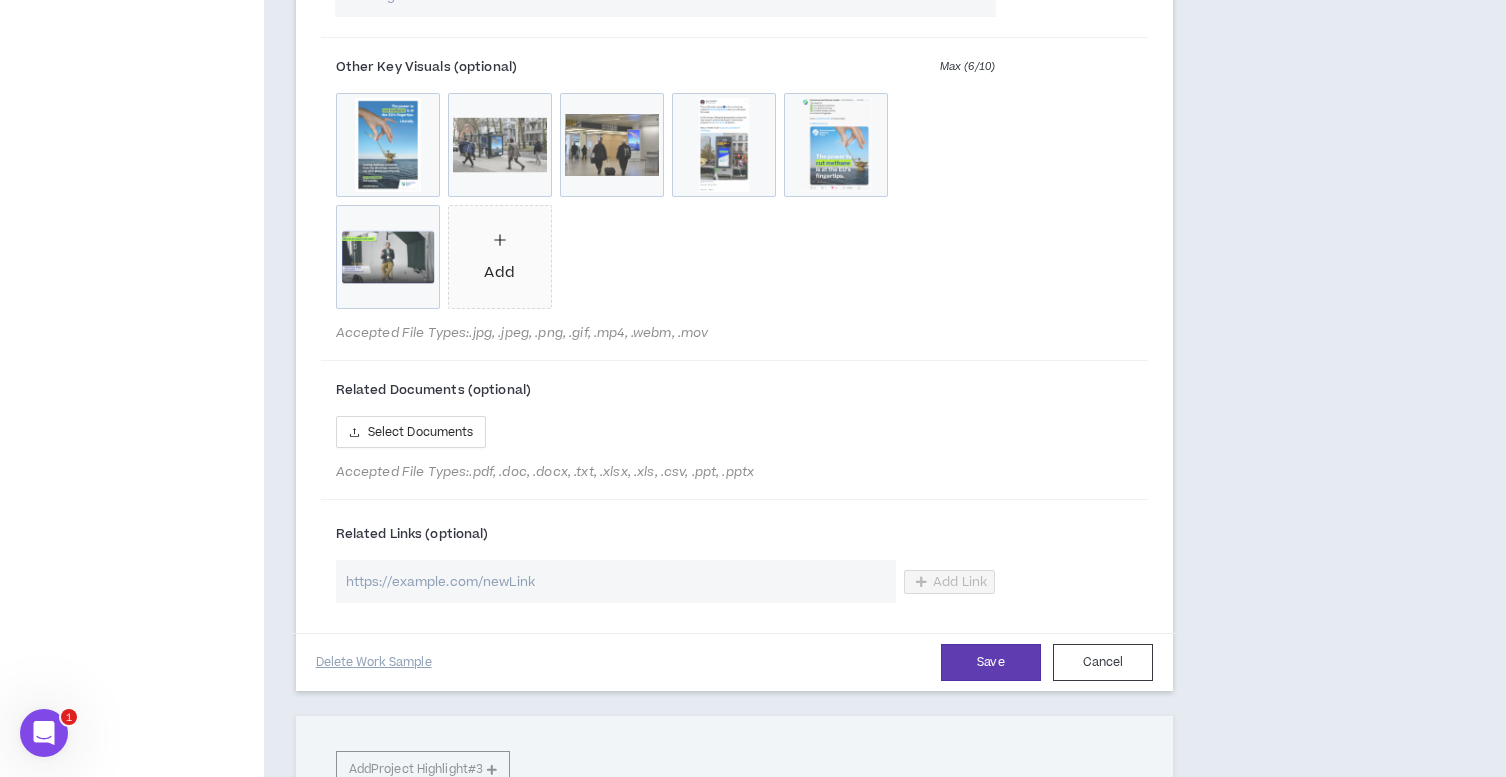 scroll, scrollTop: 2389, scrollLeft: 0, axis: vertical 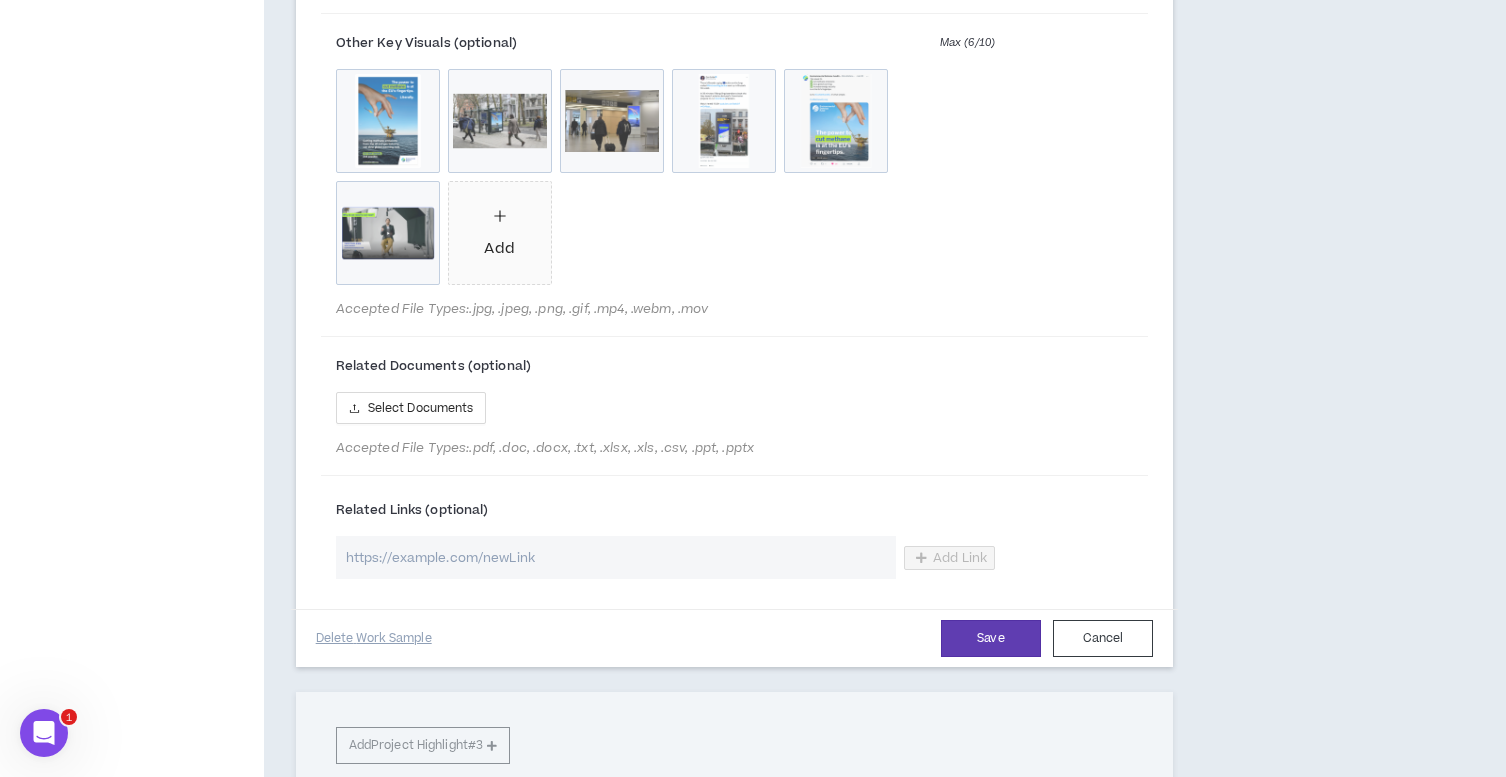 click at bounding box center [616, 557] 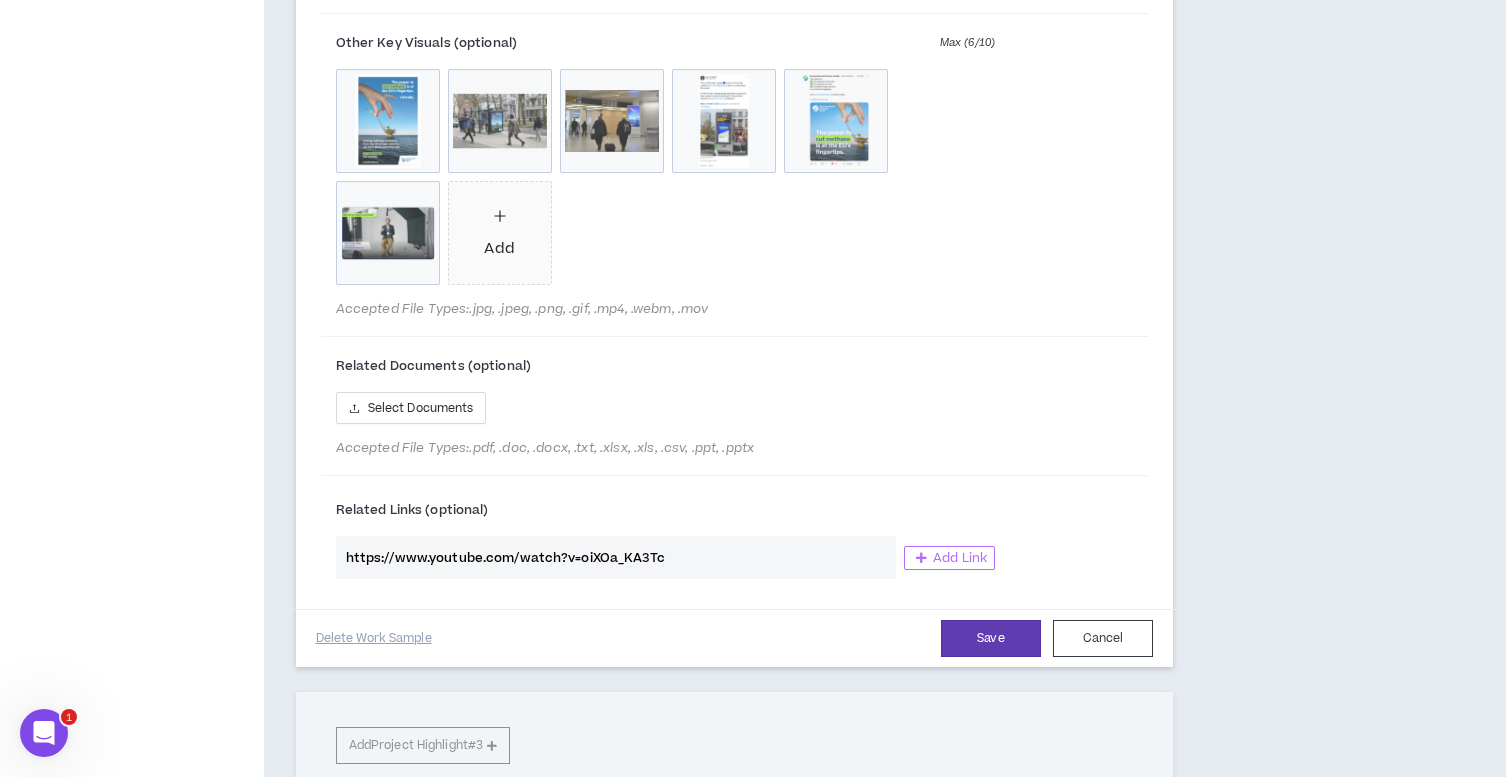 type on "https://www.youtube.com/watch?v=oiXOa_KA3Tc" 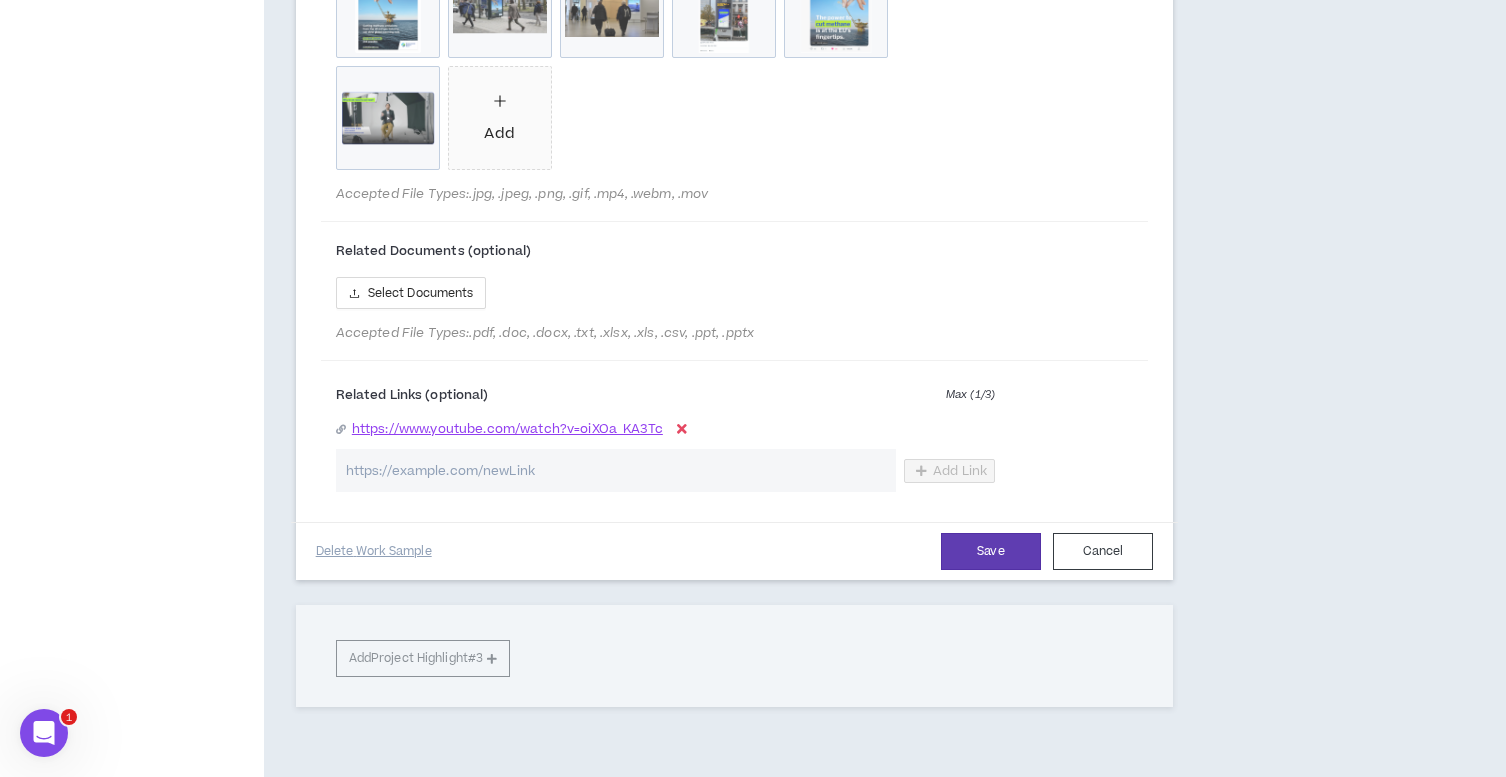 scroll, scrollTop: 2516, scrollLeft: 0, axis: vertical 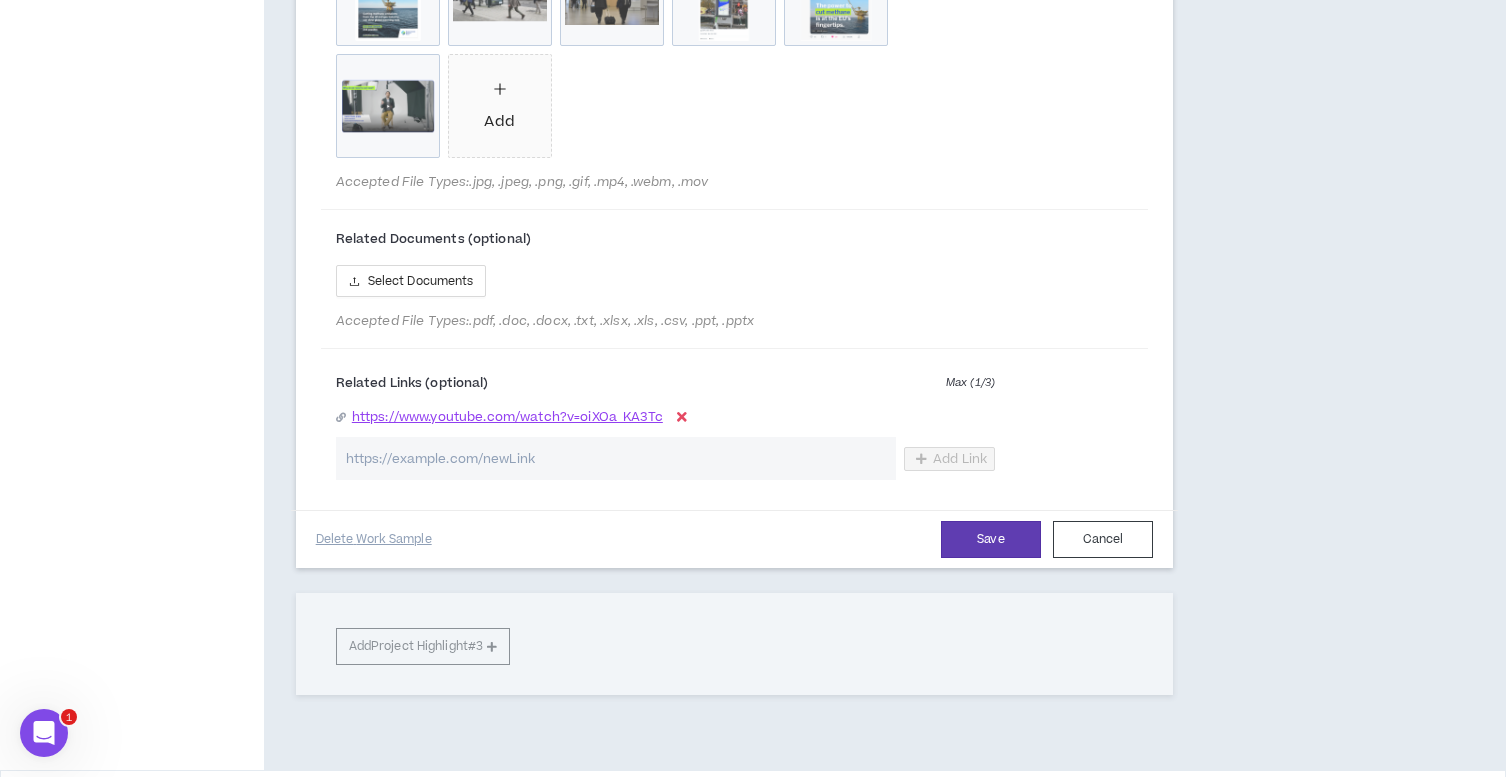 click at bounding box center [616, 458] 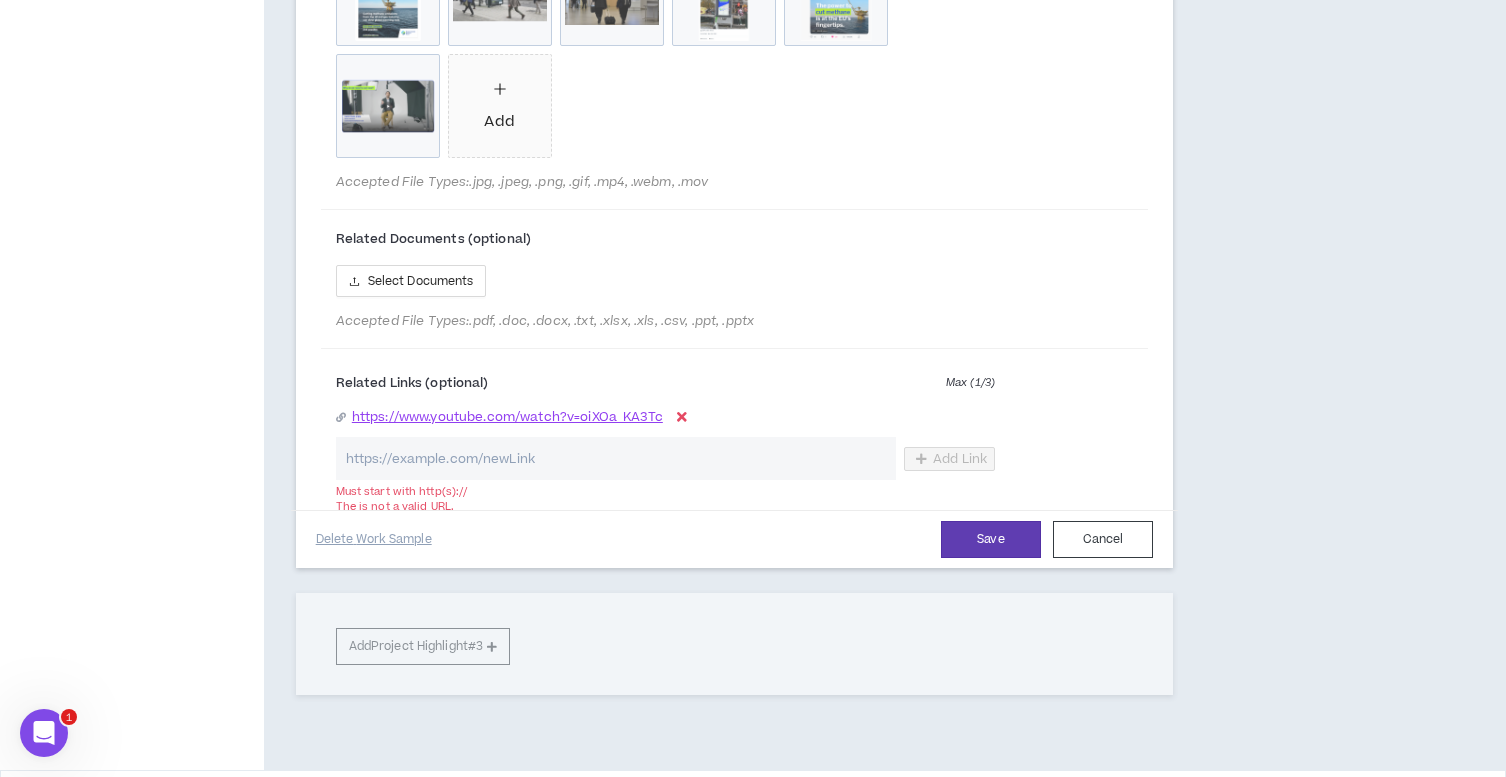 paste on "https://www.cutmethane[GEOGRAPHIC_REGION].org/" 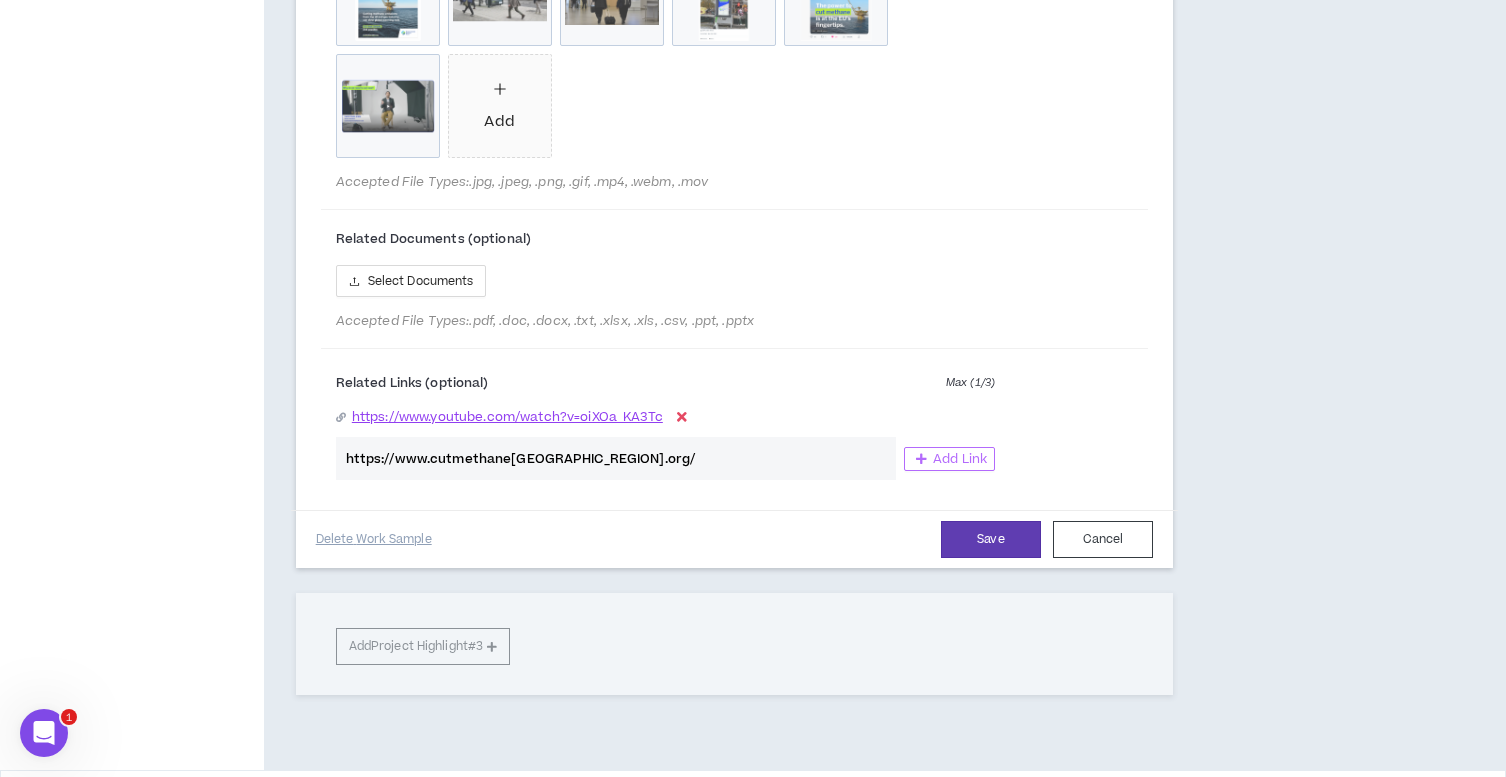 type on "https://www.cutmethane[GEOGRAPHIC_REGION].org/" 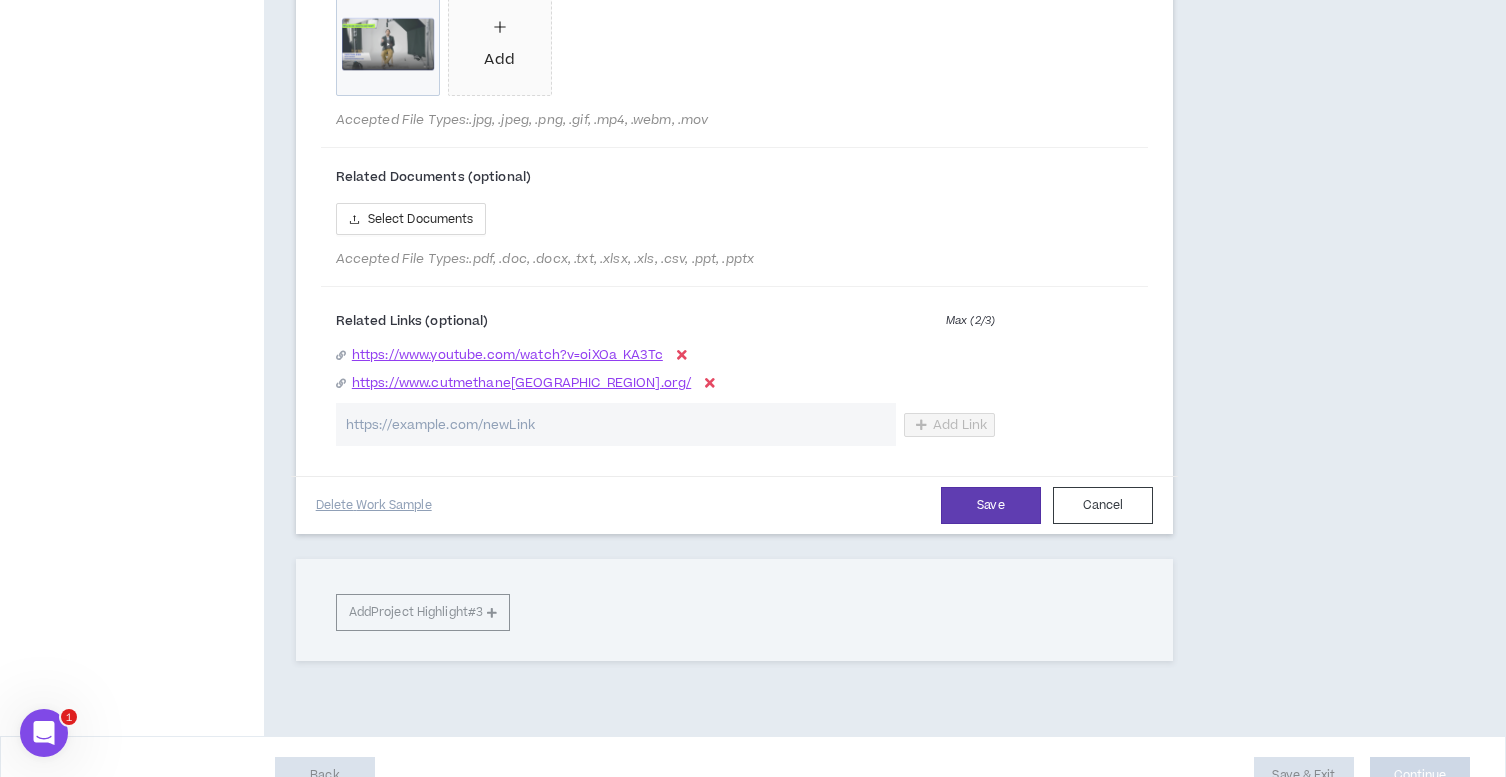 scroll, scrollTop: 2656, scrollLeft: 0, axis: vertical 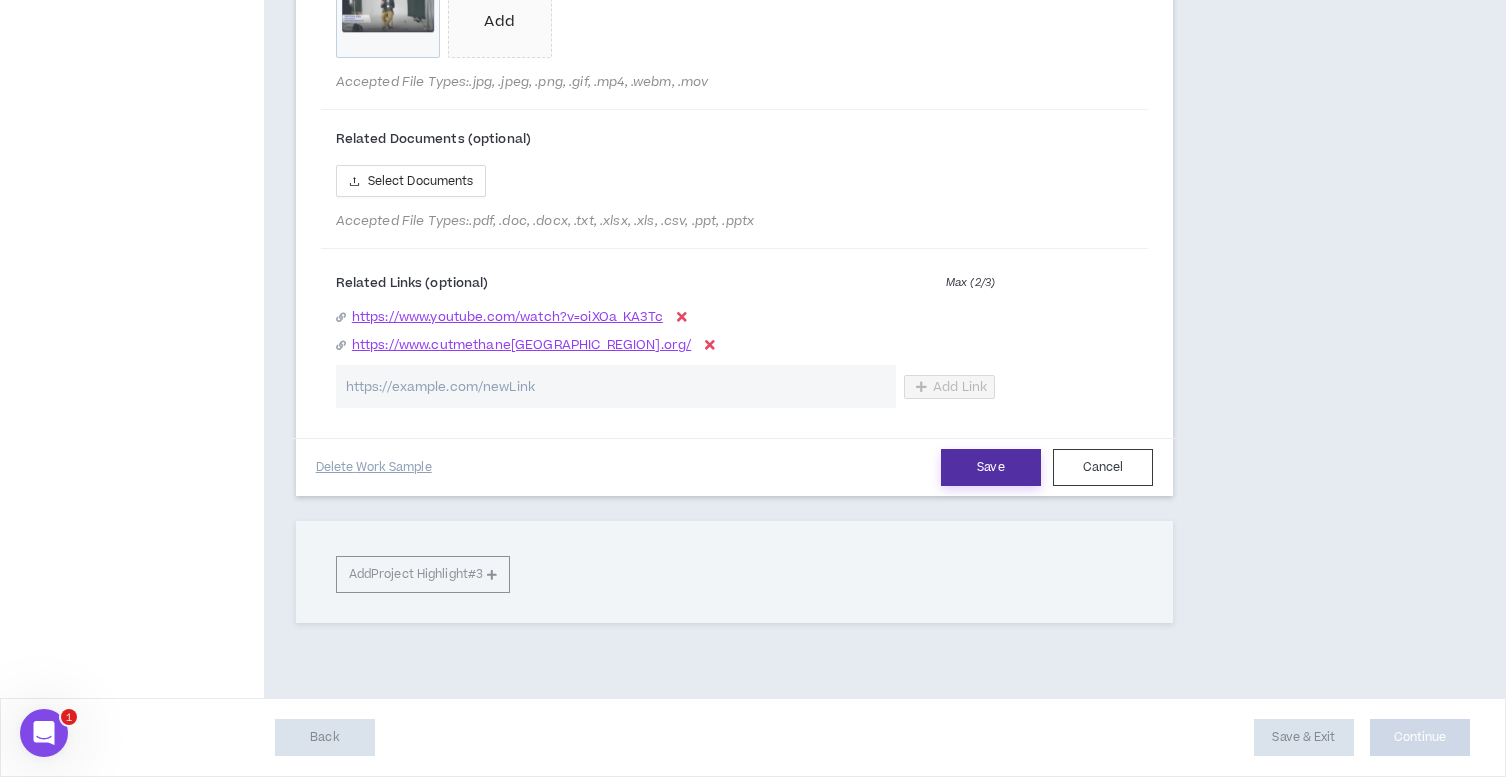 click on "Save" at bounding box center (991, 467) 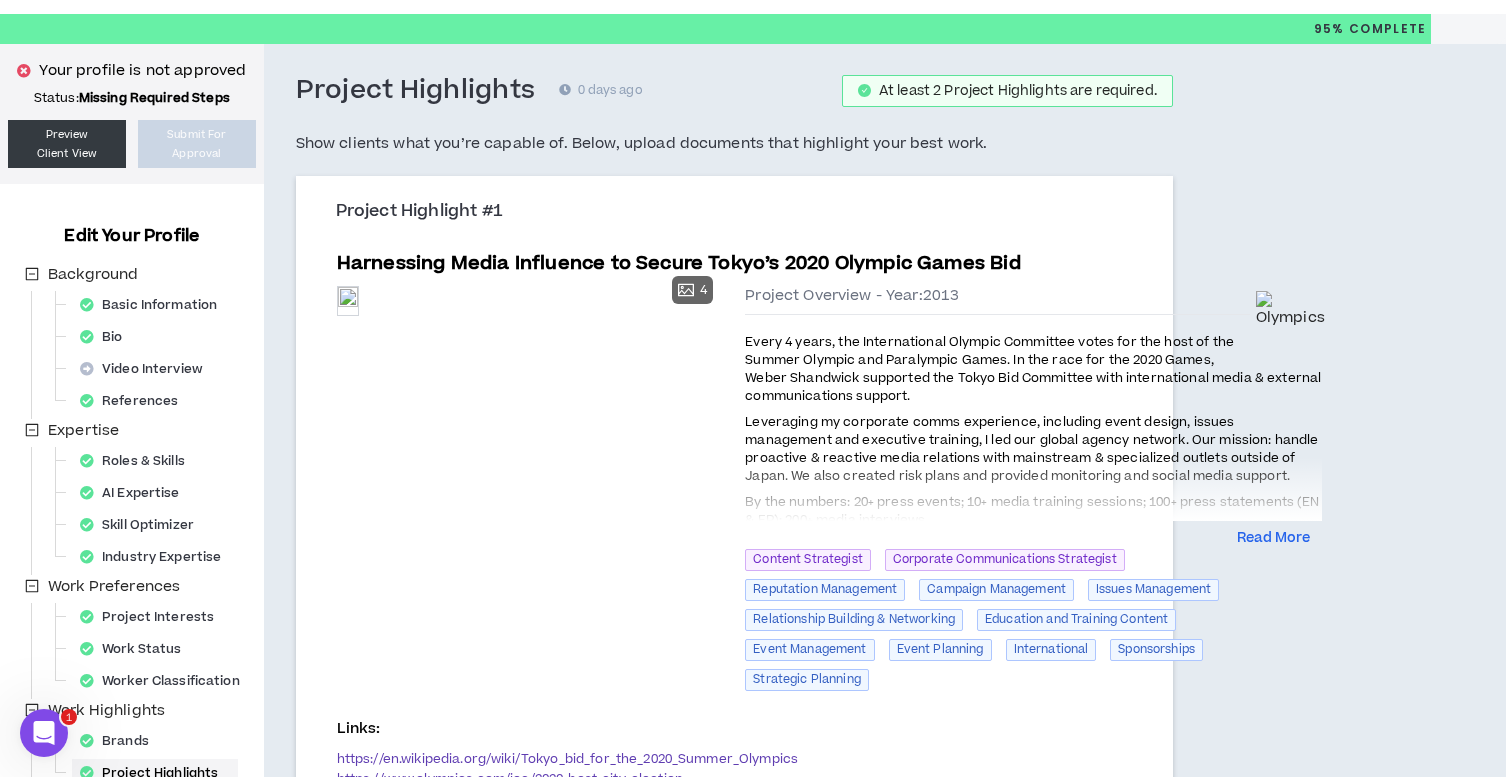 scroll, scrollTop: 43, scrollLeft: 0, axis: vertical 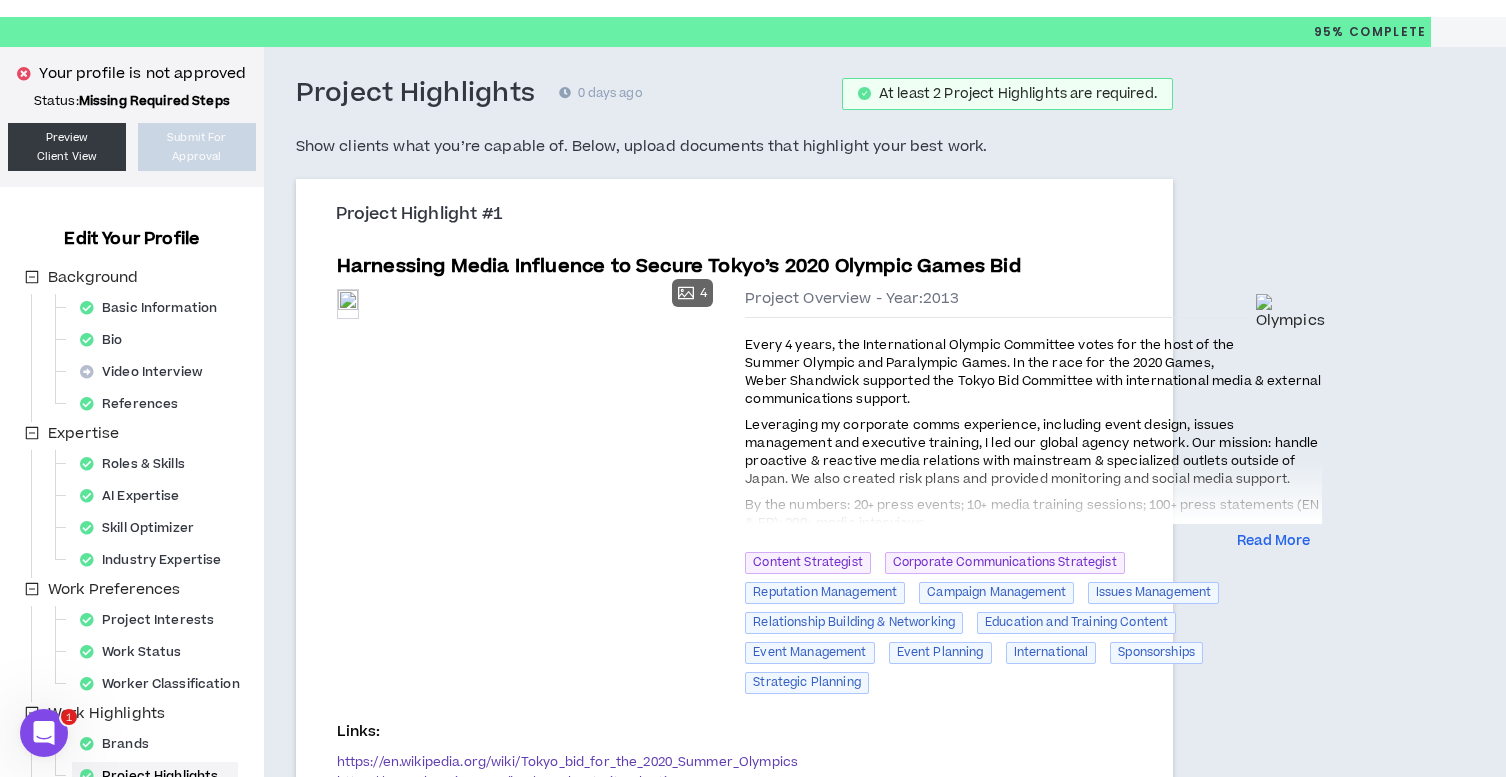 click on "Preview 4 Preview Preview Preview Preview" at bounding box center (529, 303) 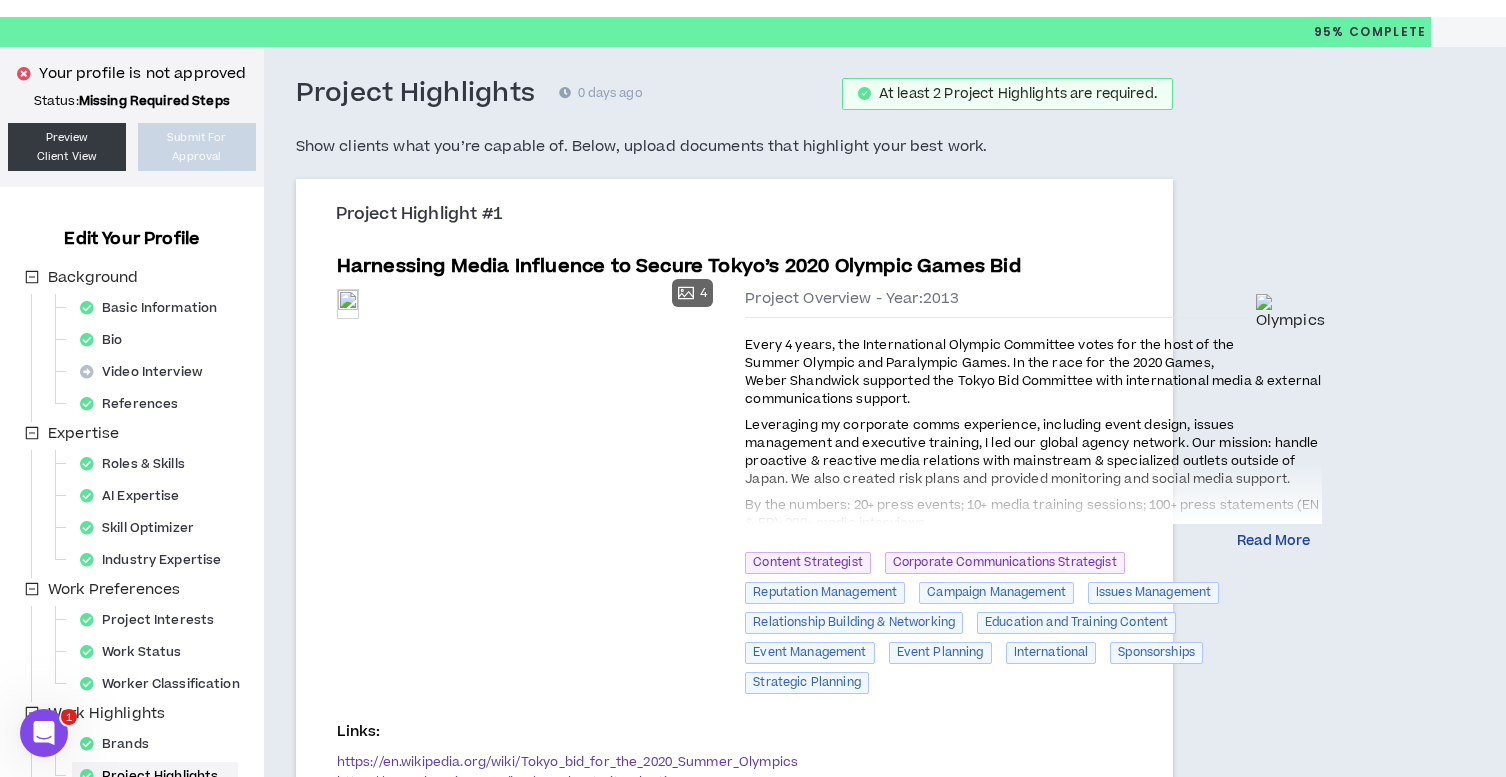 click on "Read More" at bounding box center [1273, 542] 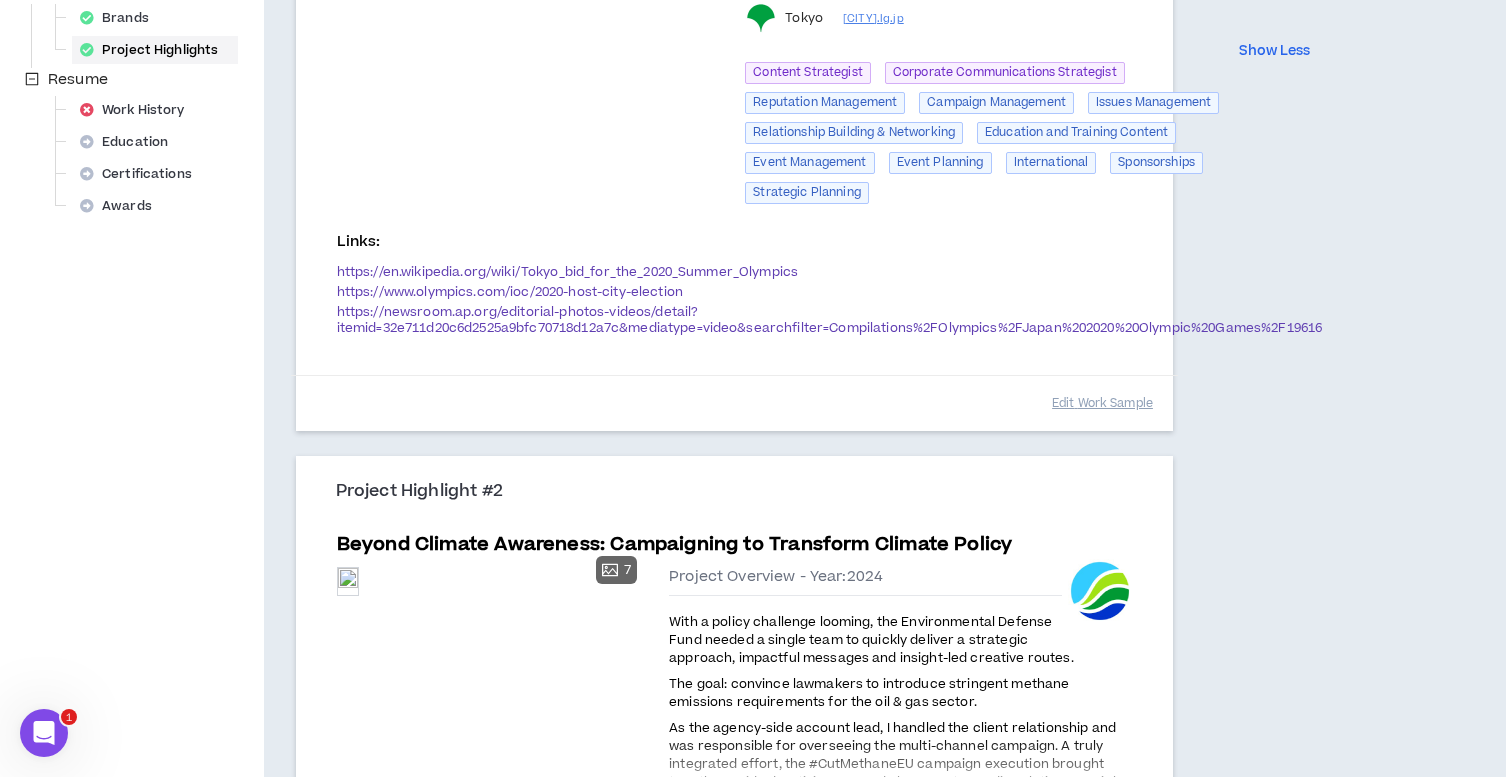scroll, scrollTop: 610, scrollLeft: 0, axis: vertical 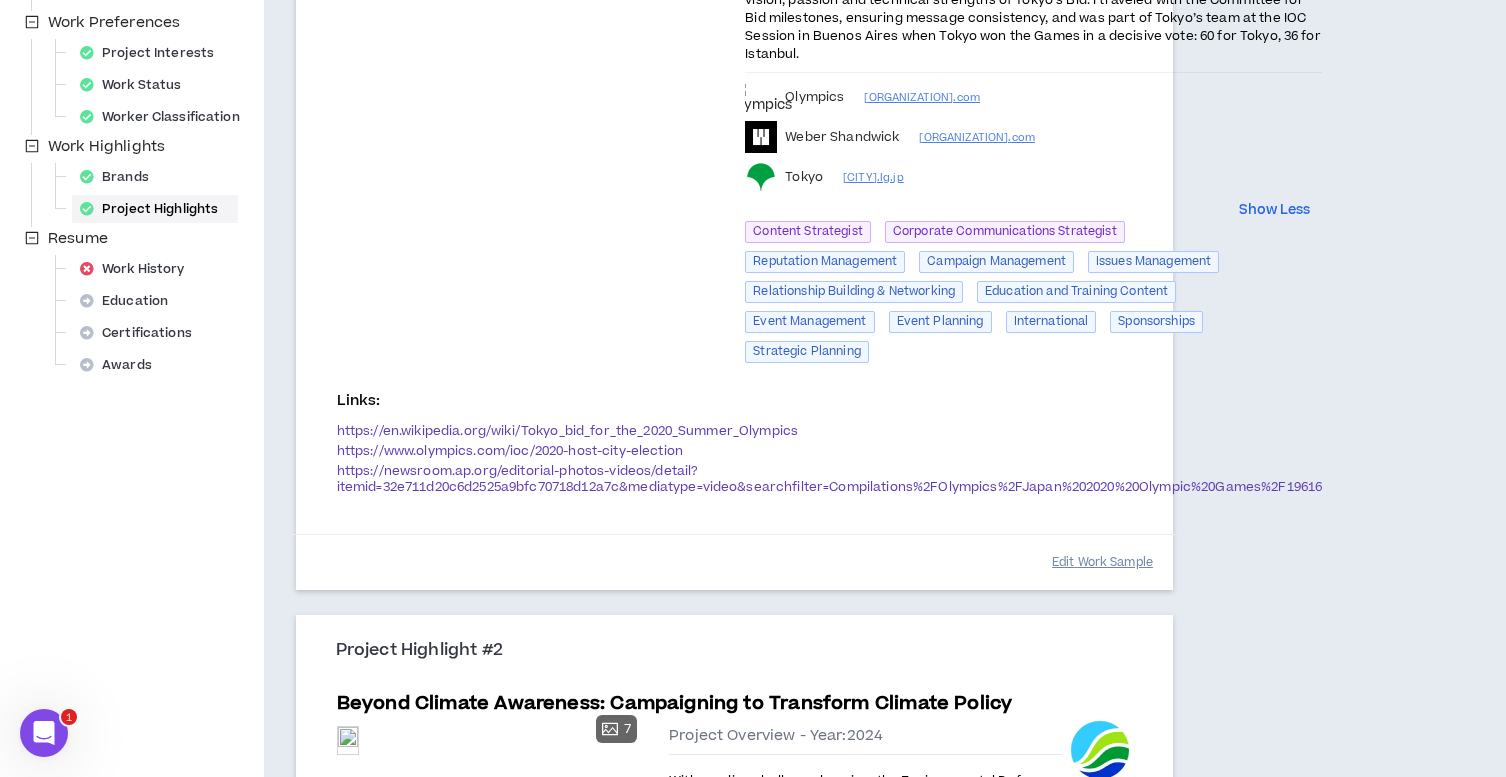click on "Edit   Work Sample" at bounding box center (1102, 562) 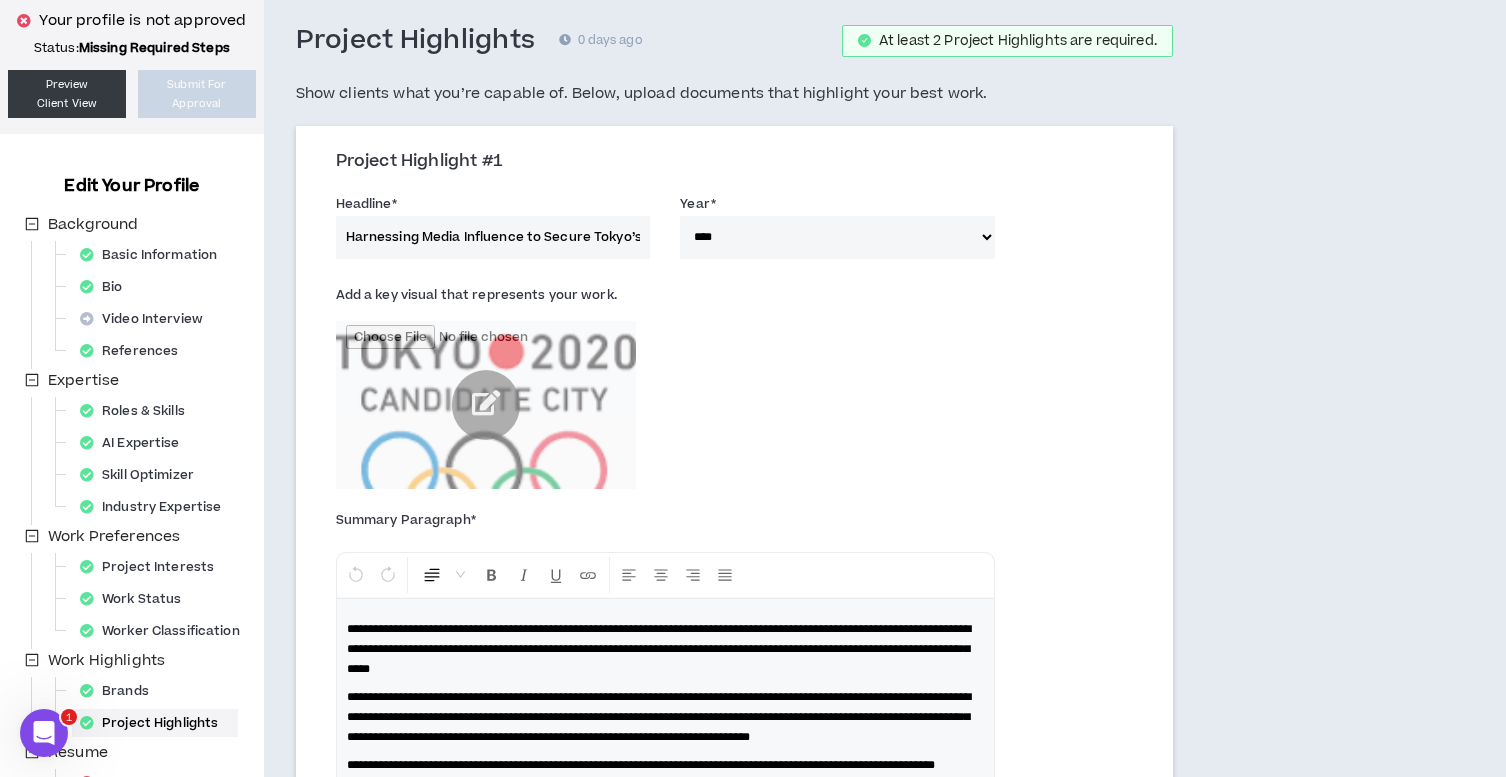scroll, scrollTop: 105, scrollLeft: 0, axis: vertical 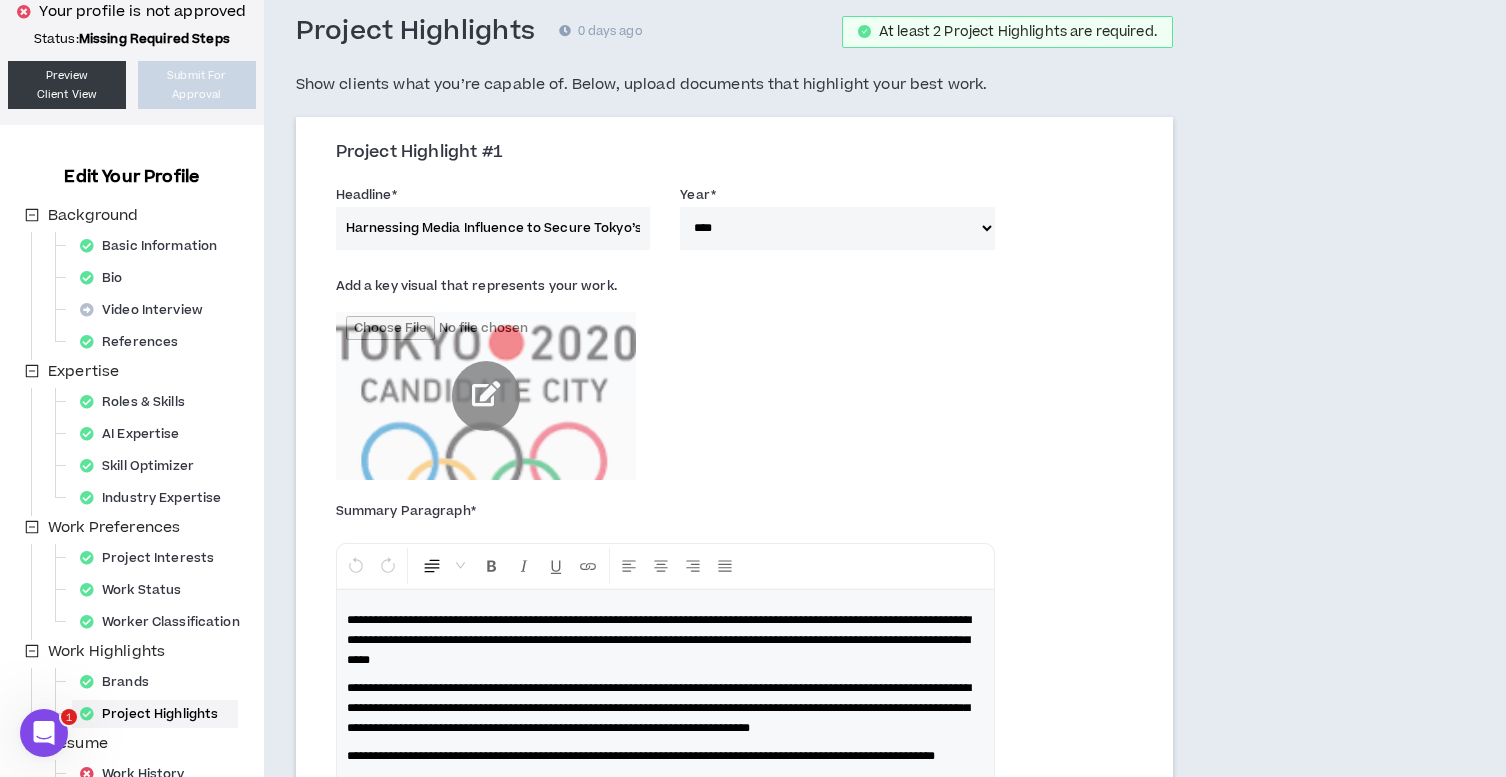 click at bounding box center (486, 396) 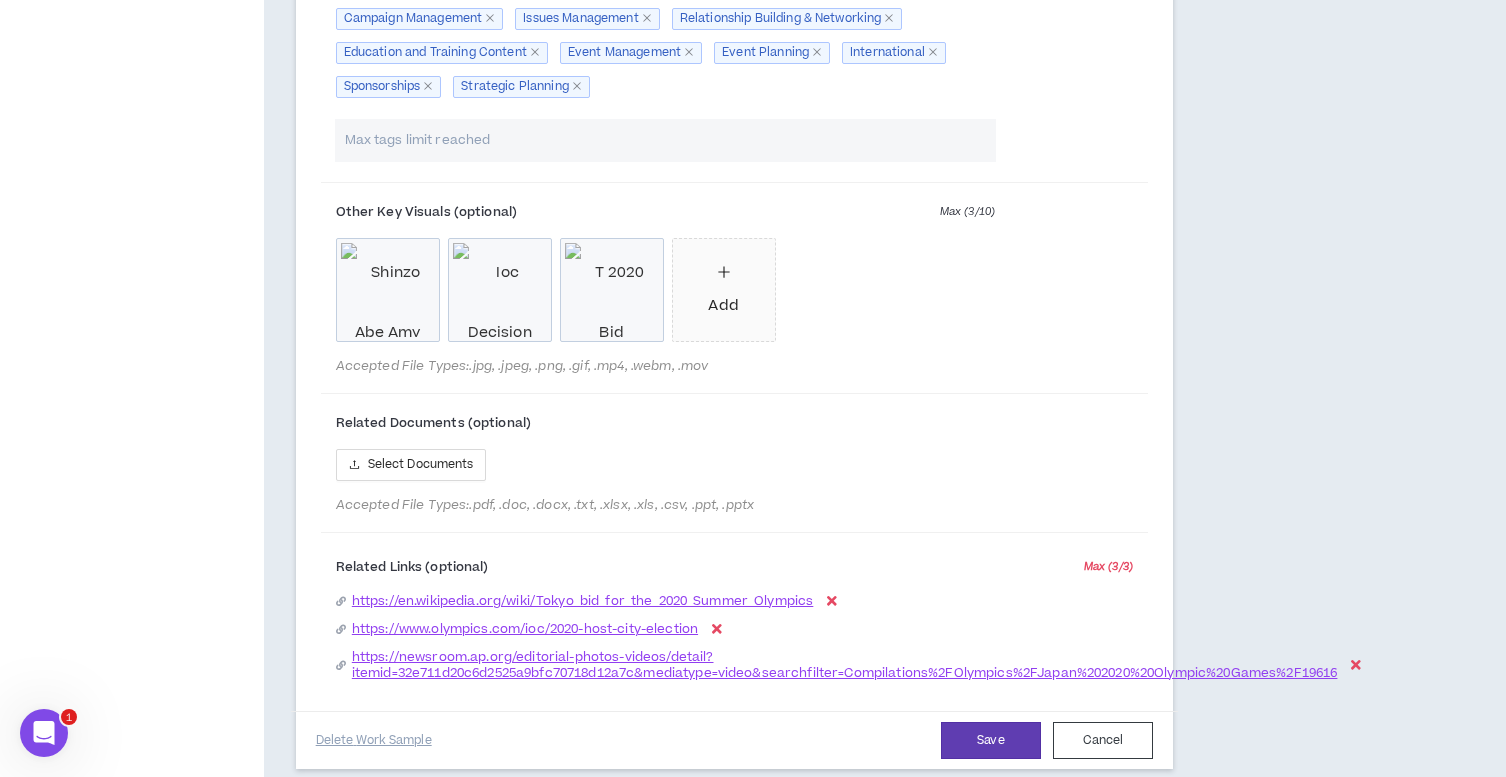 scroll, scrollTop: 1420, scrollLeft: 0, axis: vertical 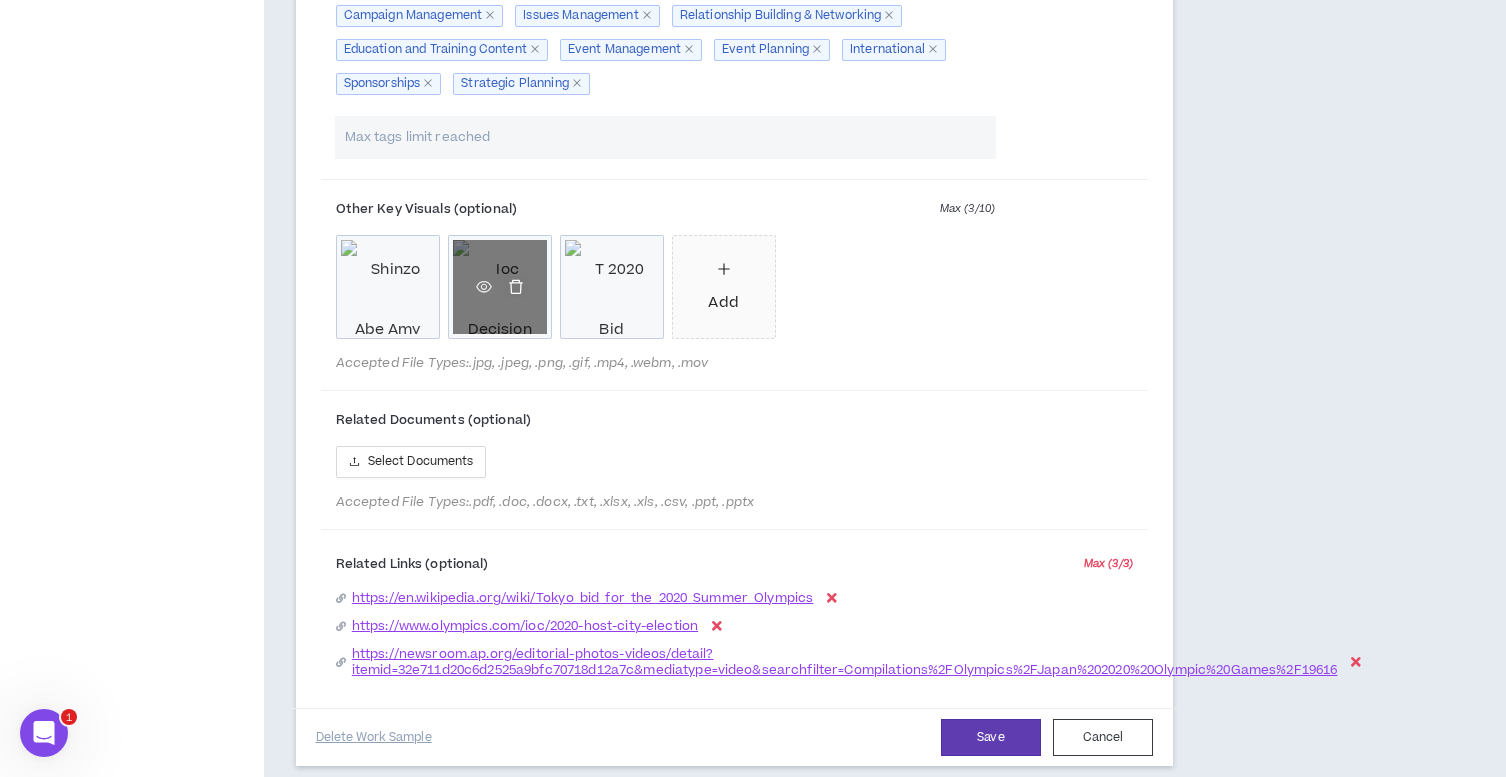 click 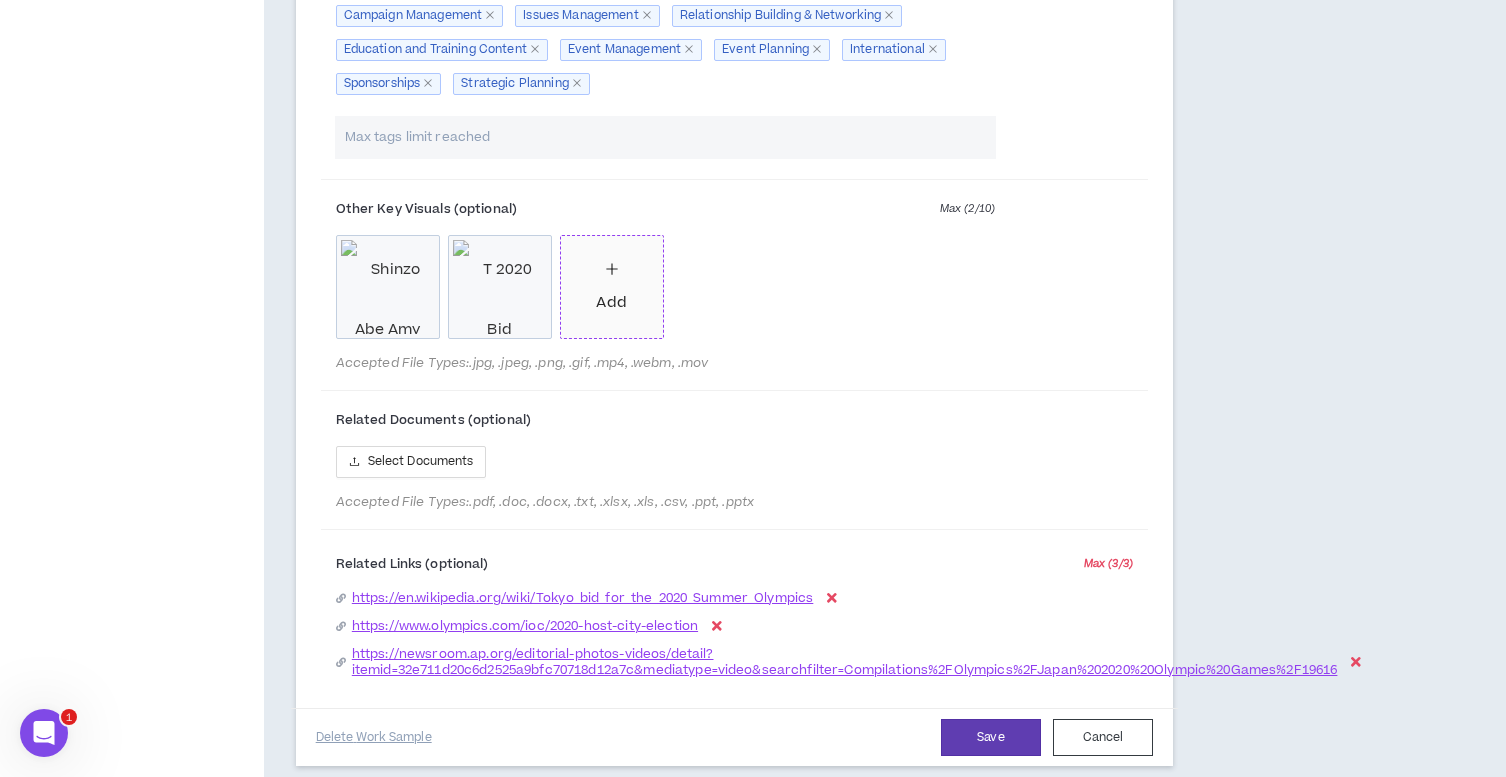 click 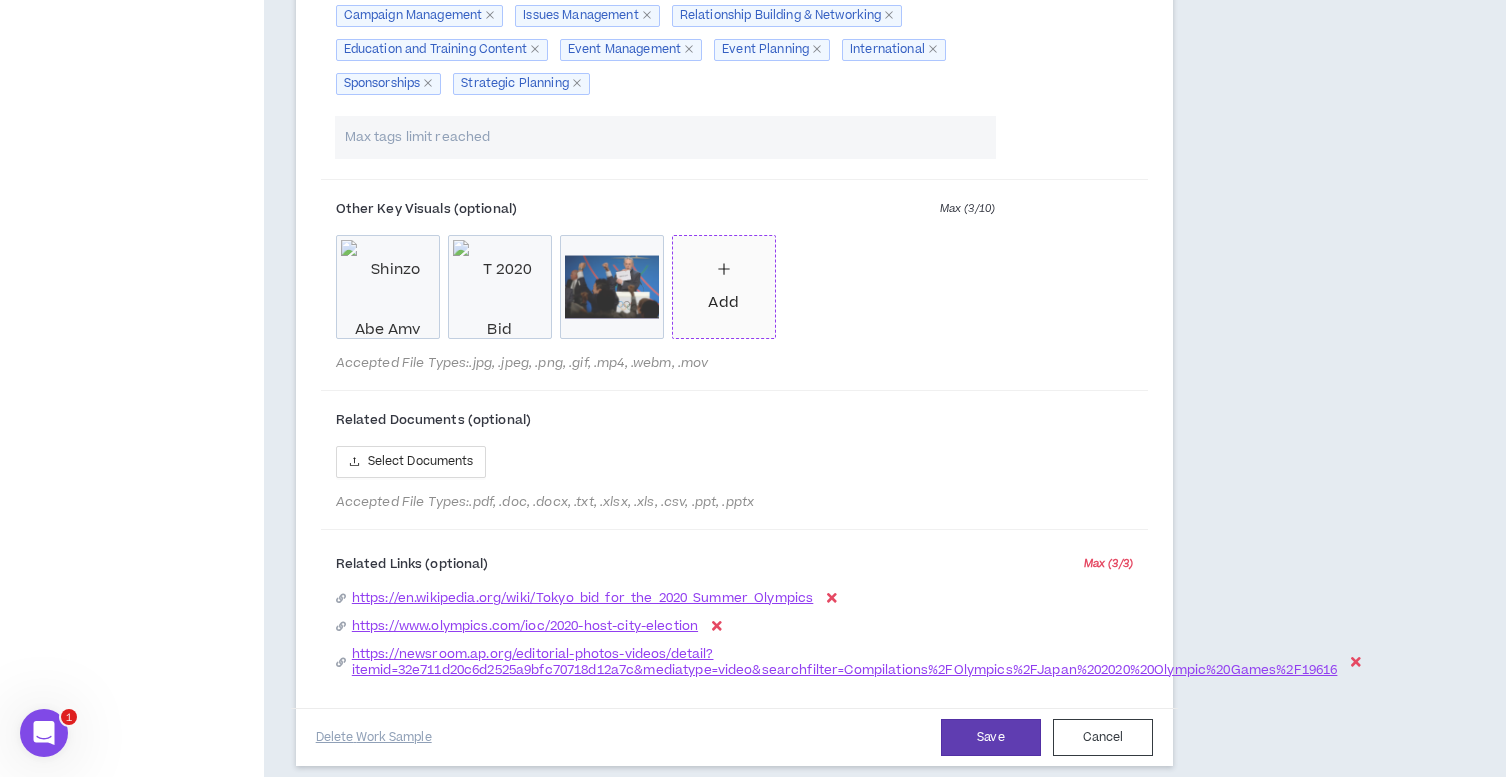 click 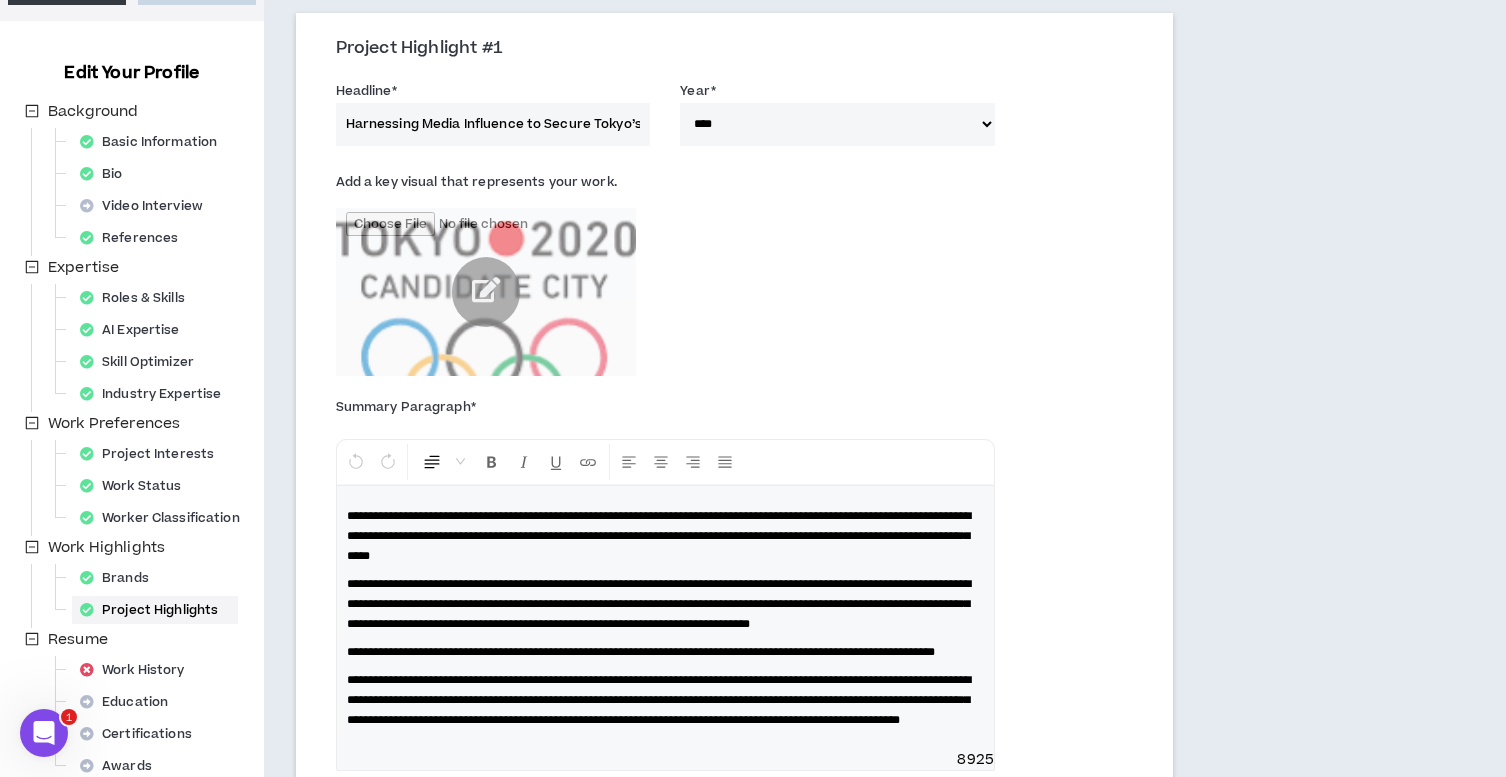 scroll, scrollTop: 0, scrollLeft: 0, axis: both 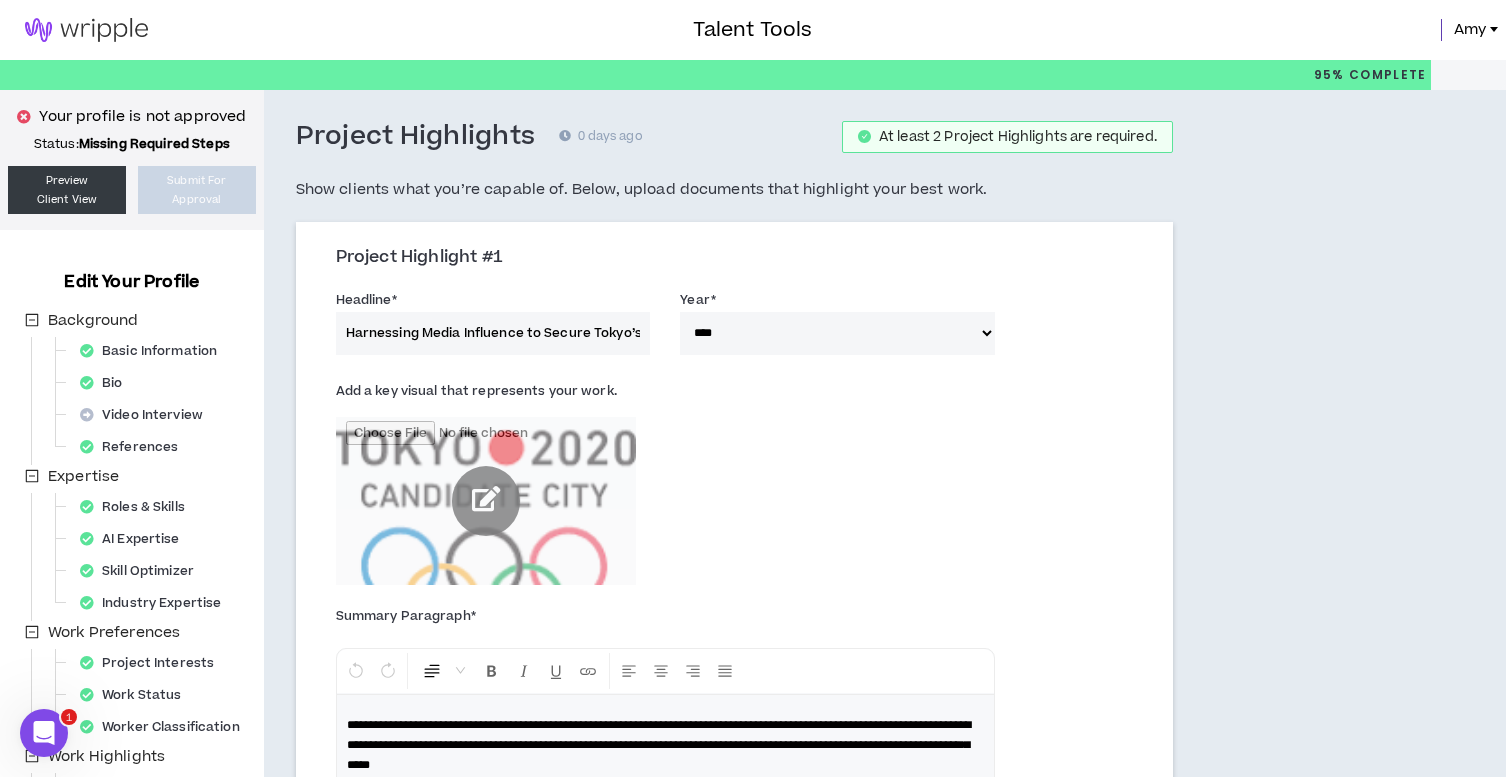click at bounding box center (486, 501) 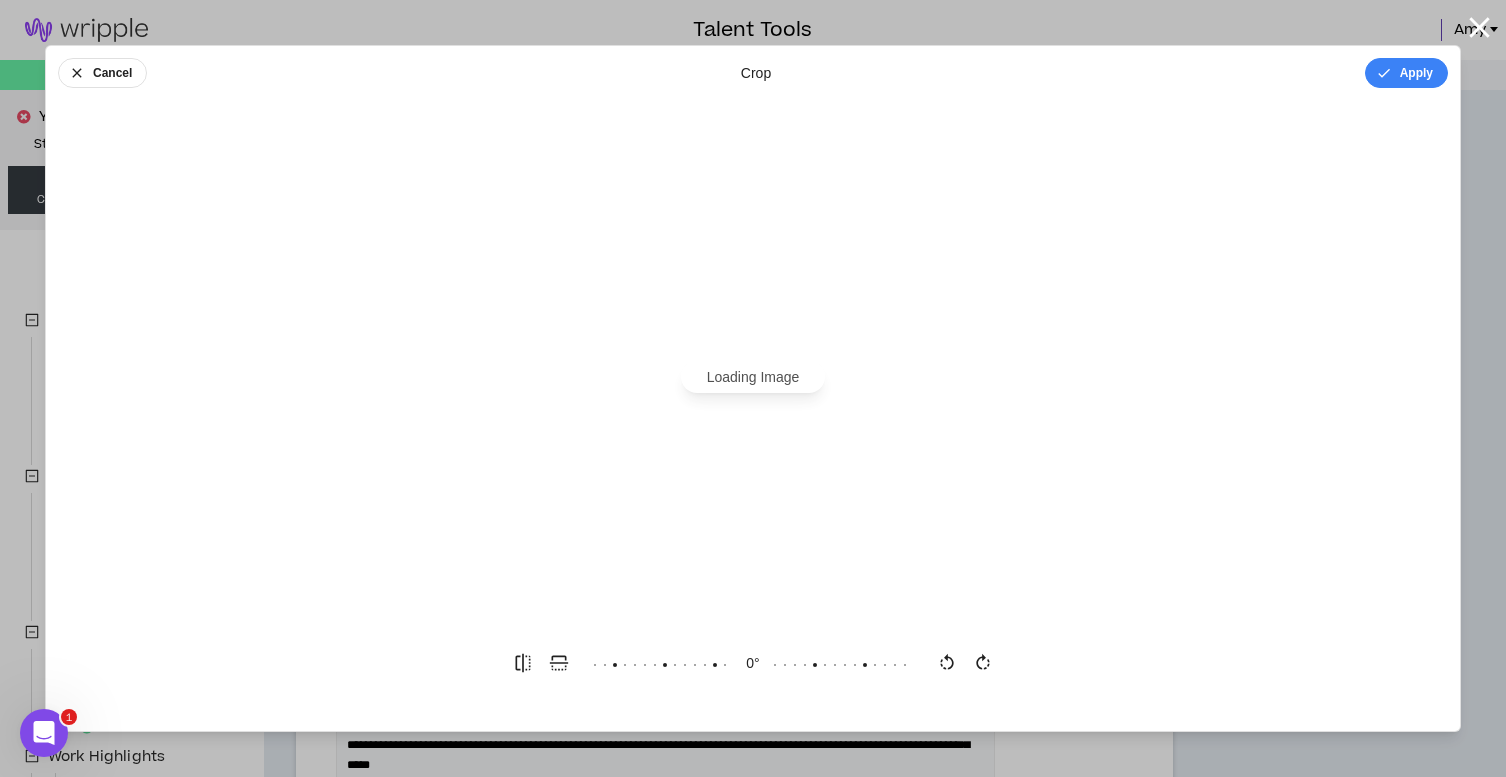 scroll, scrollTop: 0, scrollLeft: 0, axis: both 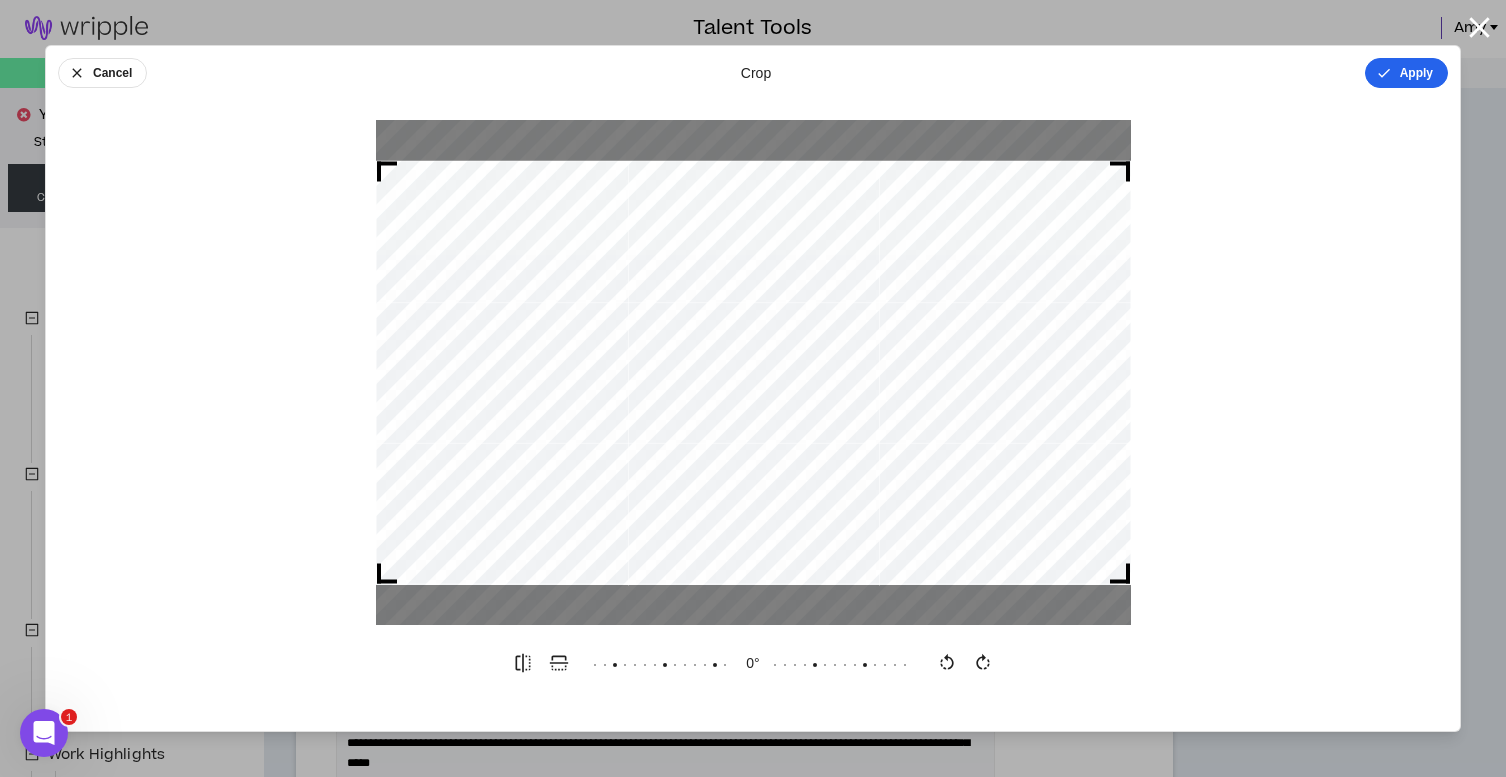 click on "Apply" at bounding box center [1406, 73] 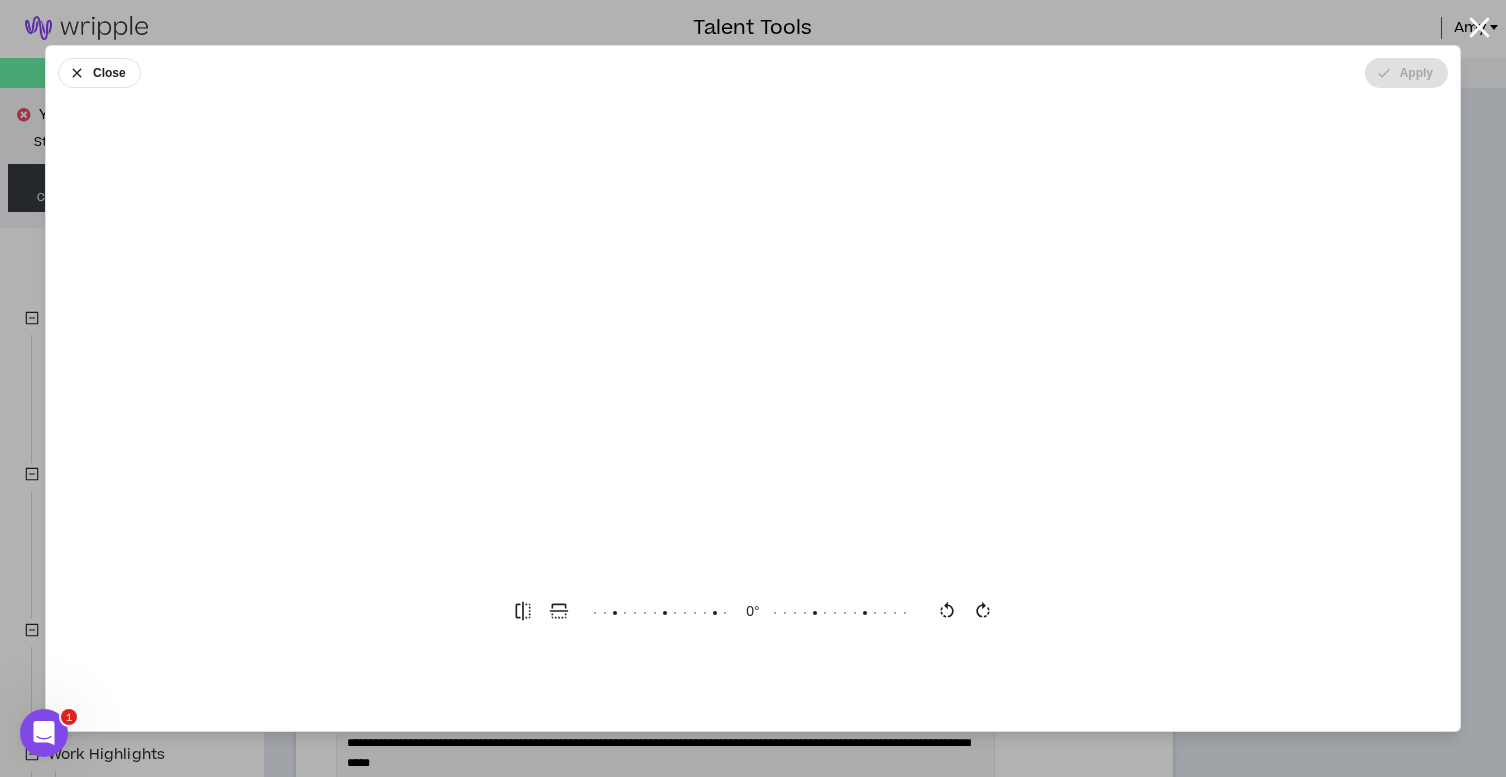scroll, scrollTop: 0, scrollLeft: 0, axis: both 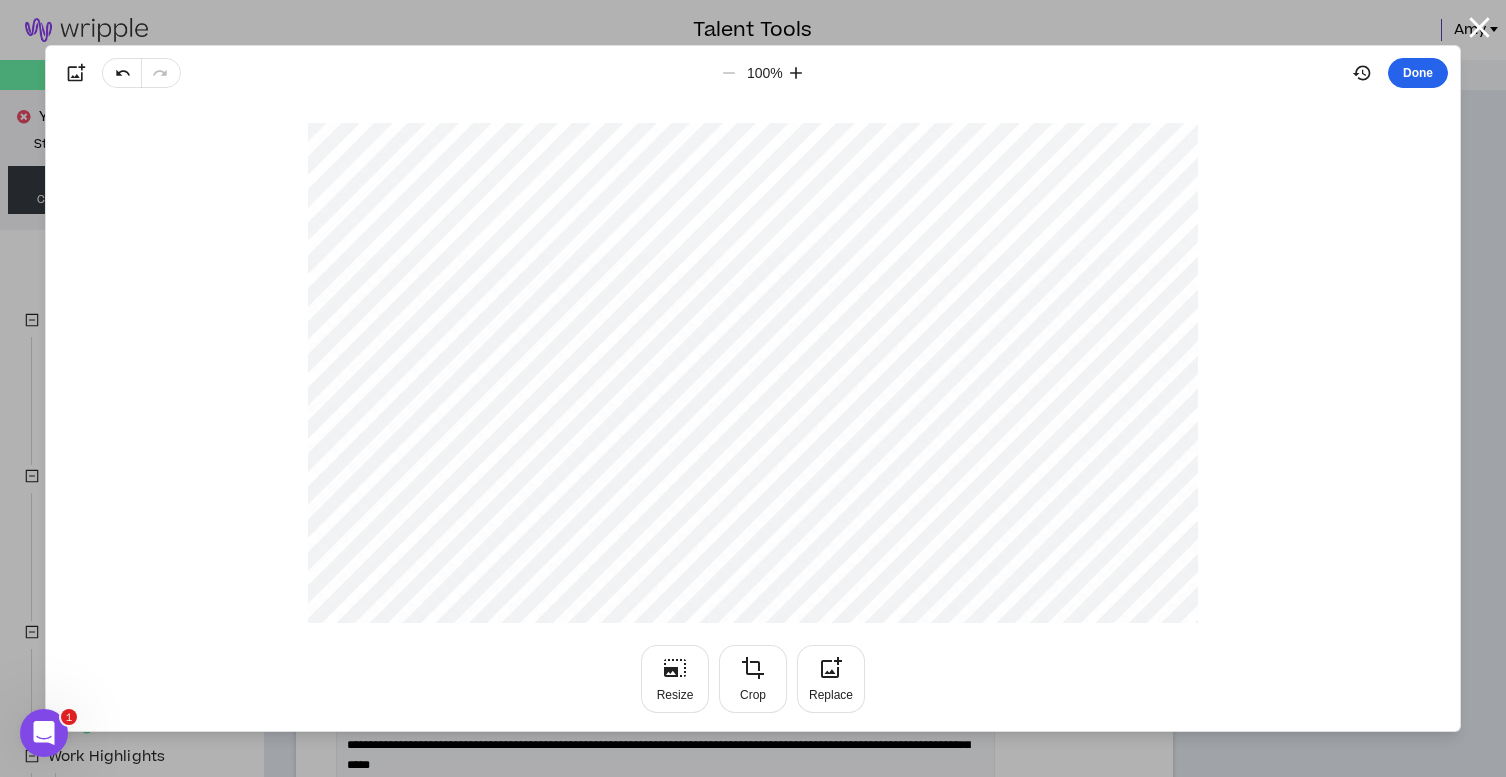 click on "Done" at bounding box center (1418, 73) 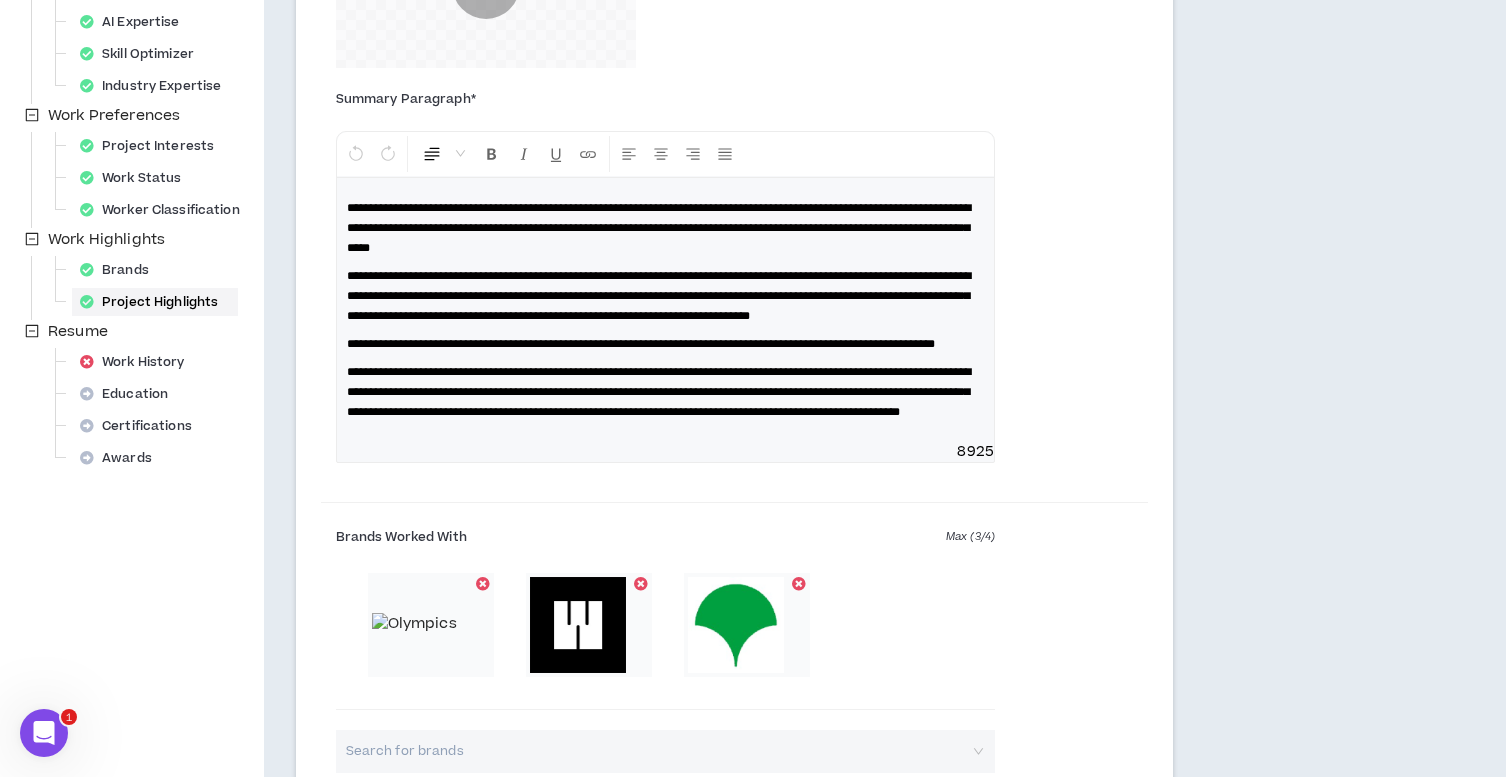scroll, scrollTop: 560, scrollLeft: 0, axis: vertical 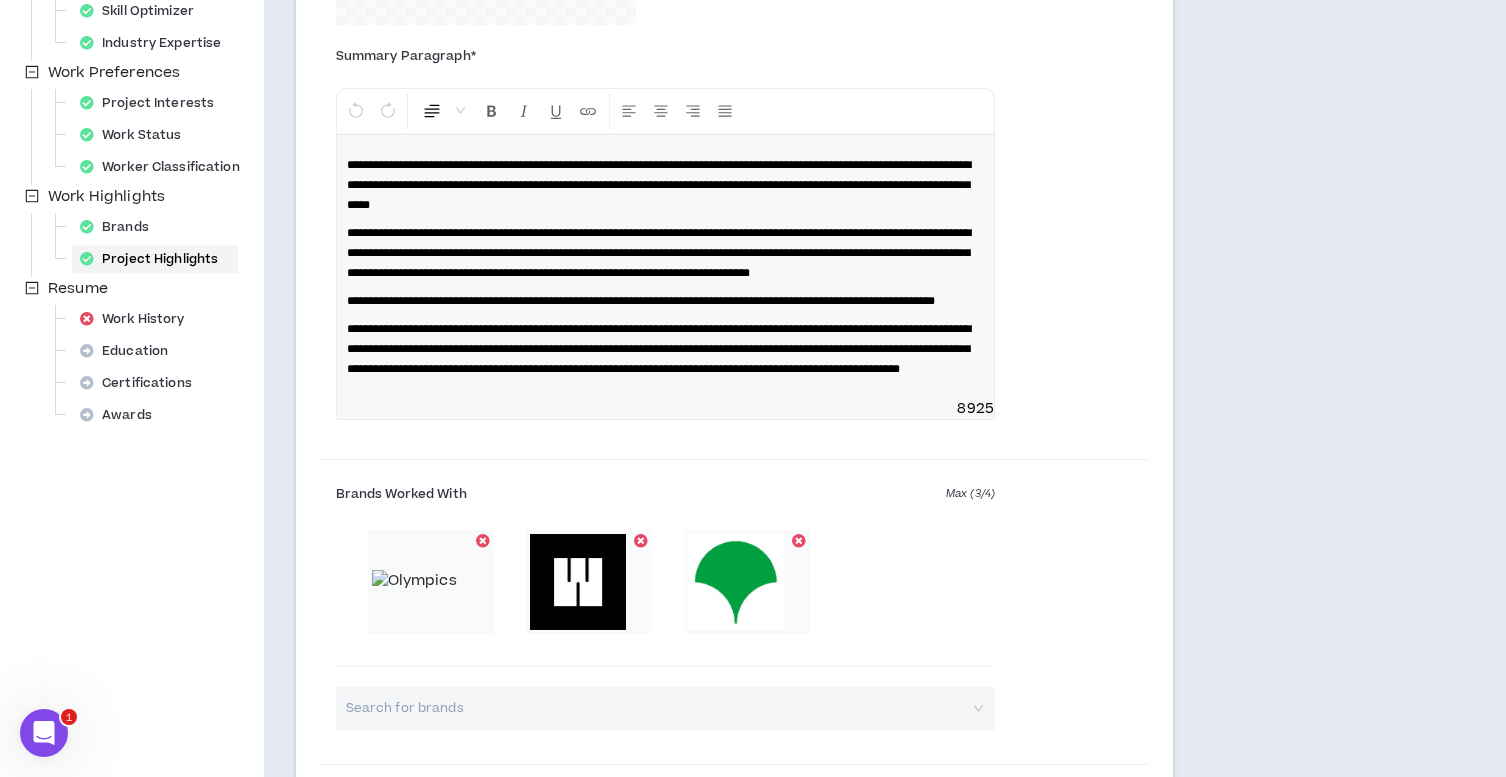 drag, startPoint x: 791, startPoint y: 369, endPoint x: 806, endPoint y: 356, distance: 19.849434 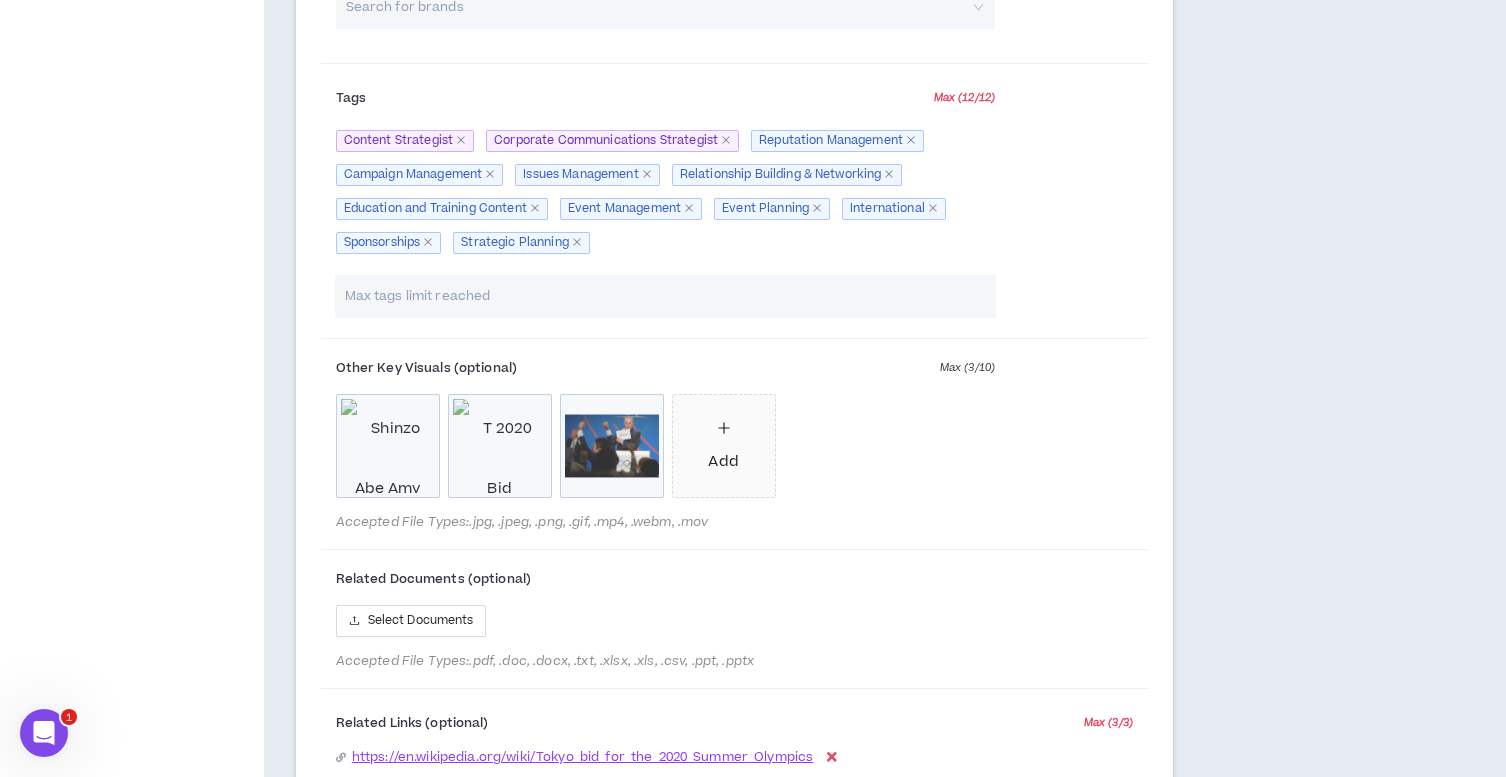 scroll, scrollTop: 1268, scrollLeft: 0, axis: vertical 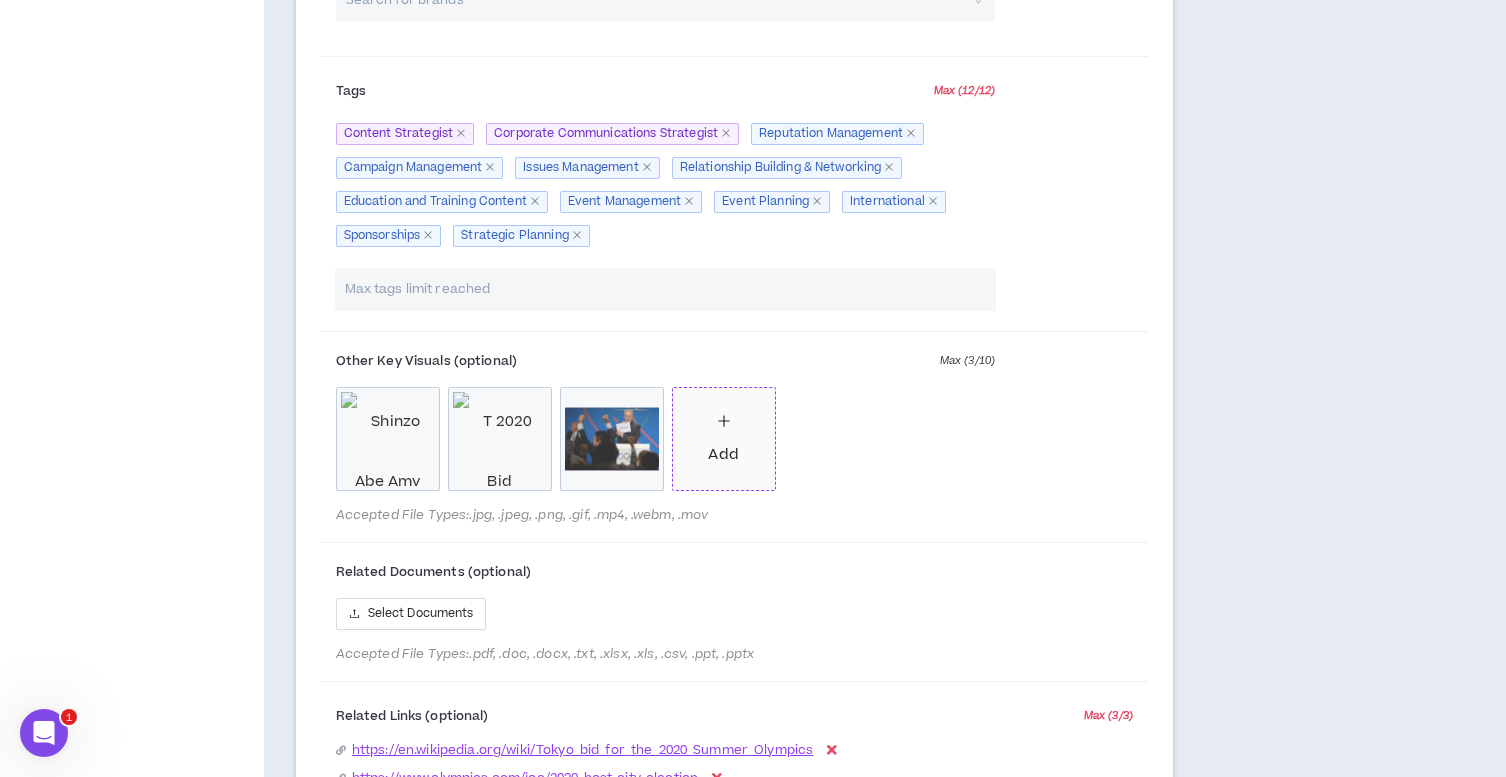 click 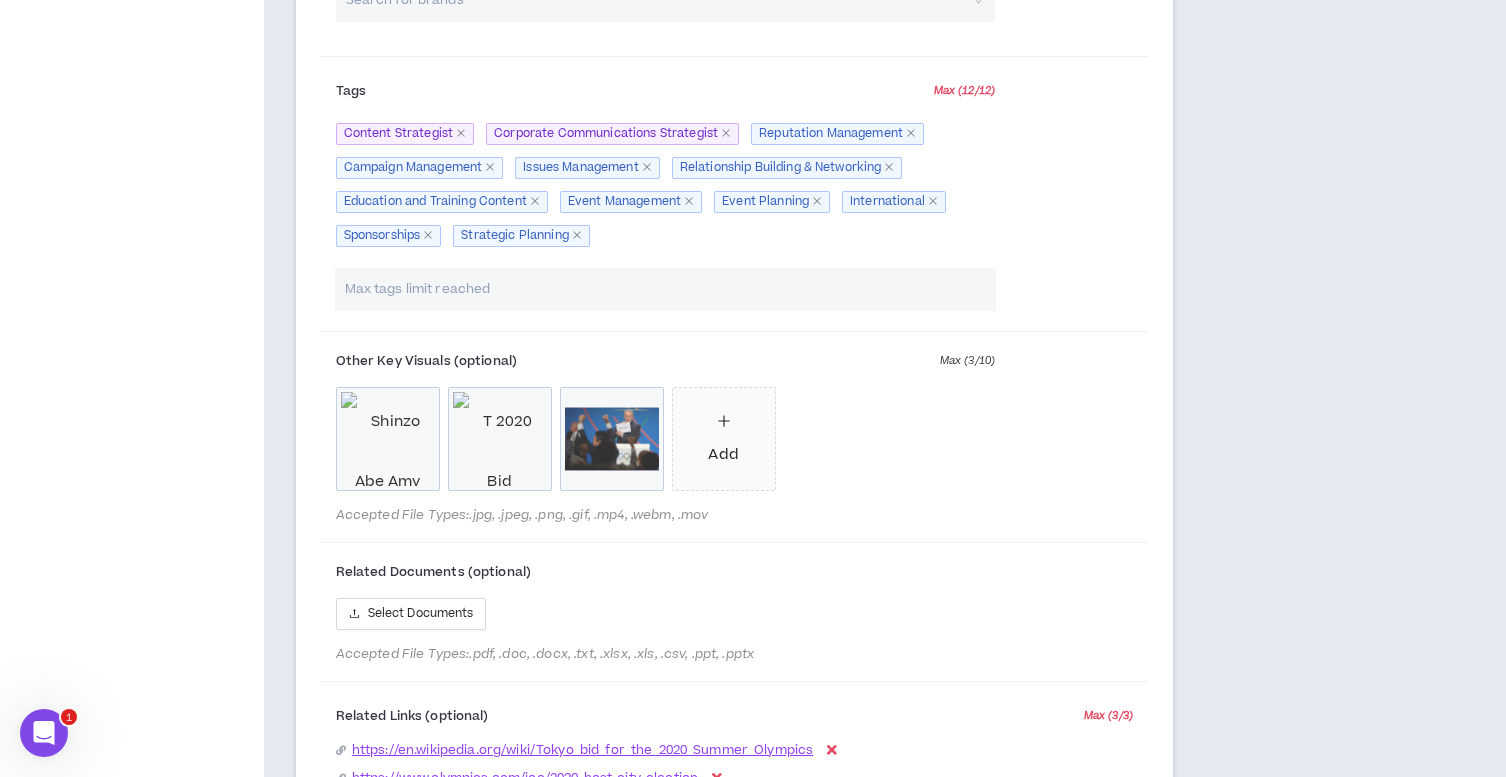 click at bounding box center [734, 544] 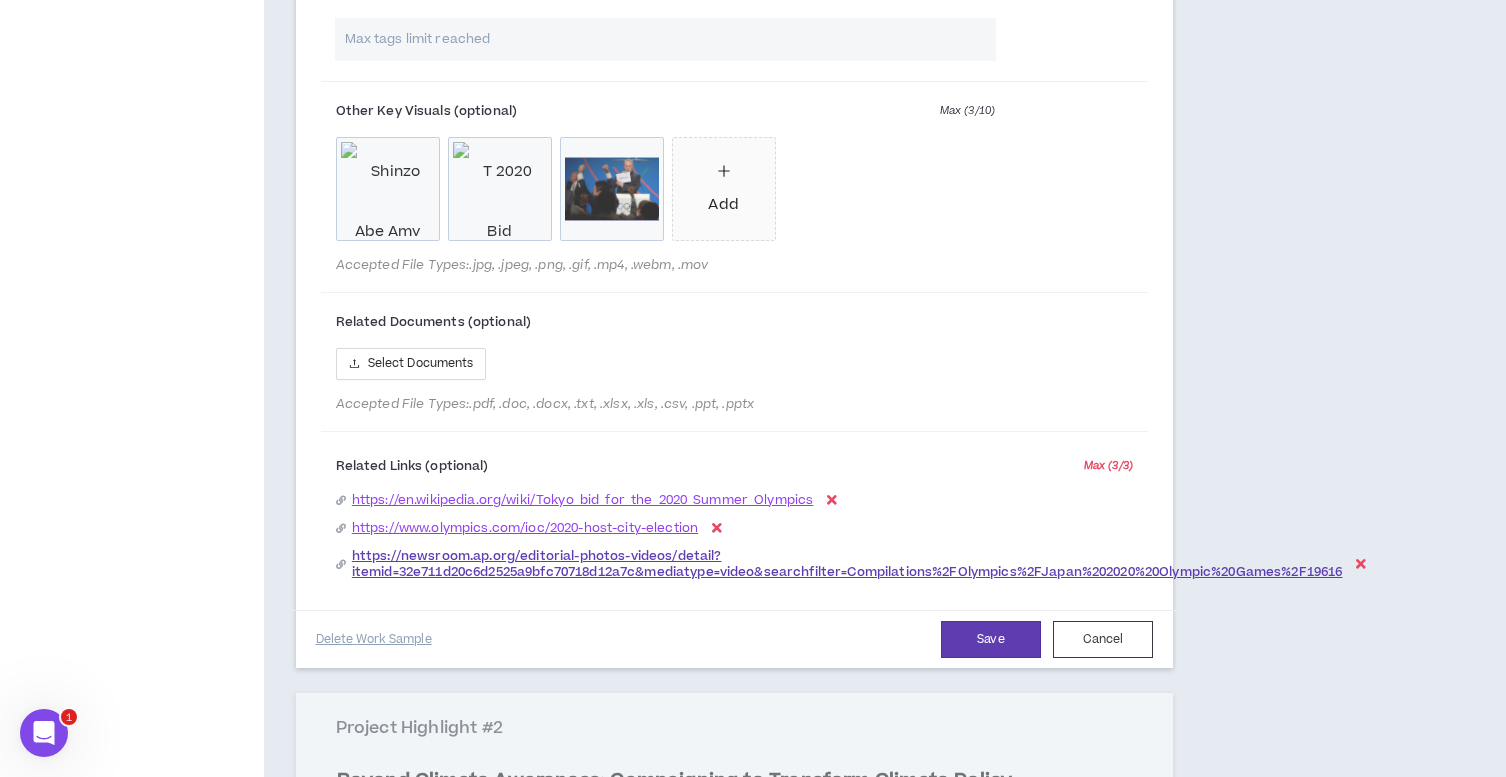 scroll, scrollTop: 1512, scrollLeft: 0, axis: vertical 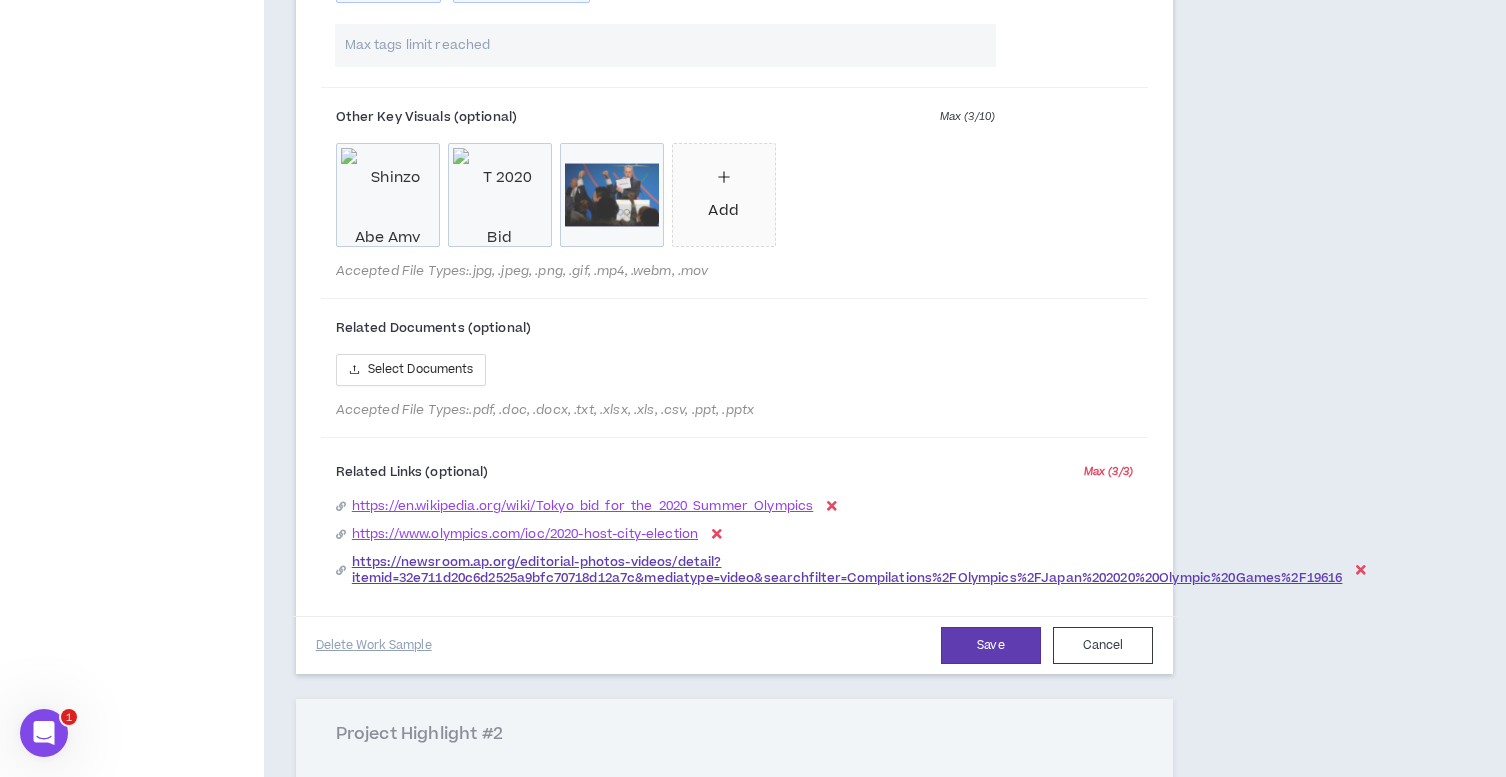 click on "https://newsroom.ap.org/editorial-photos-videos/detail?itemid=32e711d20c6d2525a9bfc70718d12a7c&mediatype=video&searchfilter=Compilations%2FOlympics%2FJapan%202020%20Olympic%20Games%2F19616" at bounding box center (847, 570) 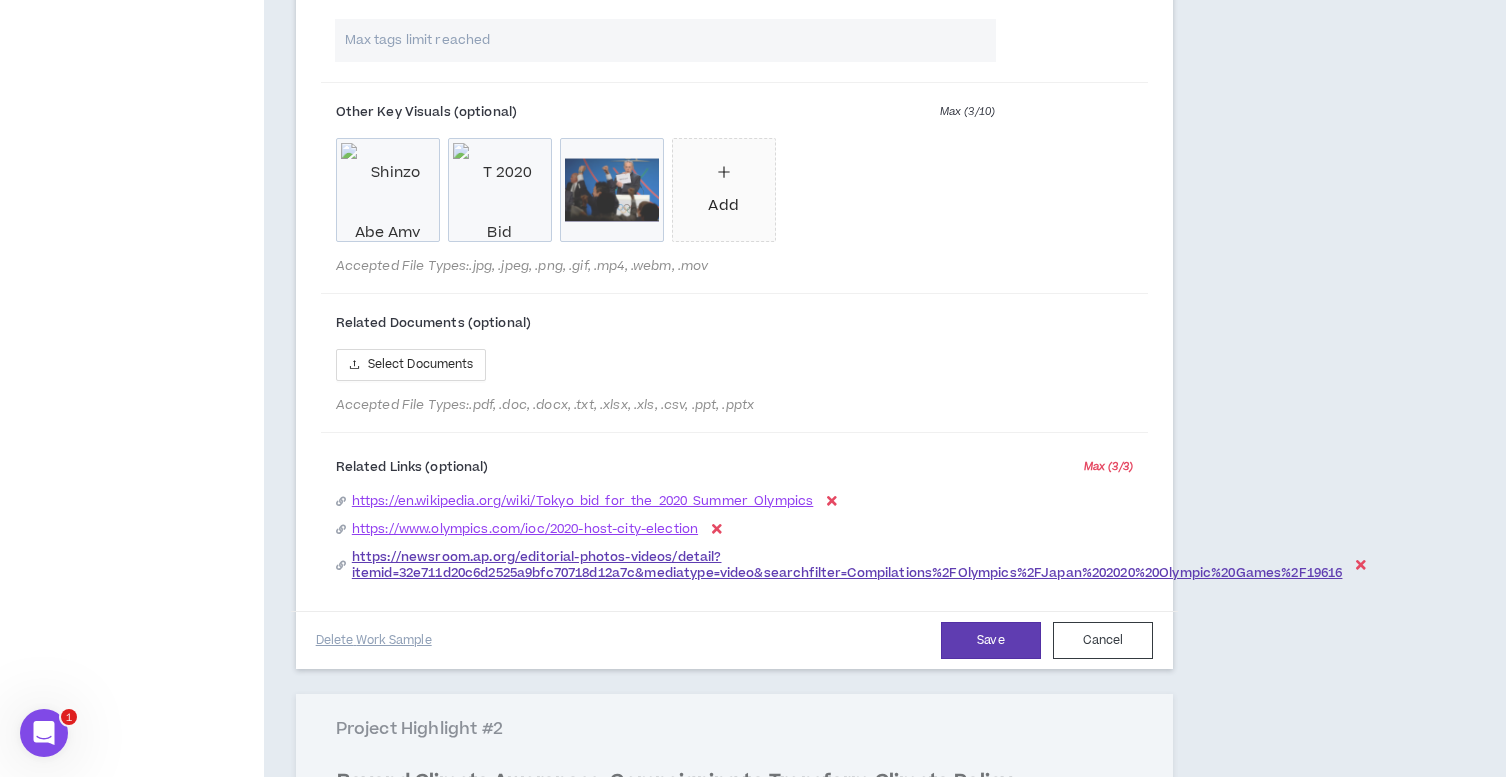scroll, scrollTop: 1518, scrollLeft: 0, axis: vertical 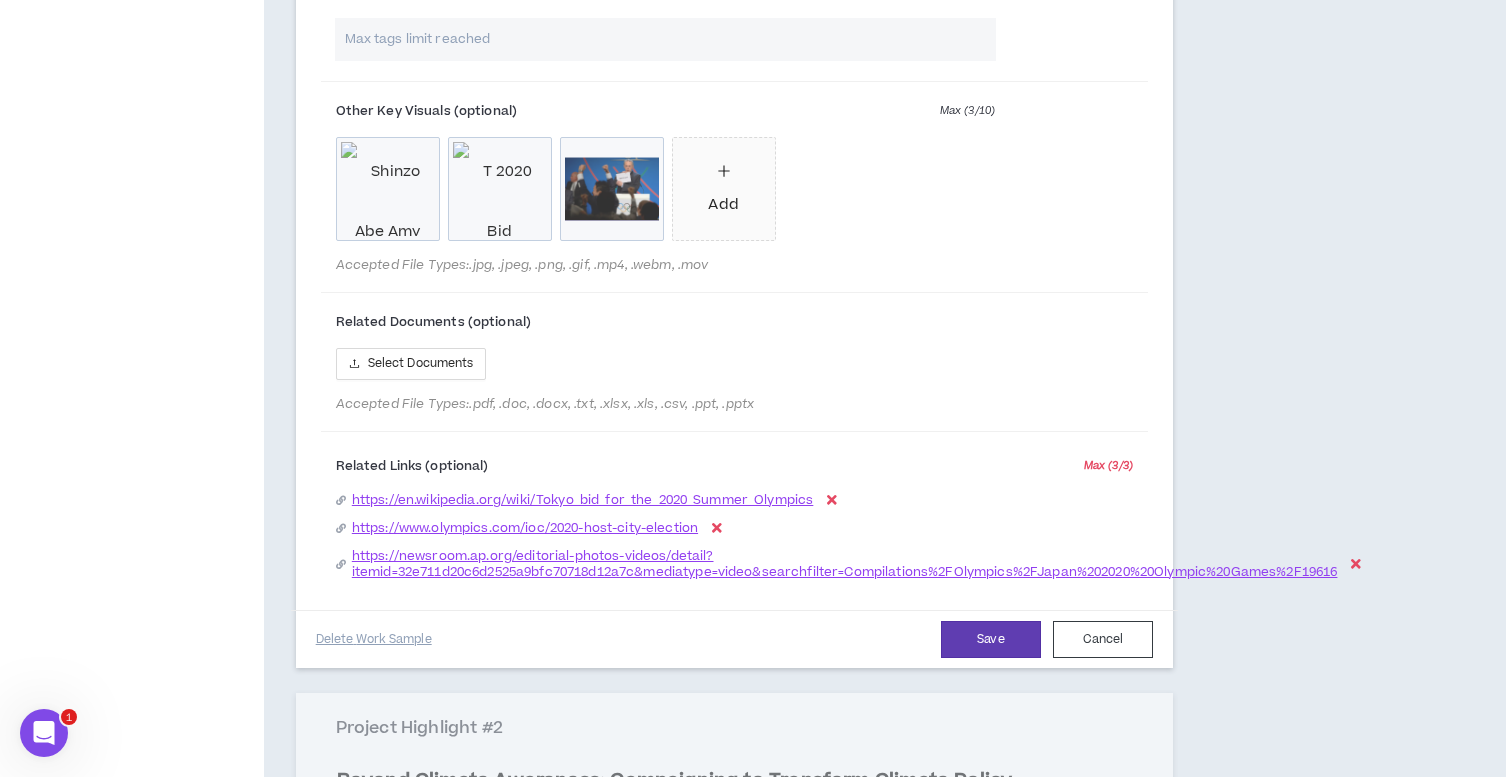 click on "Project Highlights    0 days ago At least 2 Project Highlights are required. Show clients what you’re capable of. Below, upload documents that highlight your best work. Project Highlight #1 Headline  * Harnessing Media Influence to Secure Tokyo’s 2020 Olympic Games Bid Year  * **** **** **** **** **** **** **** **** **** **** **** **** **** **** **** **** **** **** **** **** **** **** **** **** **** **** **** **** **** **** **** **** **** **** **** **** **** **** **** **** **** **** **** **** **** **** **** **** **** **** **** **** **** **** **** **** **** **** **** **** **** **** **** **** **** **** **** **** **** **** **** **** **** **** **** **** **** **** **** **** **** **** **** **** **** **** **** **** **** **** **** **** **** **** **** **** **** **** **** **** **** **** **** **** **** **** **** **** **** **** **** **** **** **** **** **** **** **** **** **** **** **** **** **** **** **** **** Add a key visual that represents your work. Summary Paragraph  * Normal   8925 Brands Worked With Max ( 3" at bounding box center [829, 101] 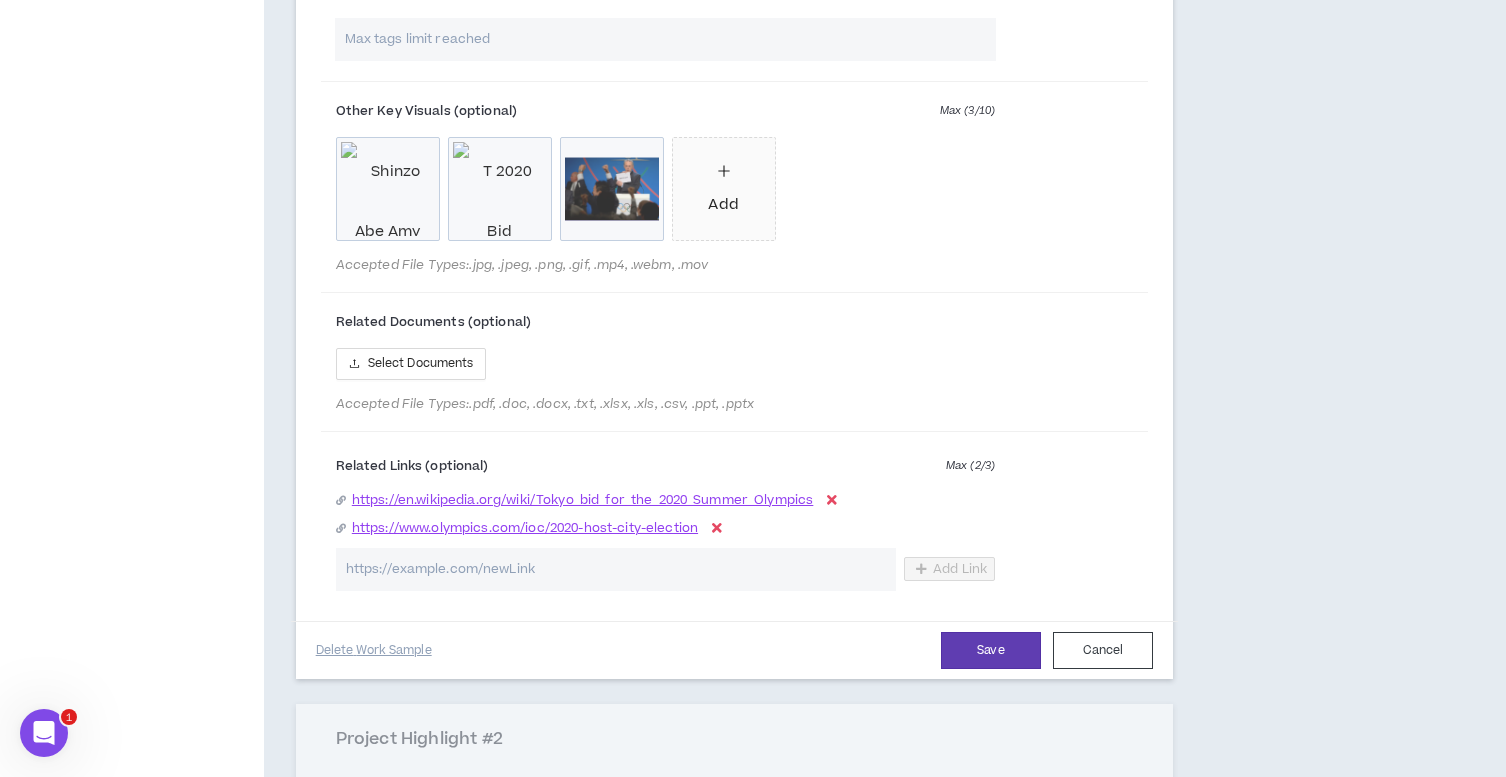 click at bounding box center [616, 569] 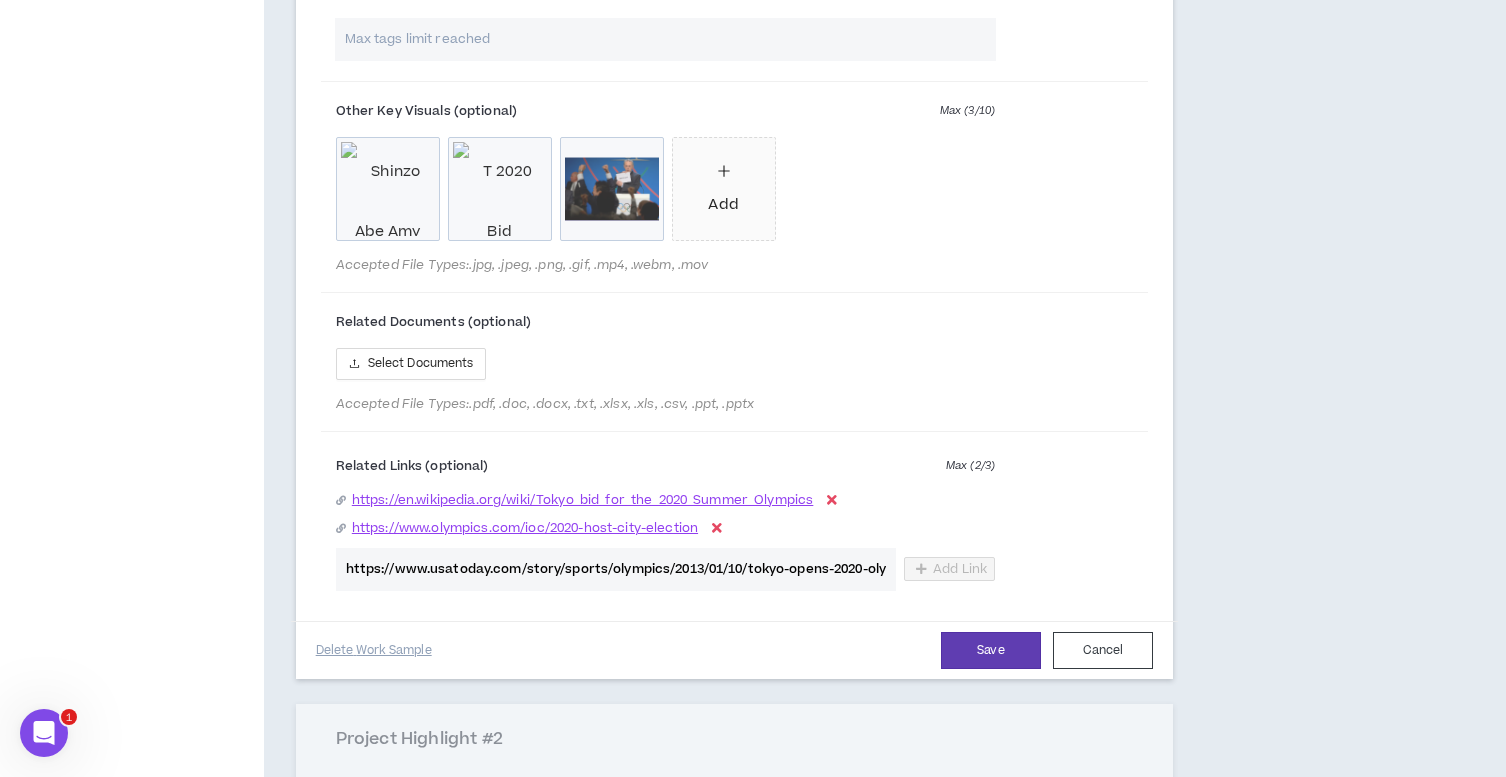 scroll, scrollTop: 0, scrollLeft: 259, axis: horizontal 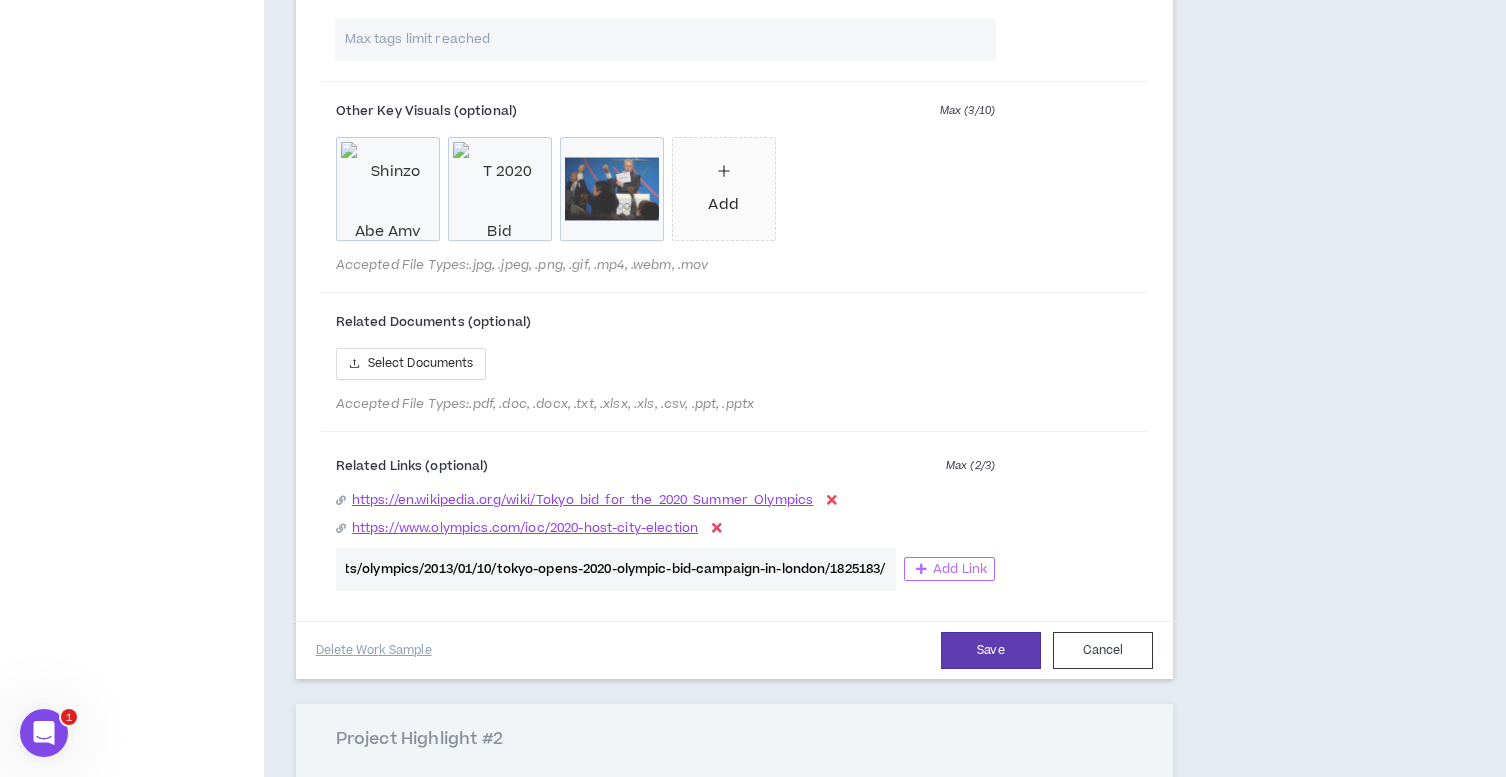 type on "https://www.usatoday.com/story/sports/olympics/2013/01/10/tokyo-opens-2020-olympic-bid-campaign-in-london/1825183/" 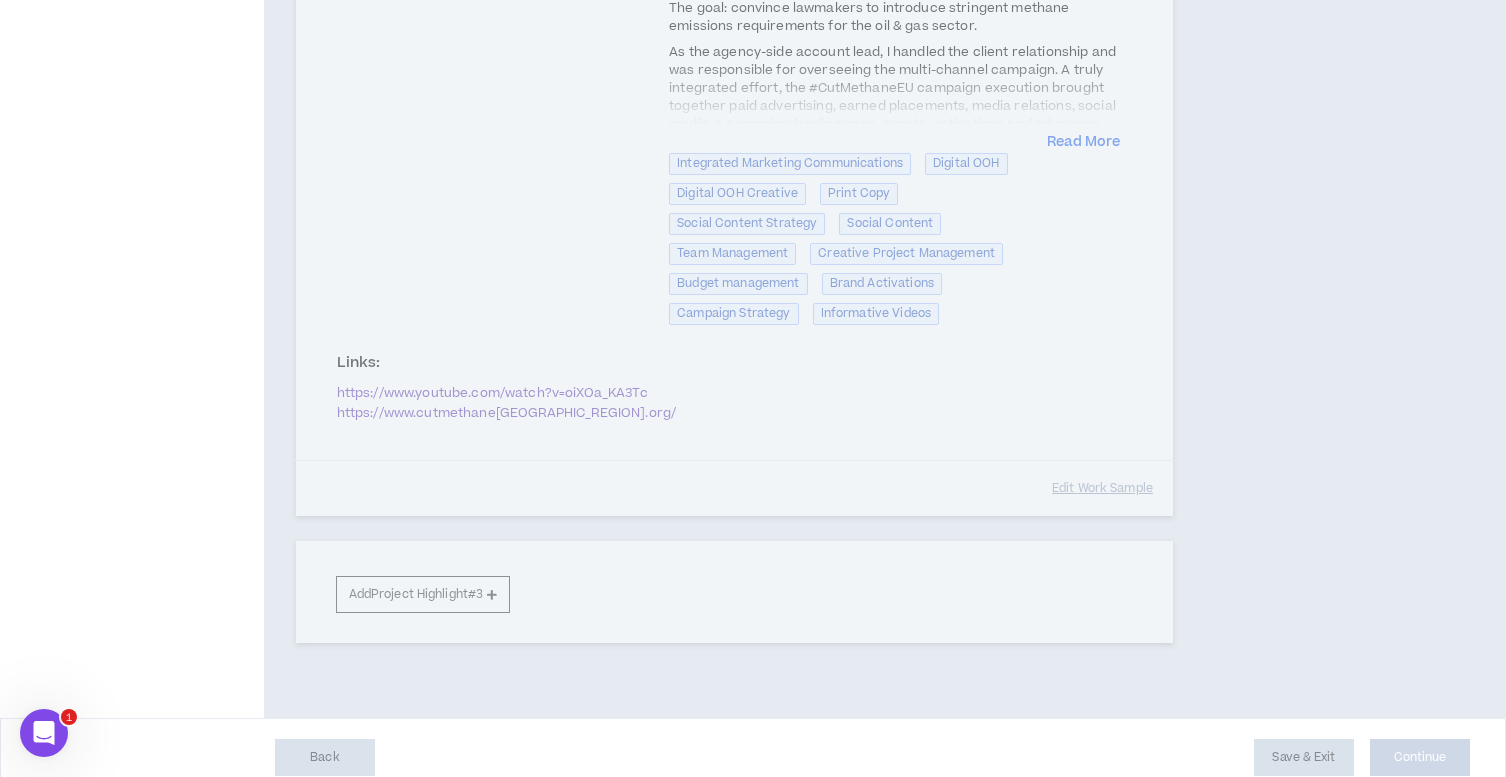 scroll, scrollTop: 2511, scrollLeft: 0, axis: vertical 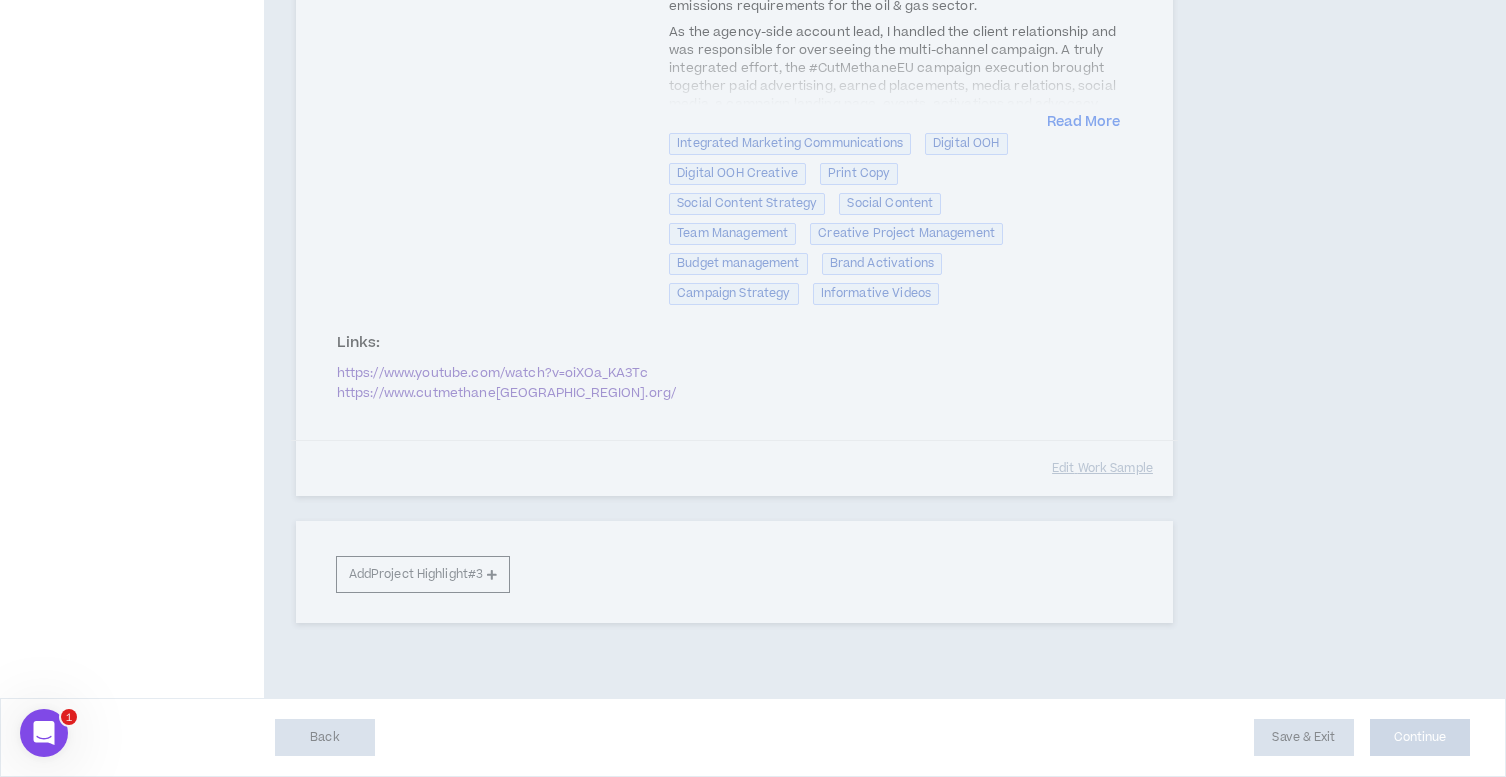 click on "Project Highlights    0 days ago At least 2 Project Highlights are required. Show clients what you’re capable of. Below, upload documents that highlight your best work. Project Highlight #1 Headline  * Harnessing Media Influence to Secure Tokyo’s 2020 Olympic Games Bid Year  * **** **** **** **** **** **** **** **** **** **** **** **** **** **** **** **** **** **** **** **** **** **** **** **** **** **** **** **** **** **** **** **** **** **** **** **** **** **** **** **** **** **** **** **** **** **** **** **** **** **** **** **** **** **** **** **** **** **** **** **** **** **** **** **** **** **** **** **** **** **** **** **** **** **** **** **** **** **** **** **** **** **** **** **** **** **** **** **** **** **** **** **** **** **** **** **** **** **** **** **** **** **** **** **** **** **** **** **** **** **** **** **** **** **** **** **** **** **** **** **** **** **** **** **** **** **** **** Add a key visual that represents your work. Summary Paragraph  * Normal   8925 Brands Worked With Max ( 3" at bounding box center (734, -832) 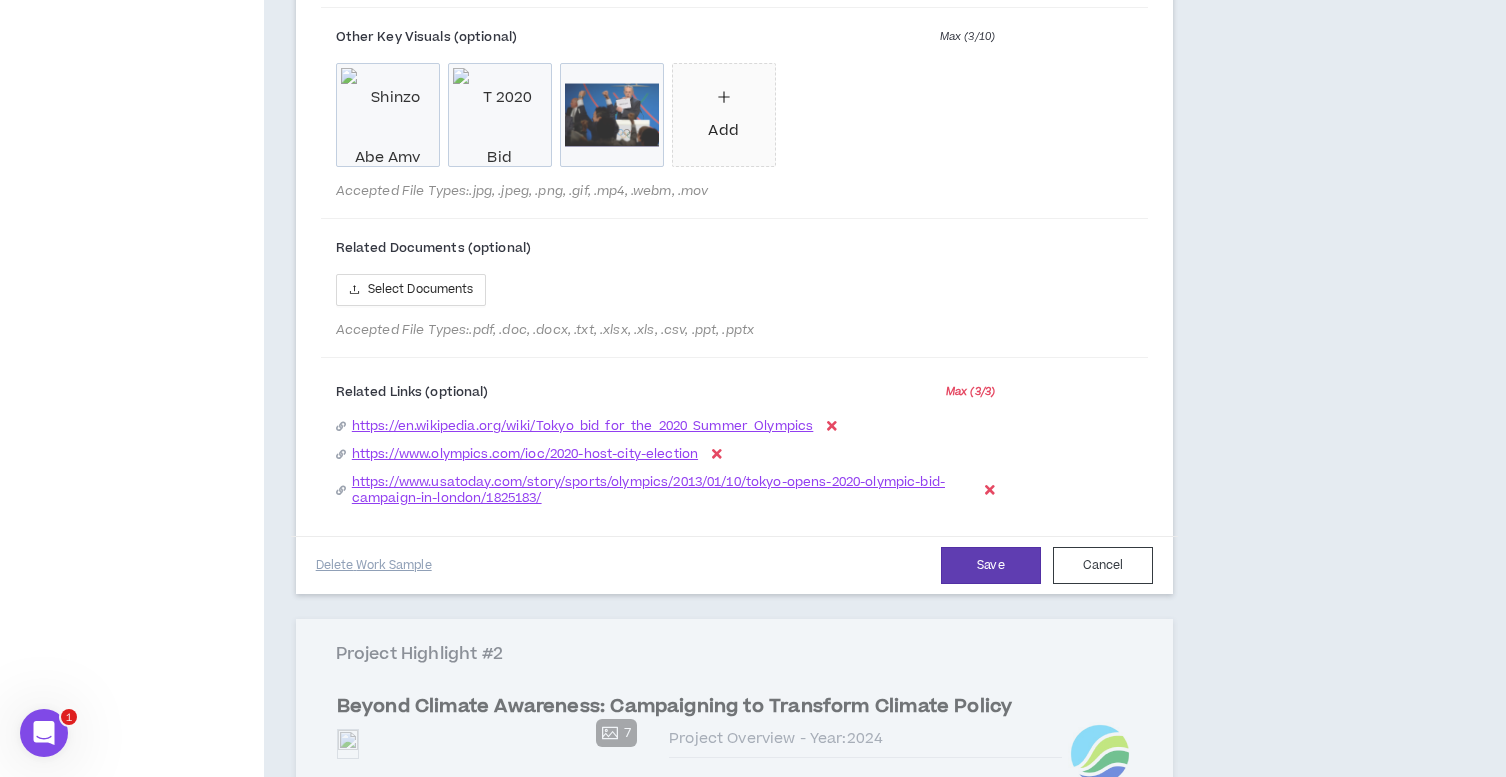 scroll, scrollTop: 1849, scrollLeft: 0, axis: vertical 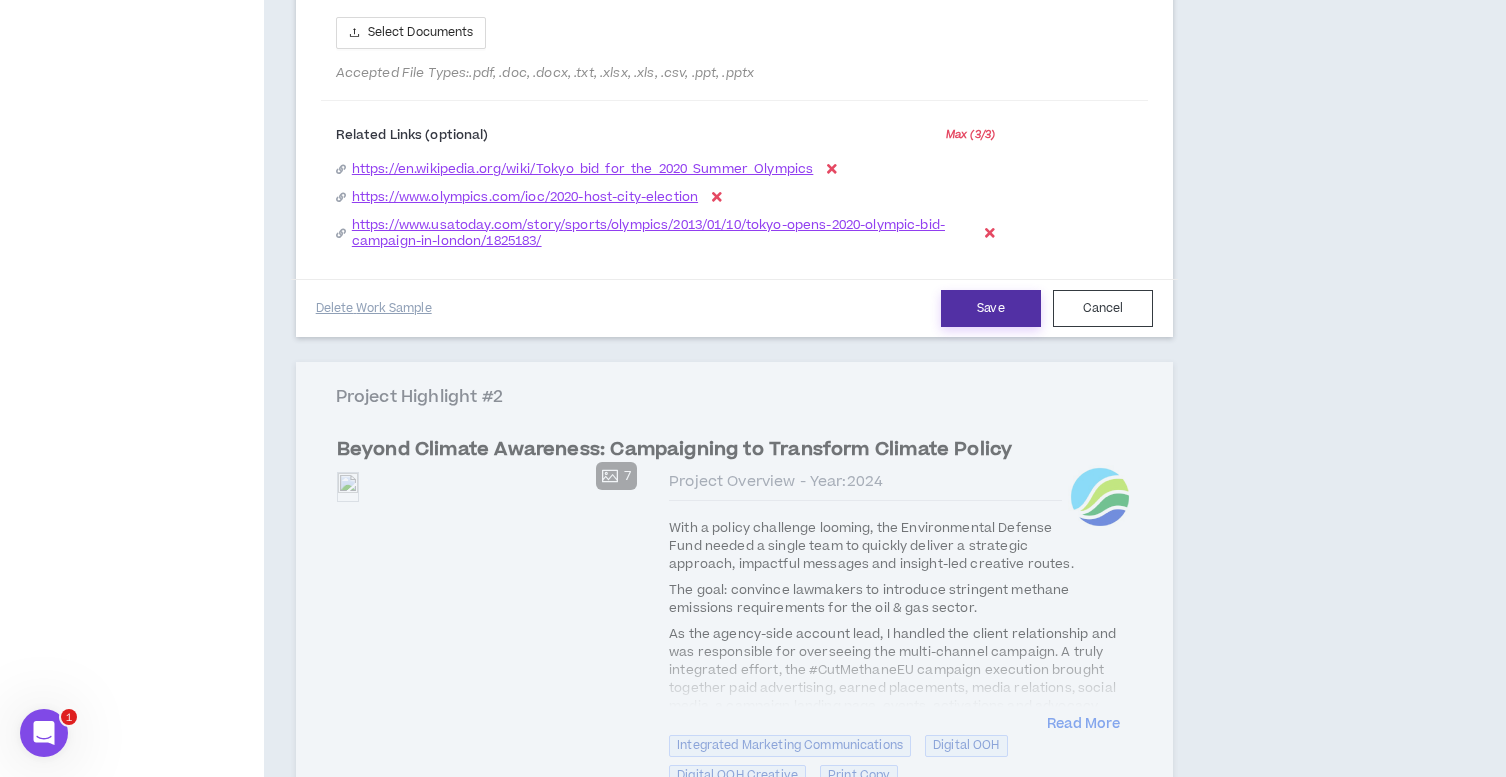 drag, startPoint x: 983, startPoint y: 365, endPoint x: 972, endPoint y: 385, distance: 22.825424 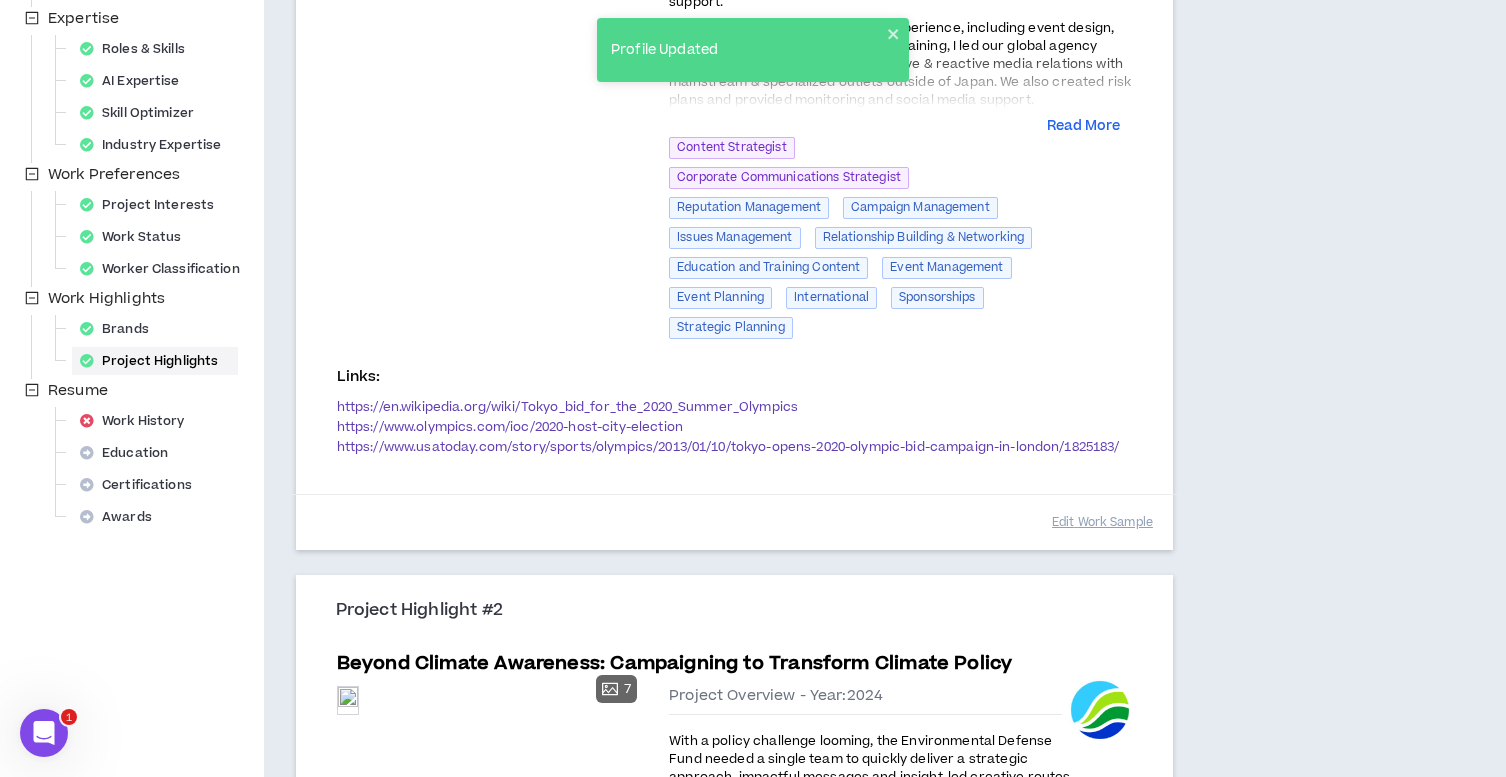 scroll, scrollTop: 461, scrollLeft: 0, axis: vertical 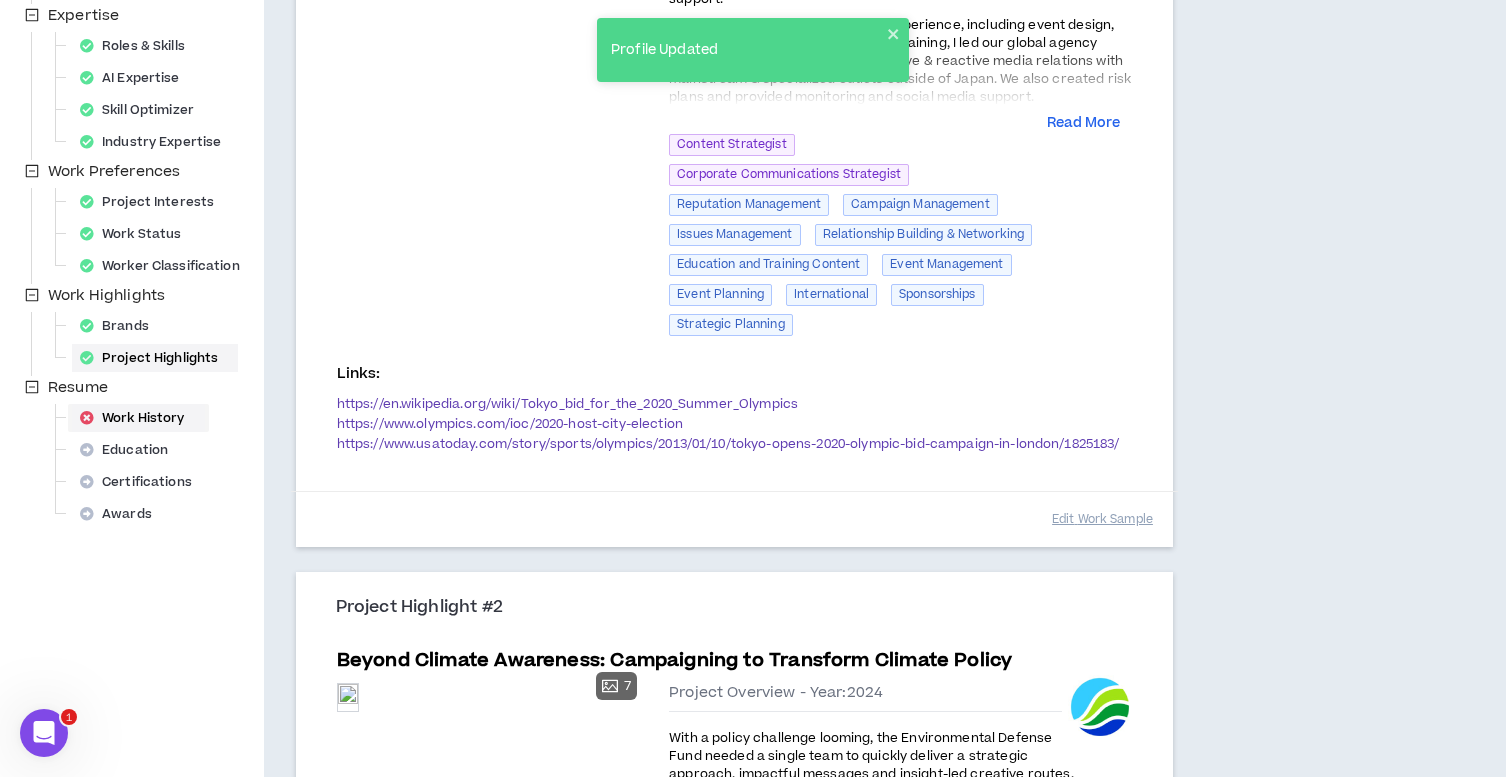 click on "Work History" at bounding box center (138, 418) 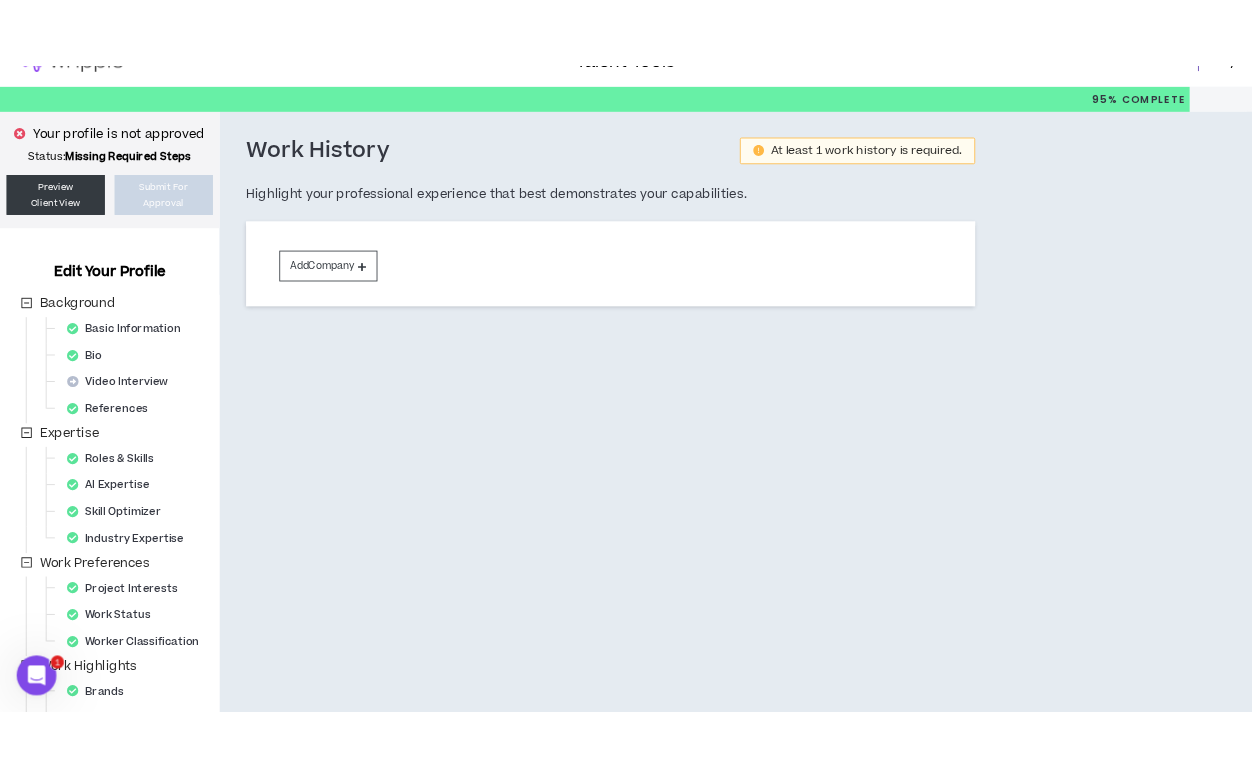 scroll, scrollTop: 0, scrollLeft: 0, axis: both 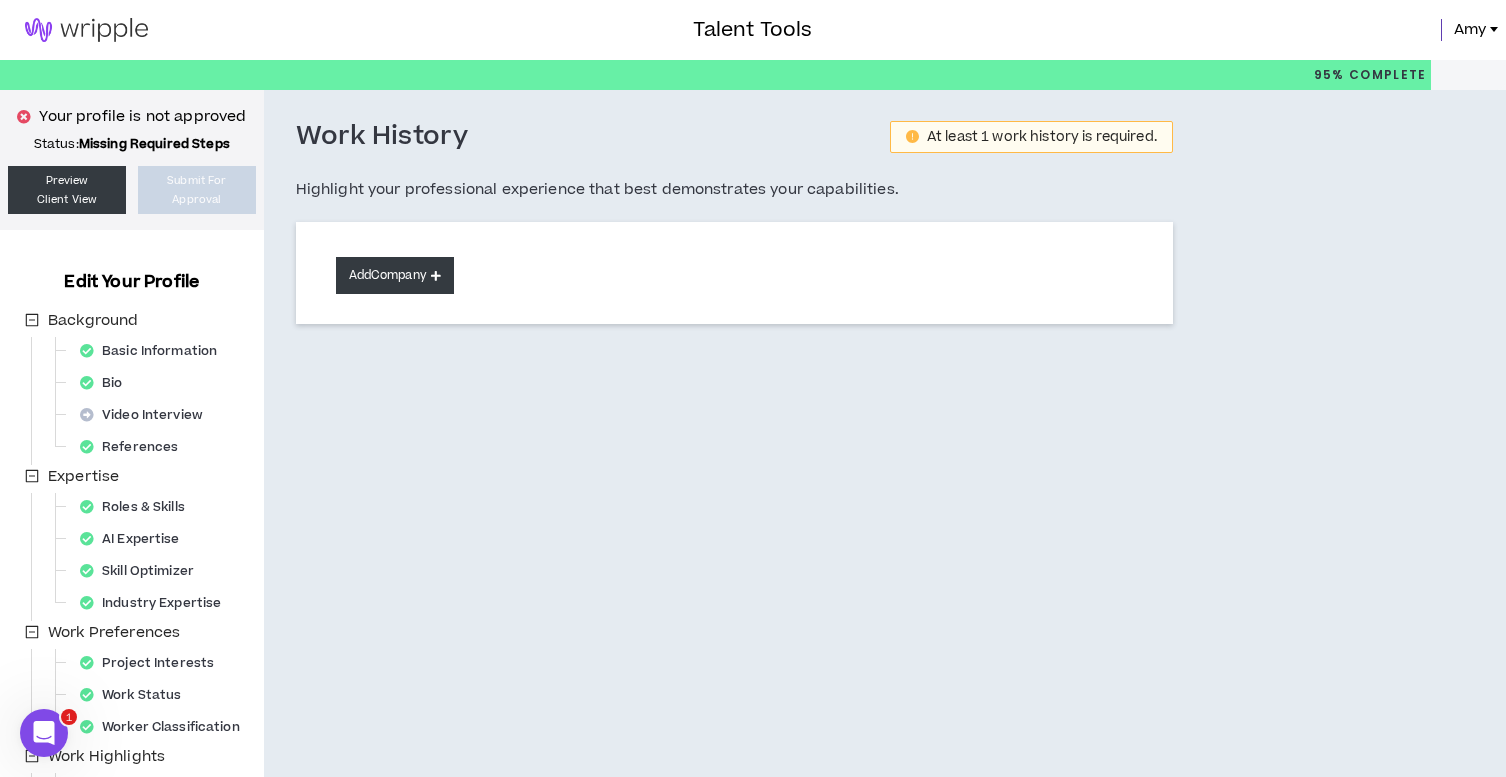 click on "Add  Company" at bounding box center (395, 275) 